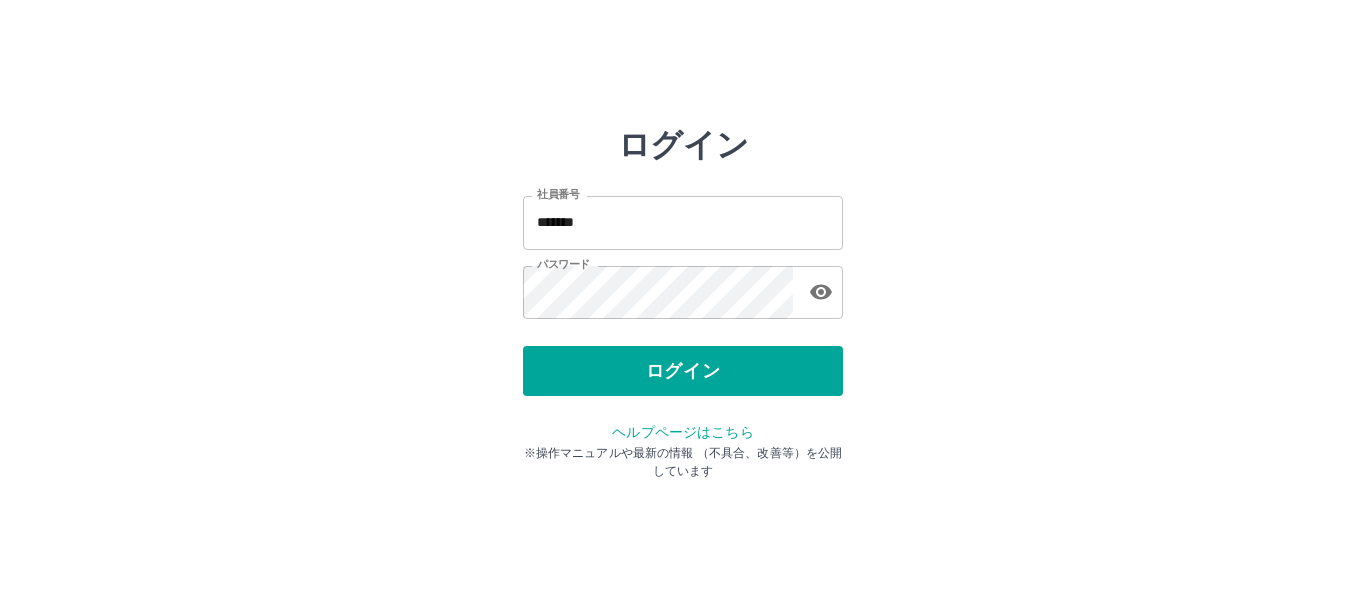 scroll, scrollTop: 0, scrollLeft: 0, axis: both 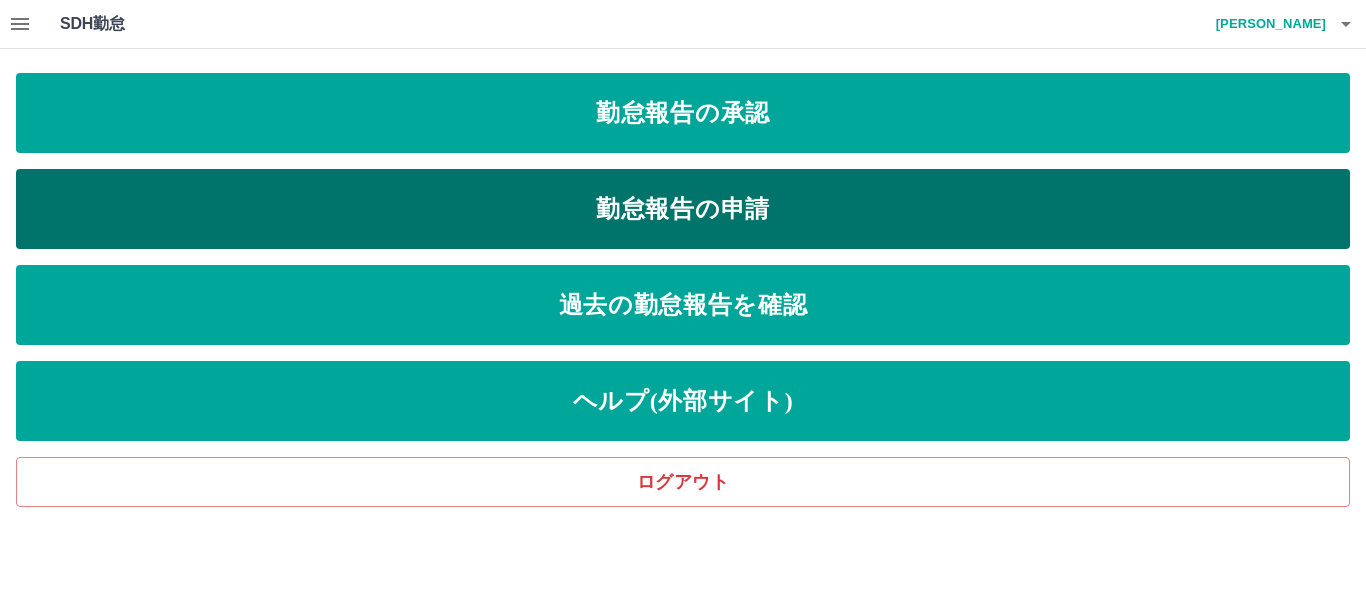 click on "勤怠報告の申請" at bounding box center (683, 209) 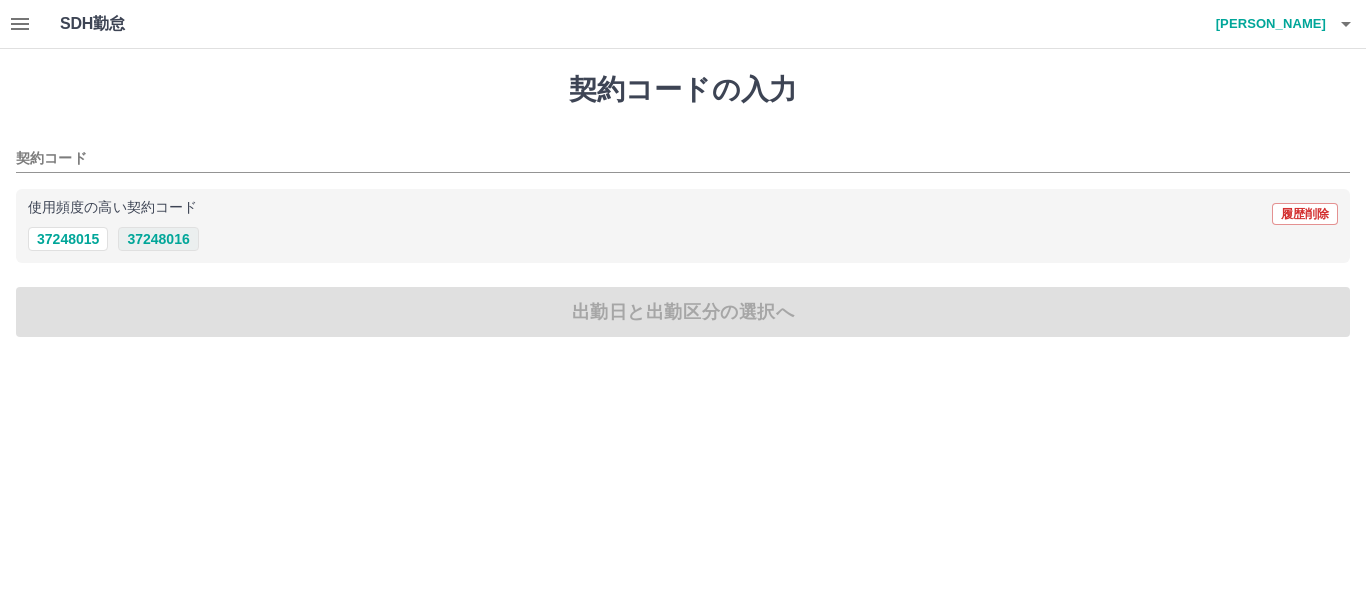 click on "37248016" at bounding box center (158, 239) 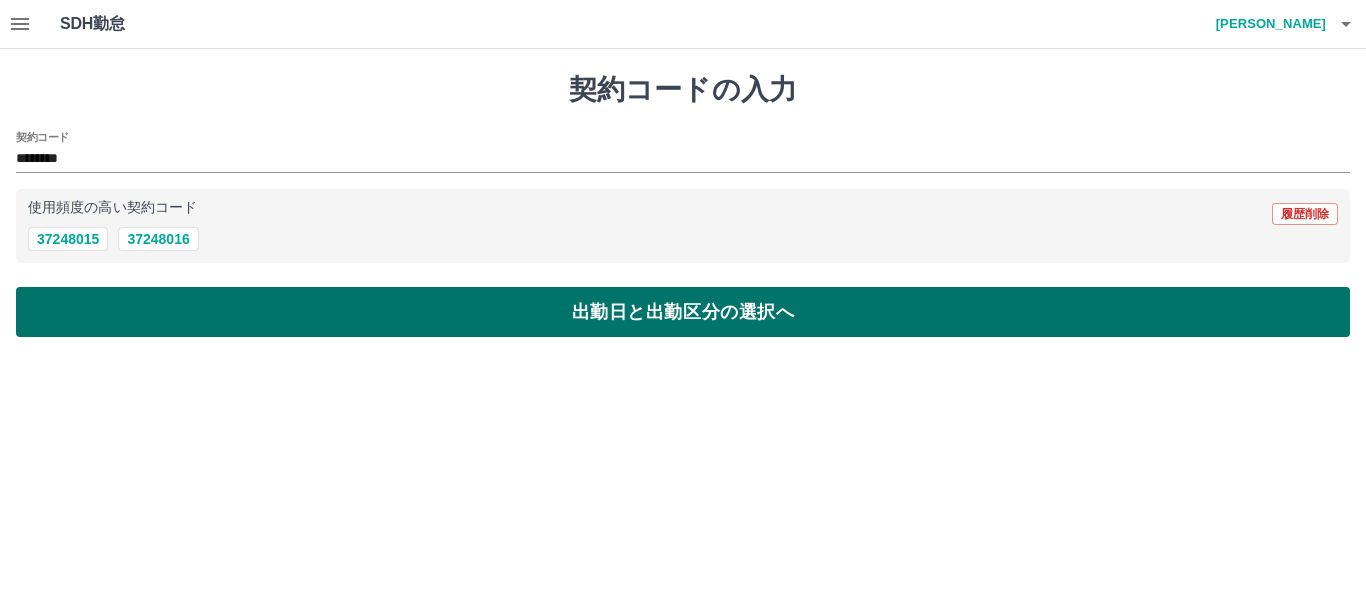 click on "出勤日と出勤区分の選択へ" at bounding box center [683, 312] 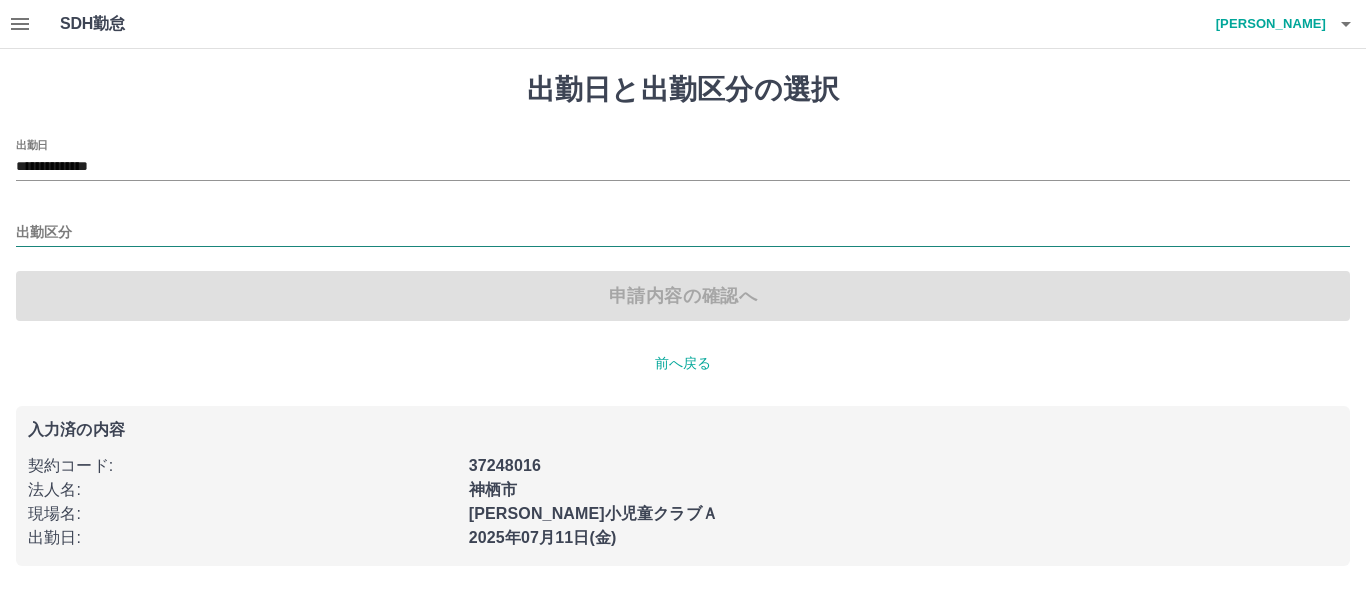 click on "出勤区分" at bounding box center [683, 233] 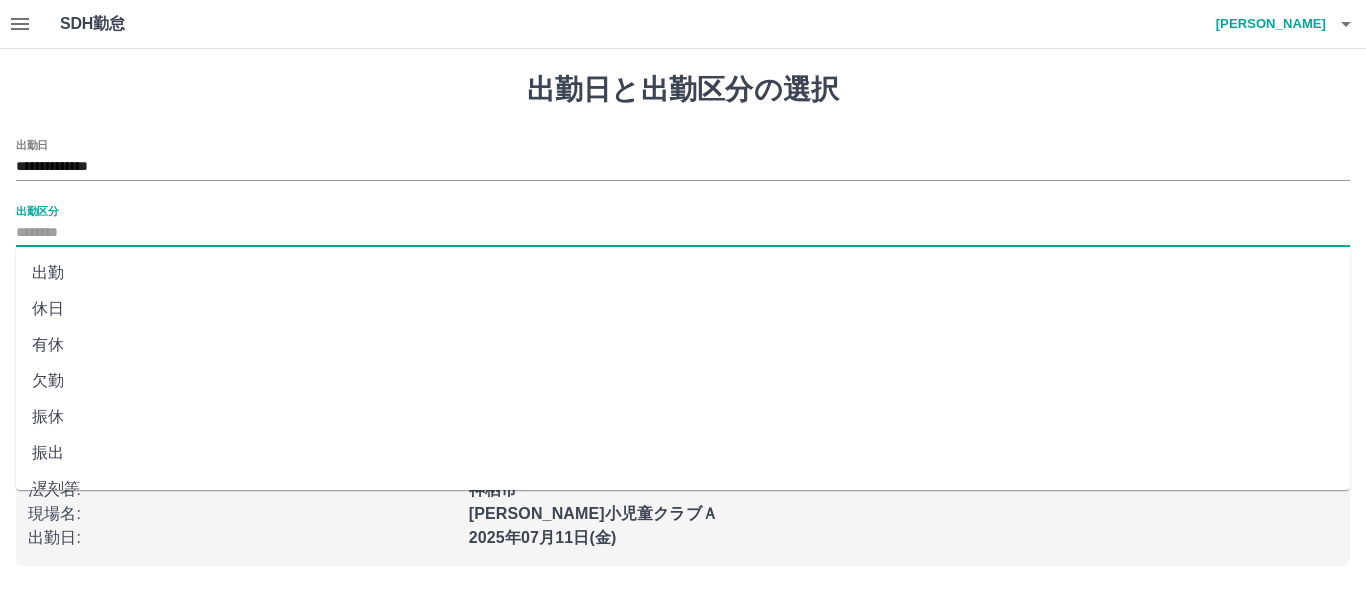 click on "出勤" at bounding box center (683, 273) 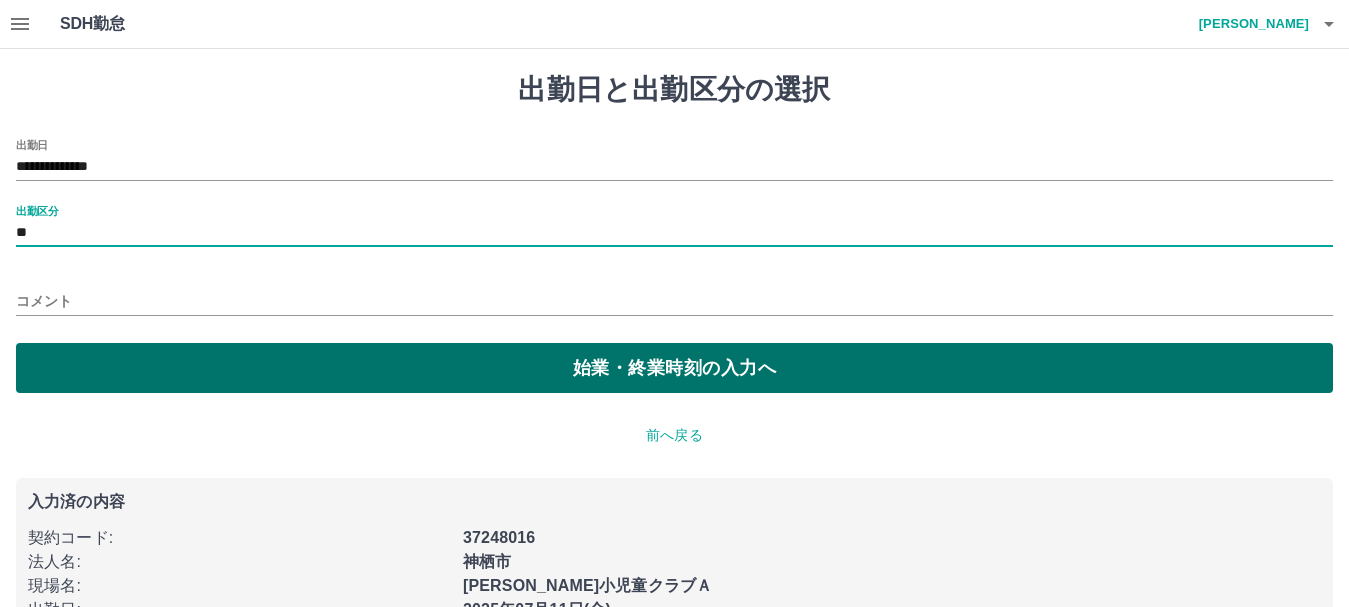 click on "始業・終業時刻の入力へ" at bounding box center [674, 368] 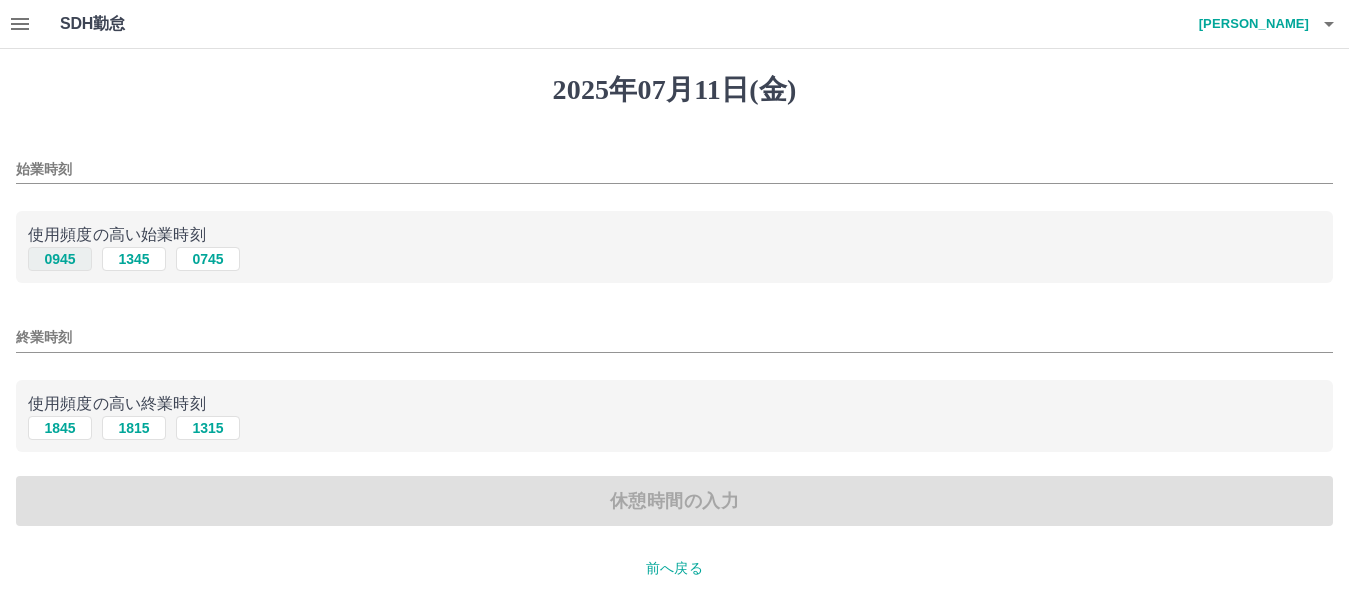 click on "0945" at bounding box center [60, 259] 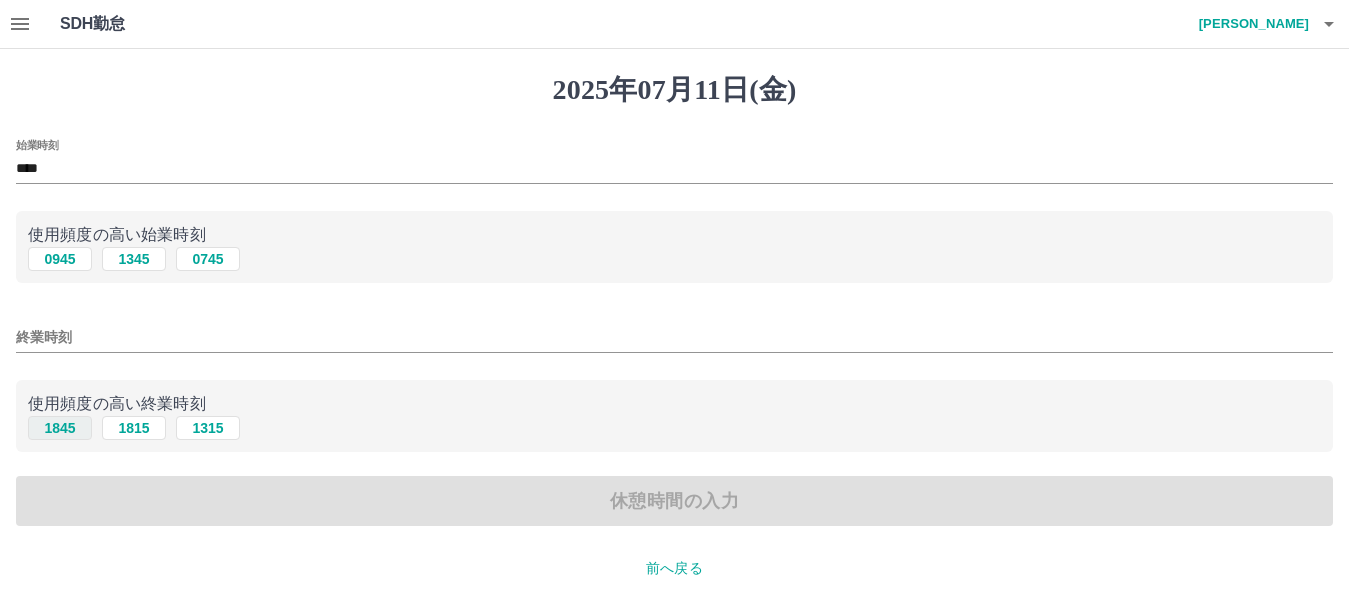 click on "1845" at bounding box center [60, 428] 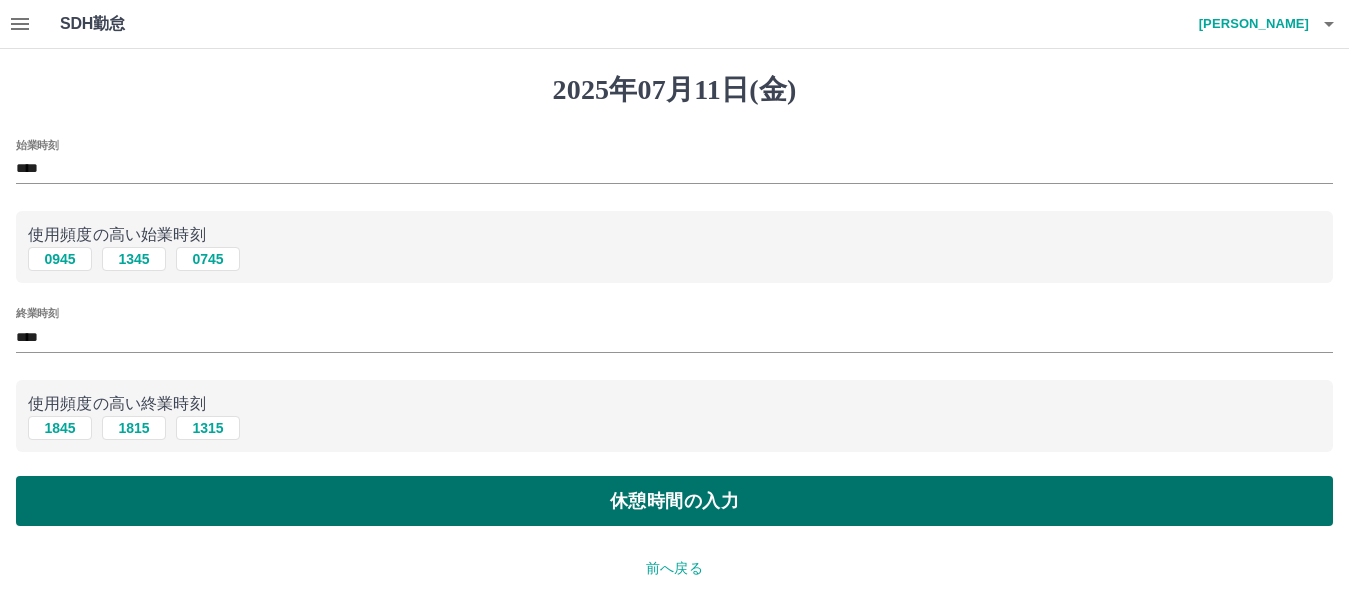 click on "休憩時間の入力" at bounding box center [674, 501] 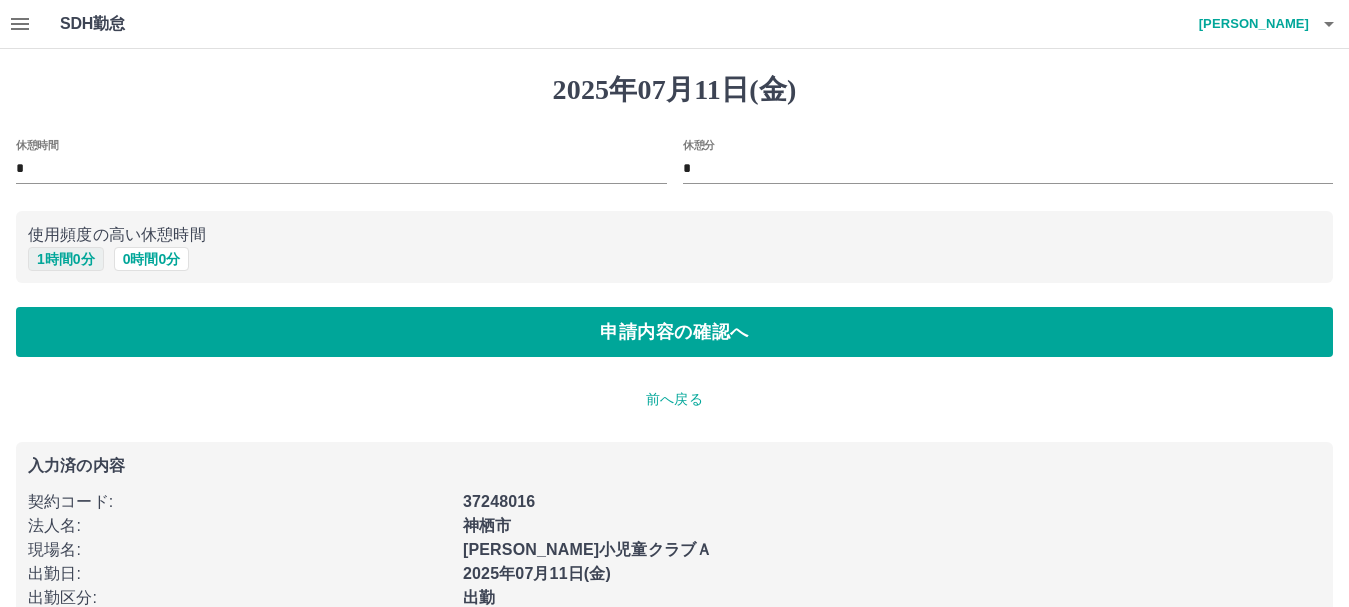 click on "1 時間 0 分" at bounding box center [66, 259] 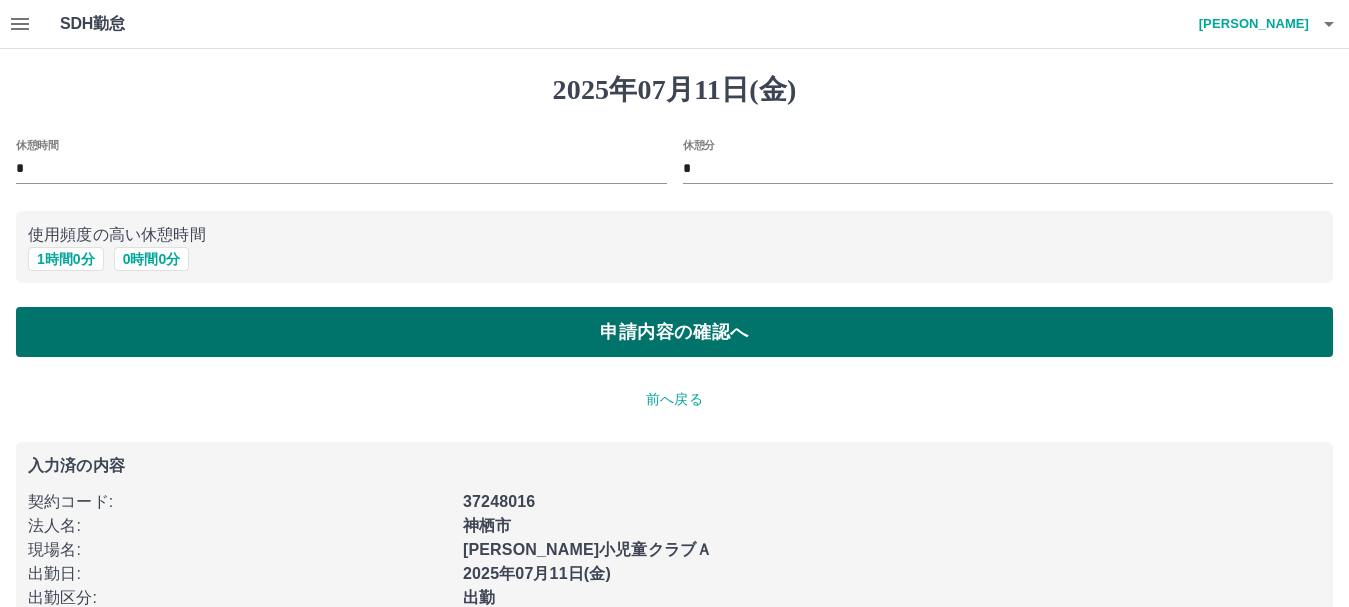 click on "申請内容の確認へ" at bounding box center [674, 332] 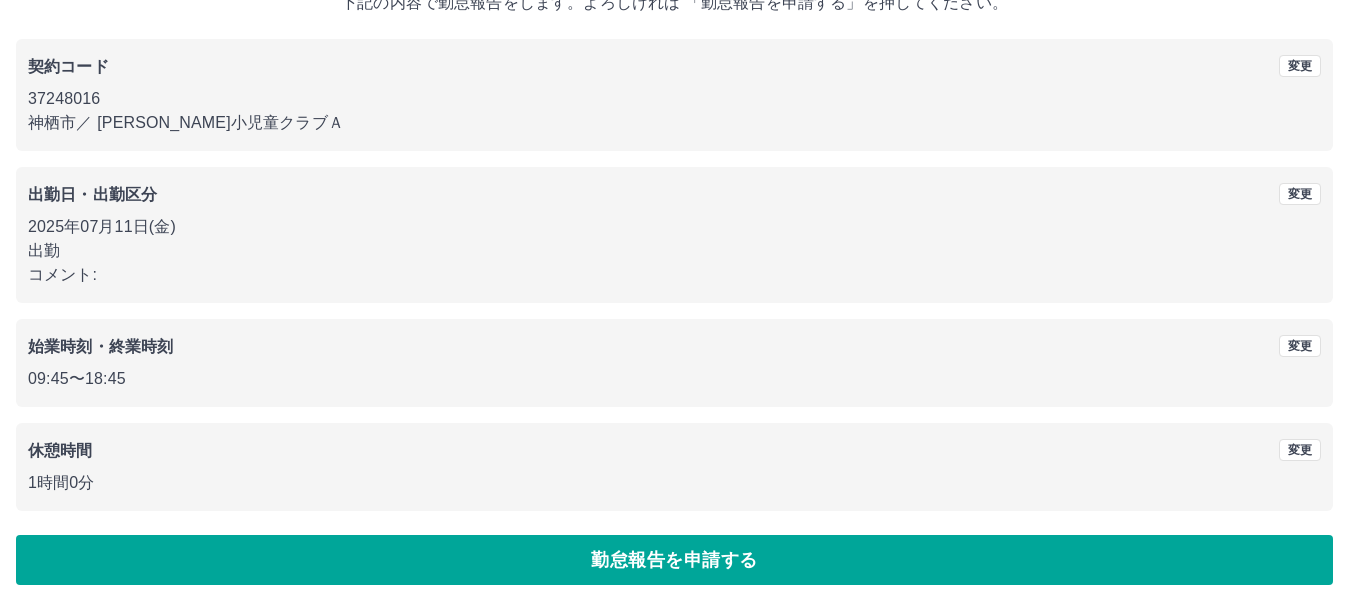 scroll, scrollTop: 142, scrollLeft: 0, axis: vertical 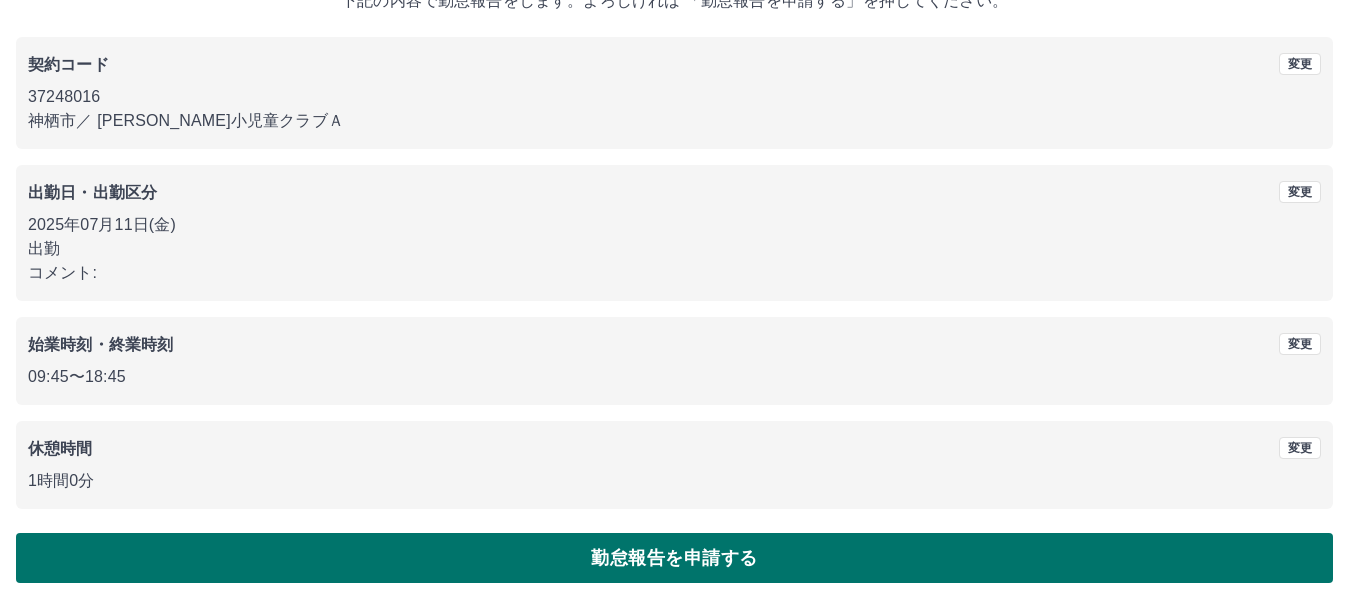 click on "勤怠報告を申請する" at bounding box center (674, 558) 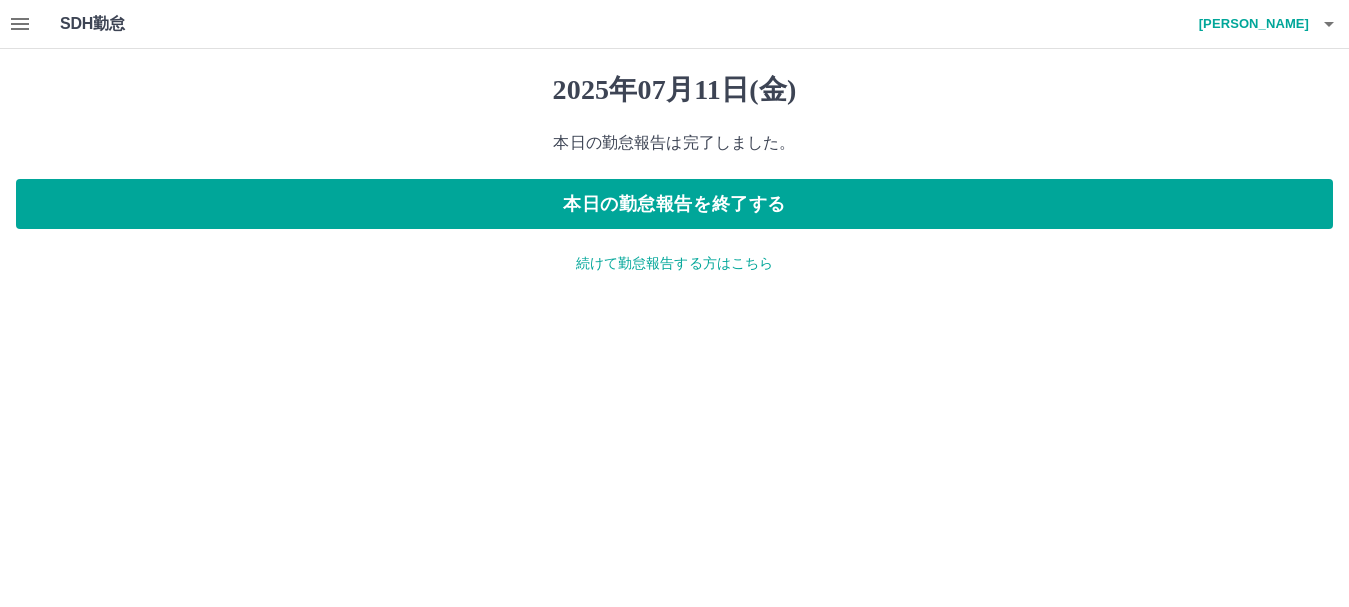 scroll, scrollTop: 0, scrollLeft: 0, axis: both 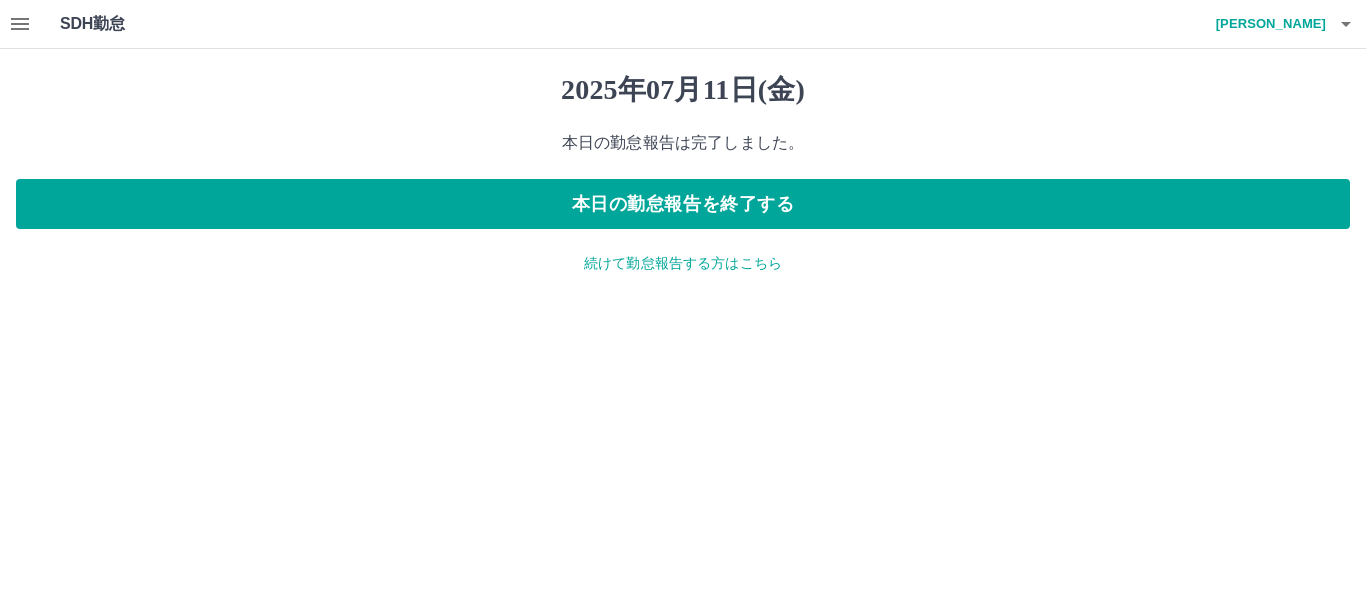 click on "続けて勤怠報告する方はこちら" at bounding box center (683, 263) 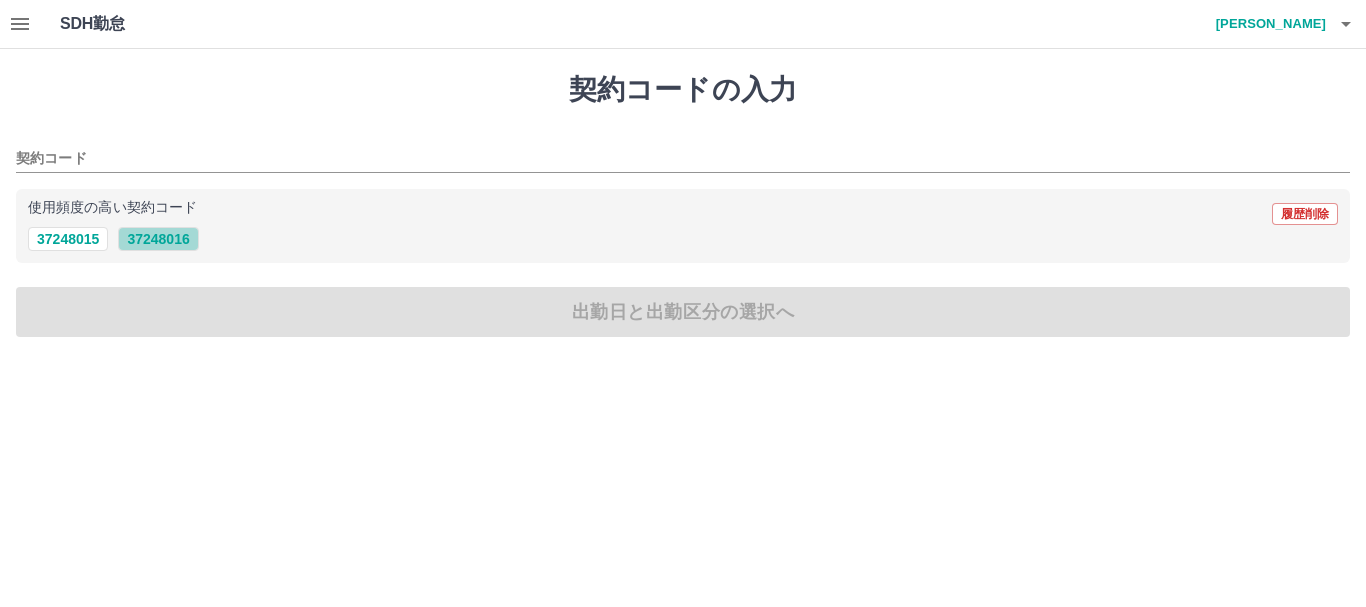 click on "37248016" at bounding box center [158, 239] 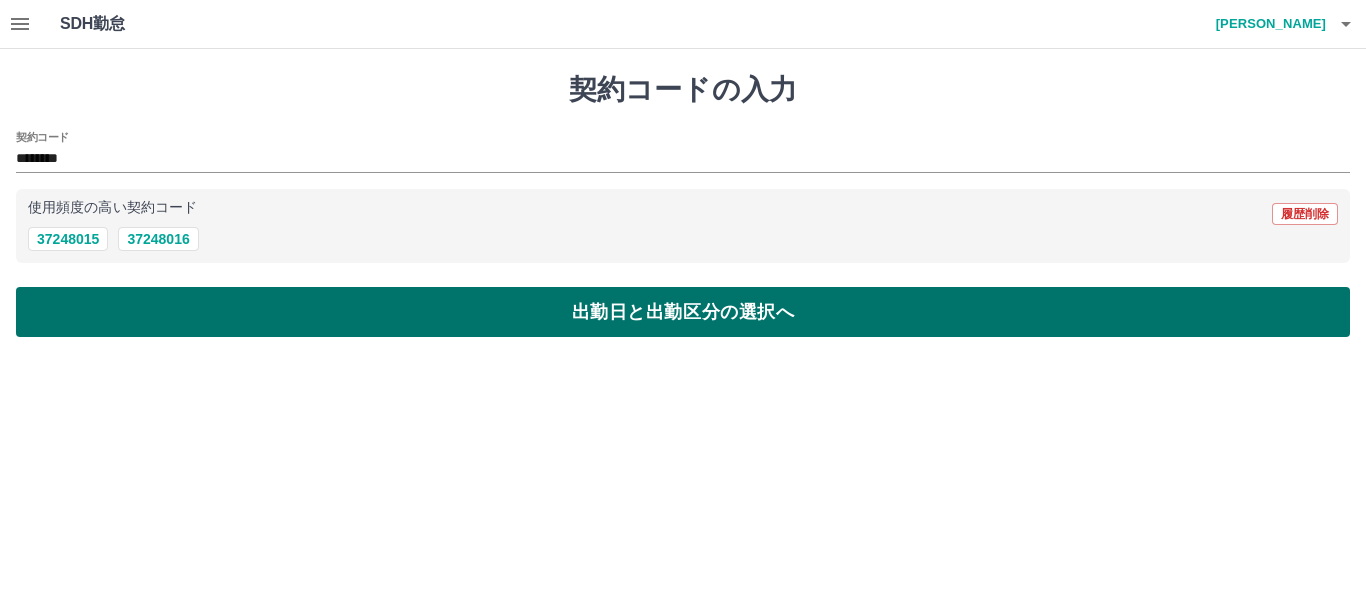 click on "出勤日と出勤区分の選択へ" at bounding box center [683, 312] 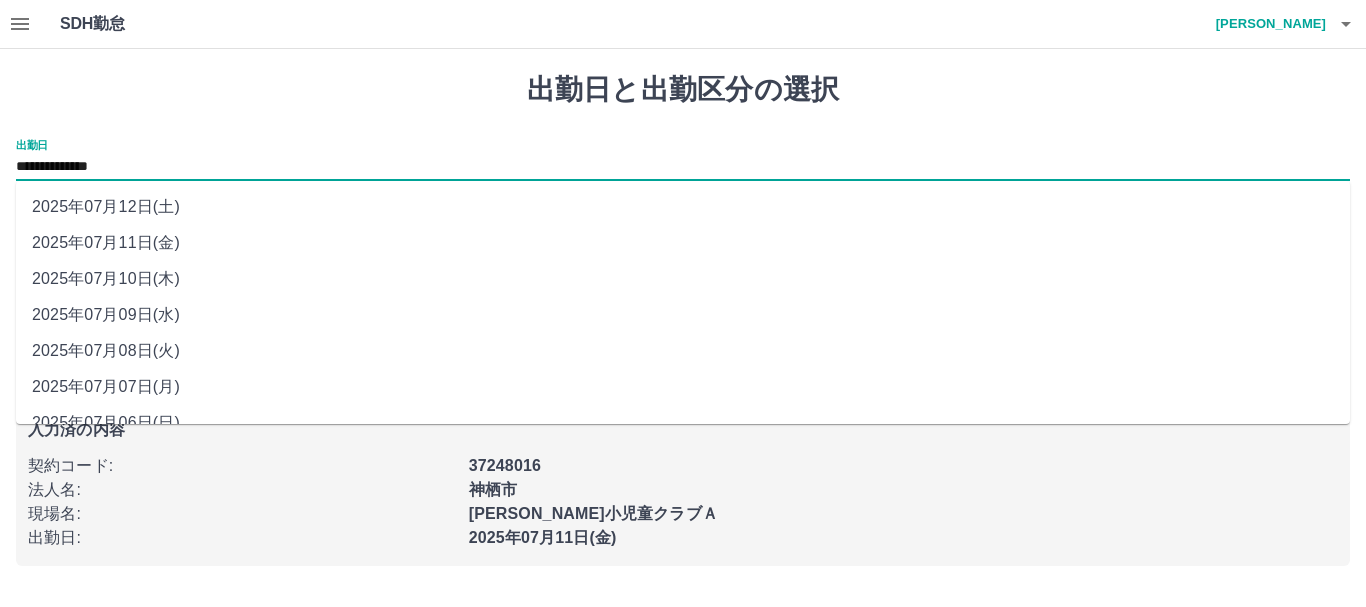 click on "**********" at bounding box center [683, 167] 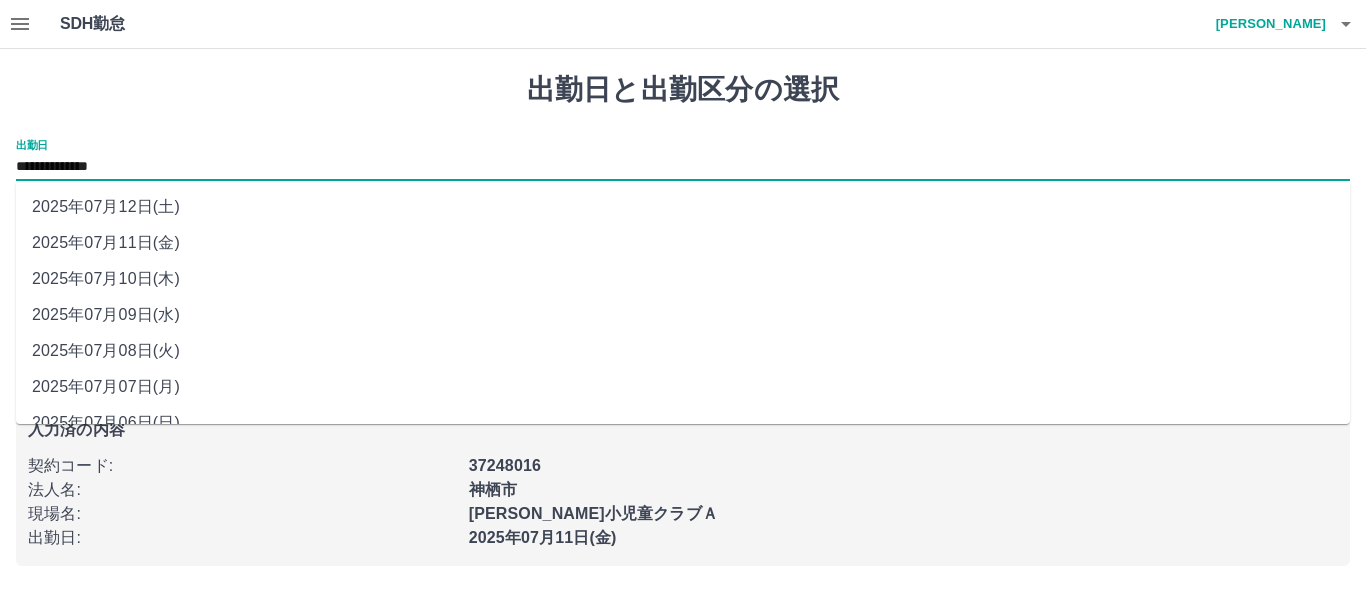 click on "2025年07月10日(木)" at bounding box center (683, 279) 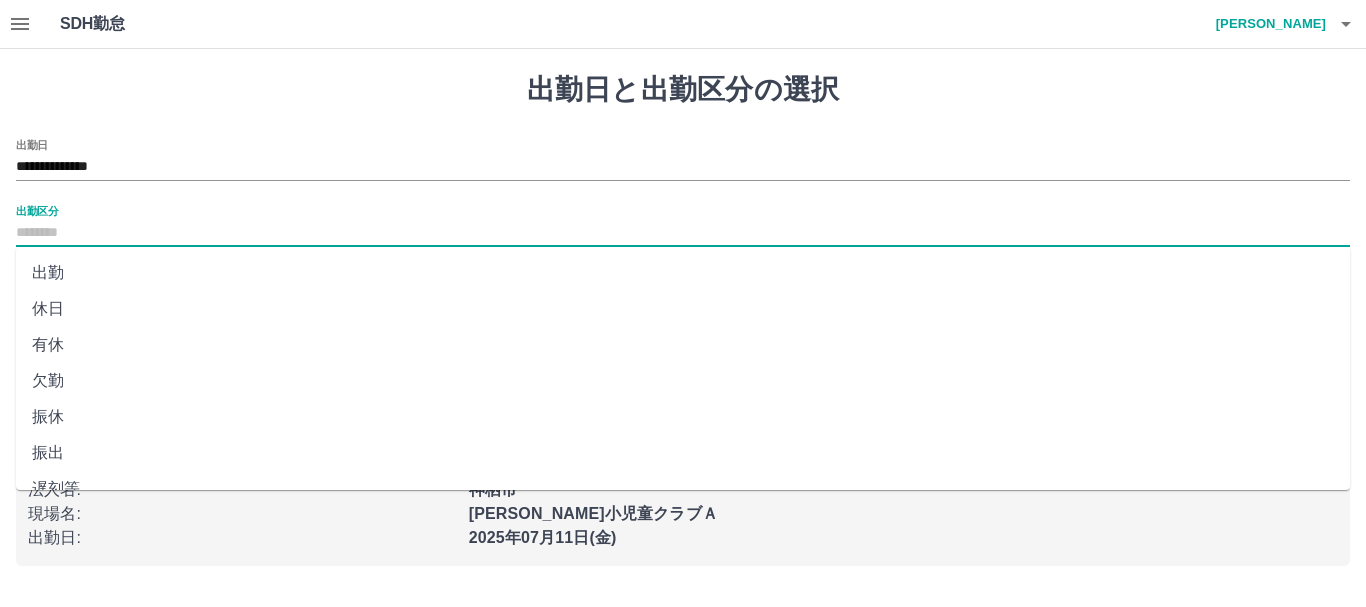 click on "出勤区分" at bounding box center (683, 233) 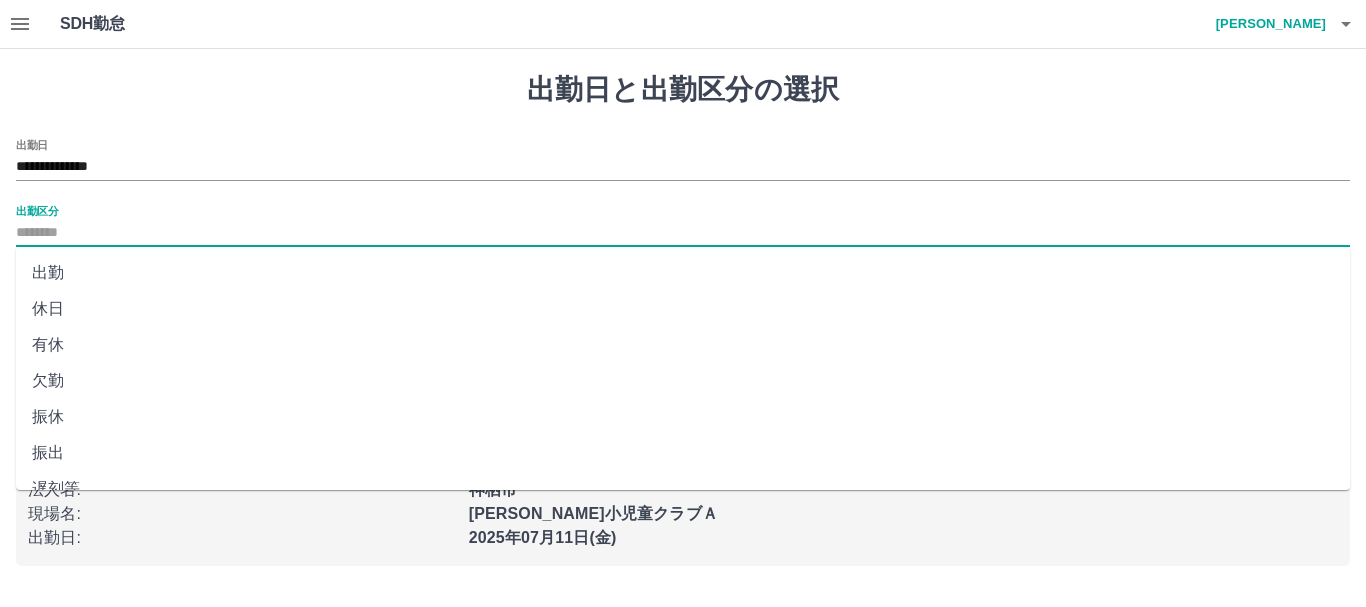 click on "出勤" at bounding box center [683, 273] 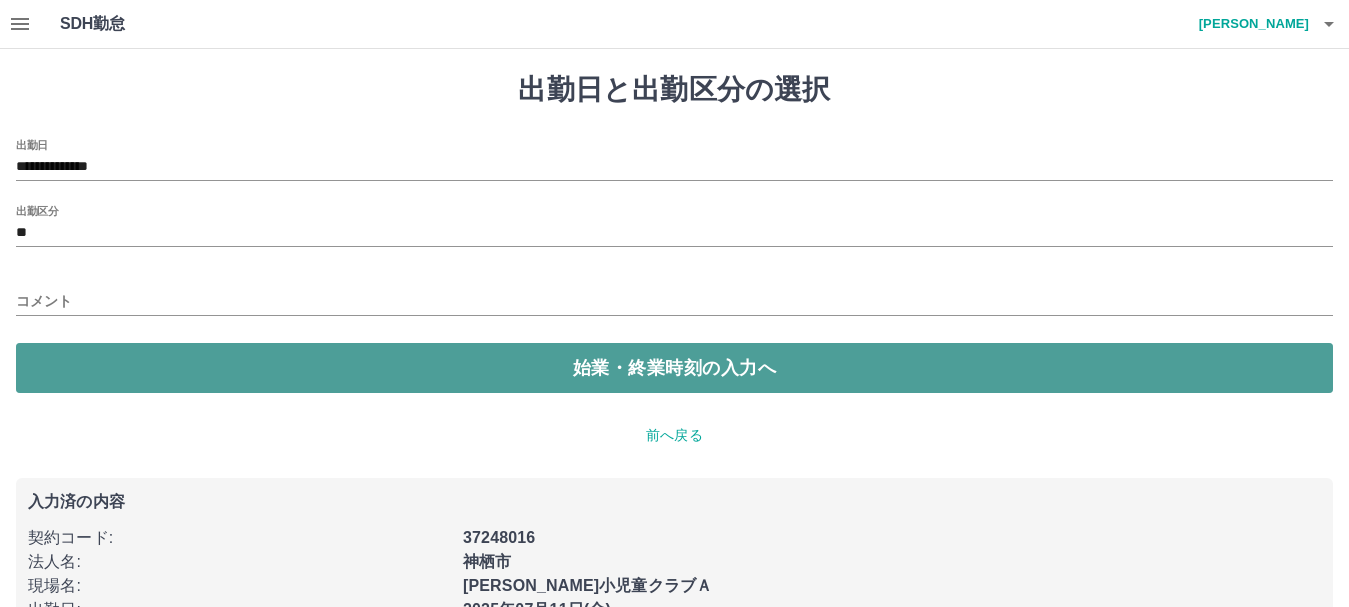 click on "始業・終業時刻の入力へ" at bounding box center (674, 368) 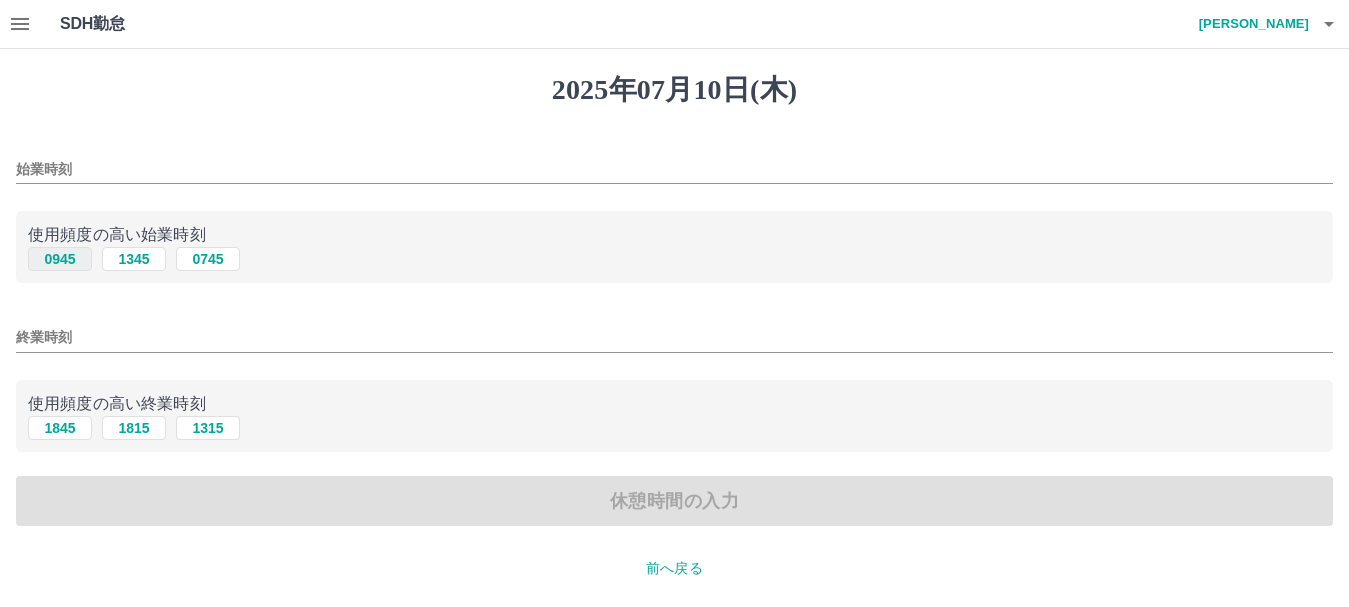 click on "0945" at bounding box center [60, 259] 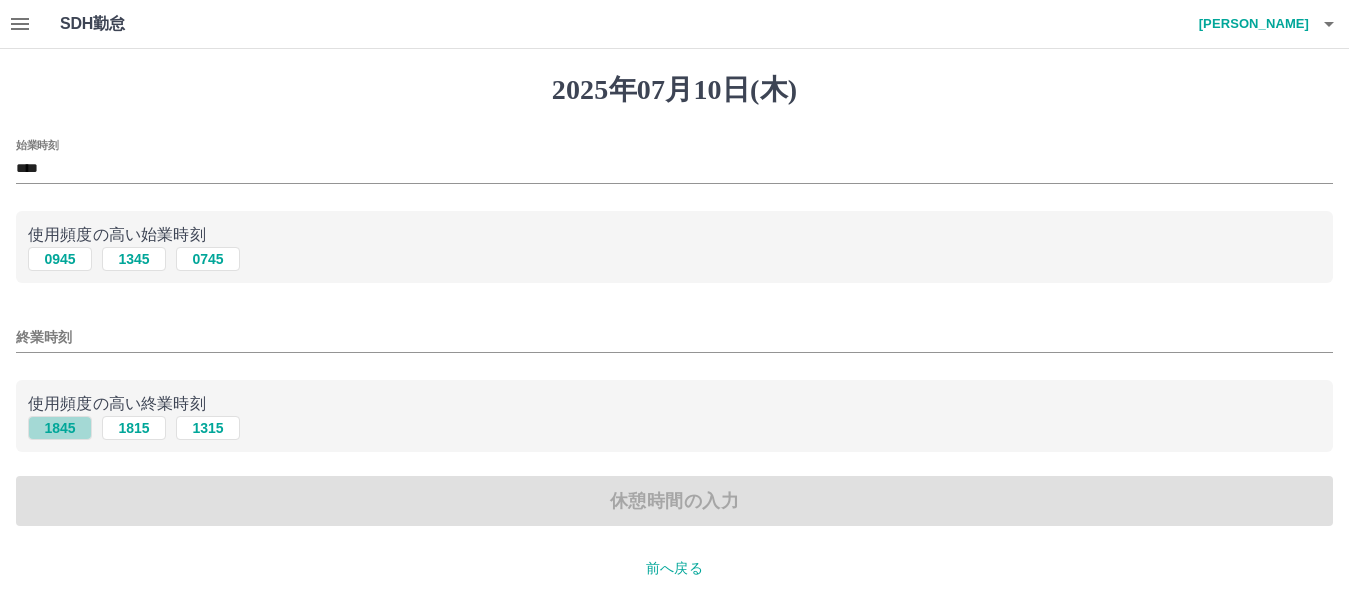 click on "1845" at bounding box center (60, 428) 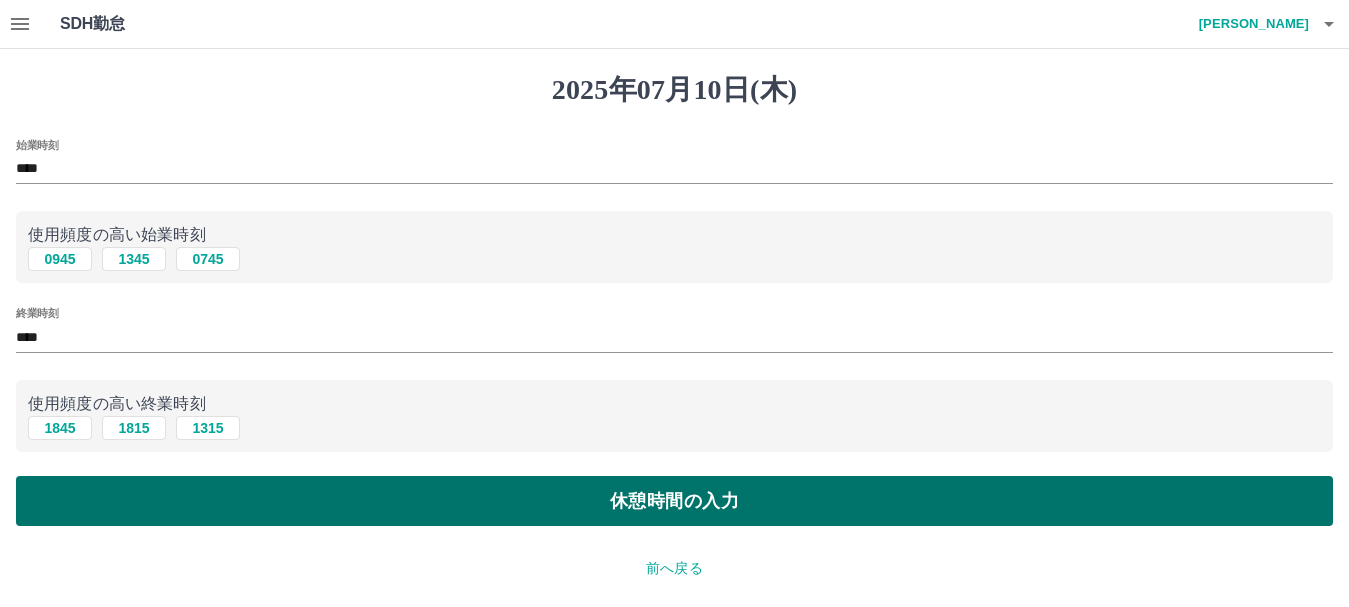 click on "休憩時間の入力" at bounding box center (674, 501) 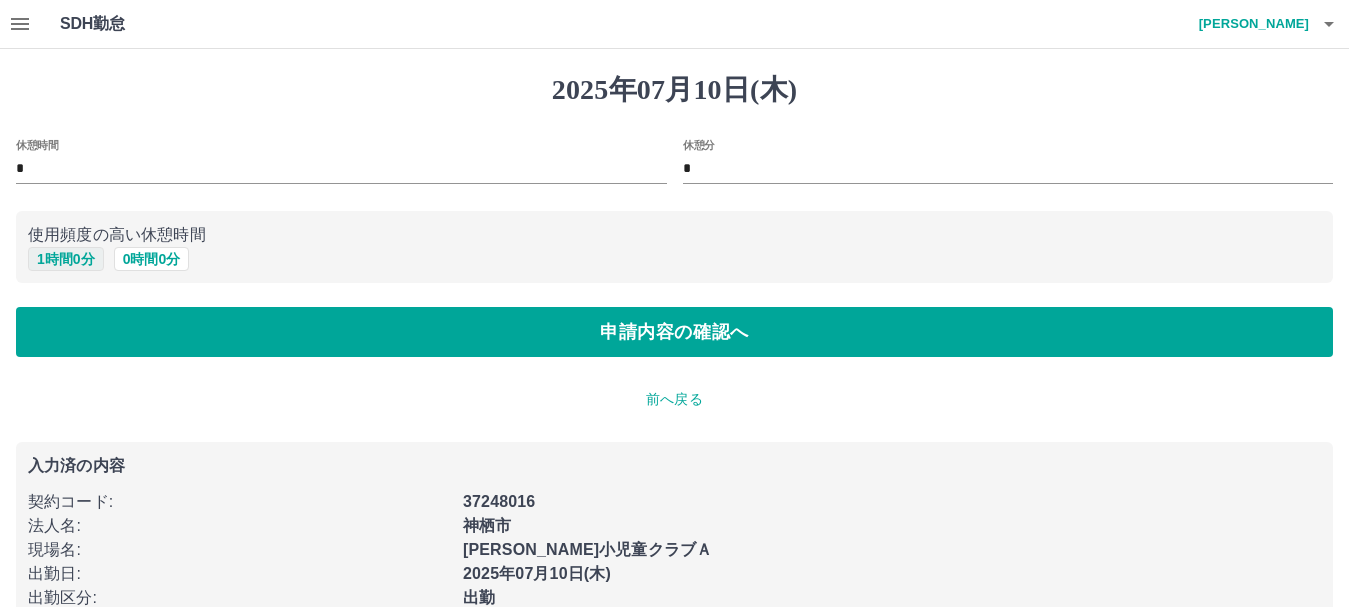 click on "1 時間 0 分" at bounding box center [66, 259] 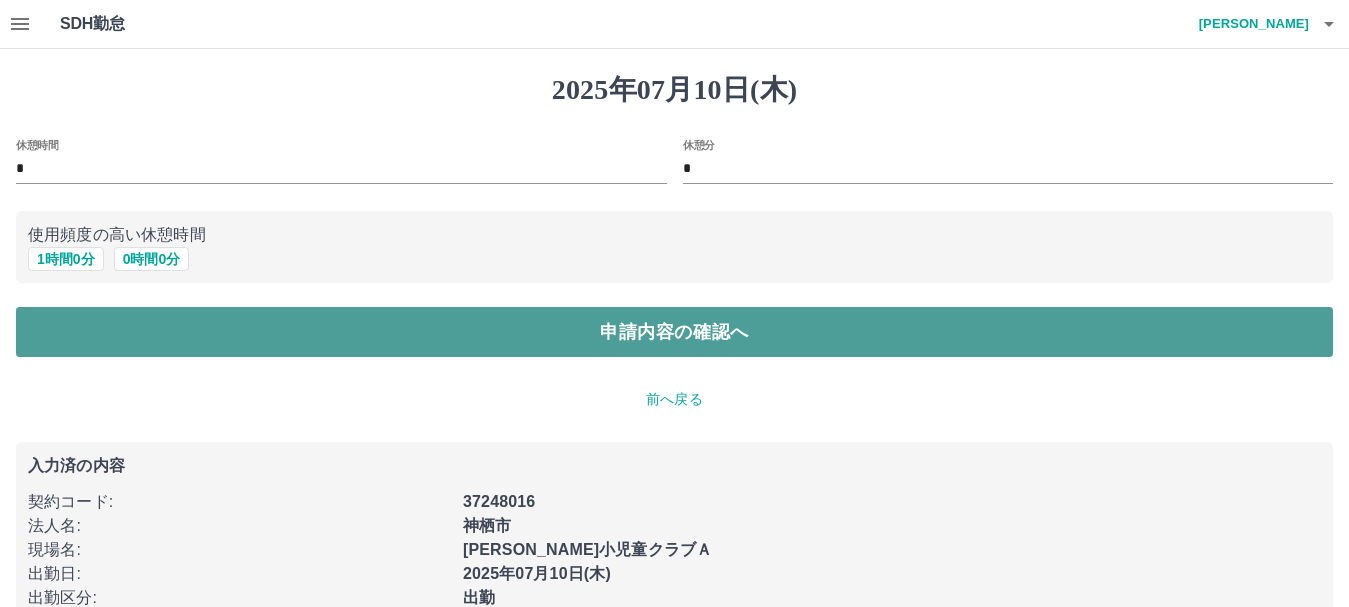 click on "申請内容の確認へ" at bounding box center [674, 332] 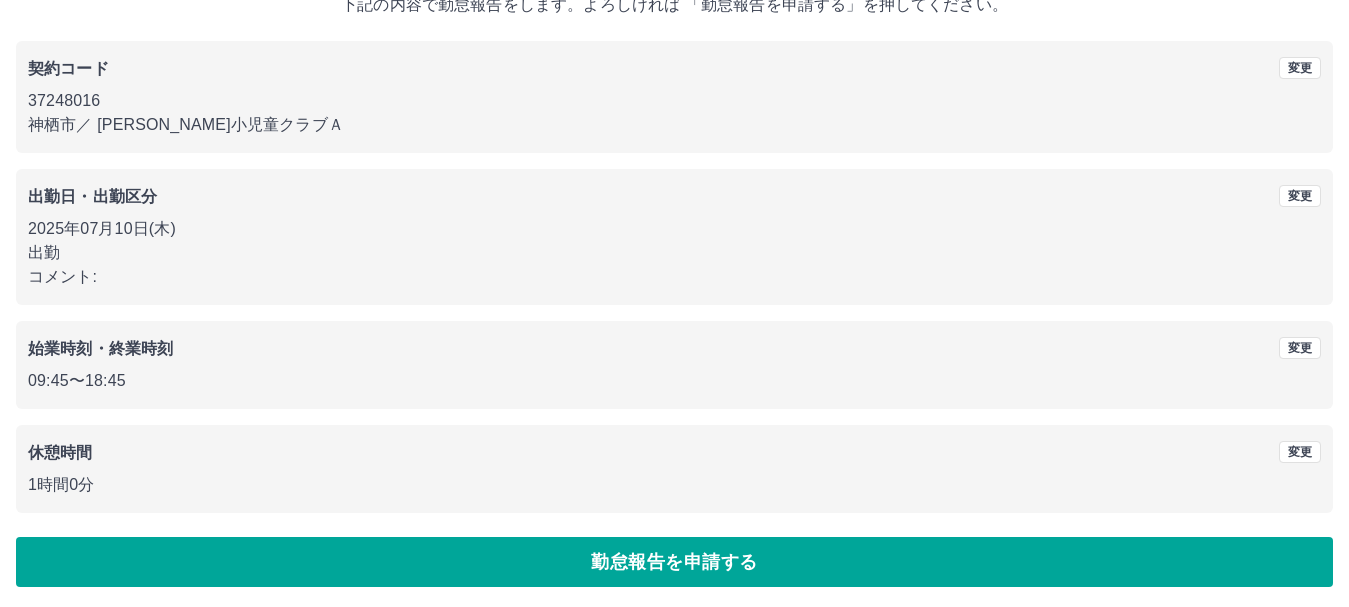 scroll, scrollTop: 142, scrollLeft: 0, axis: vertical 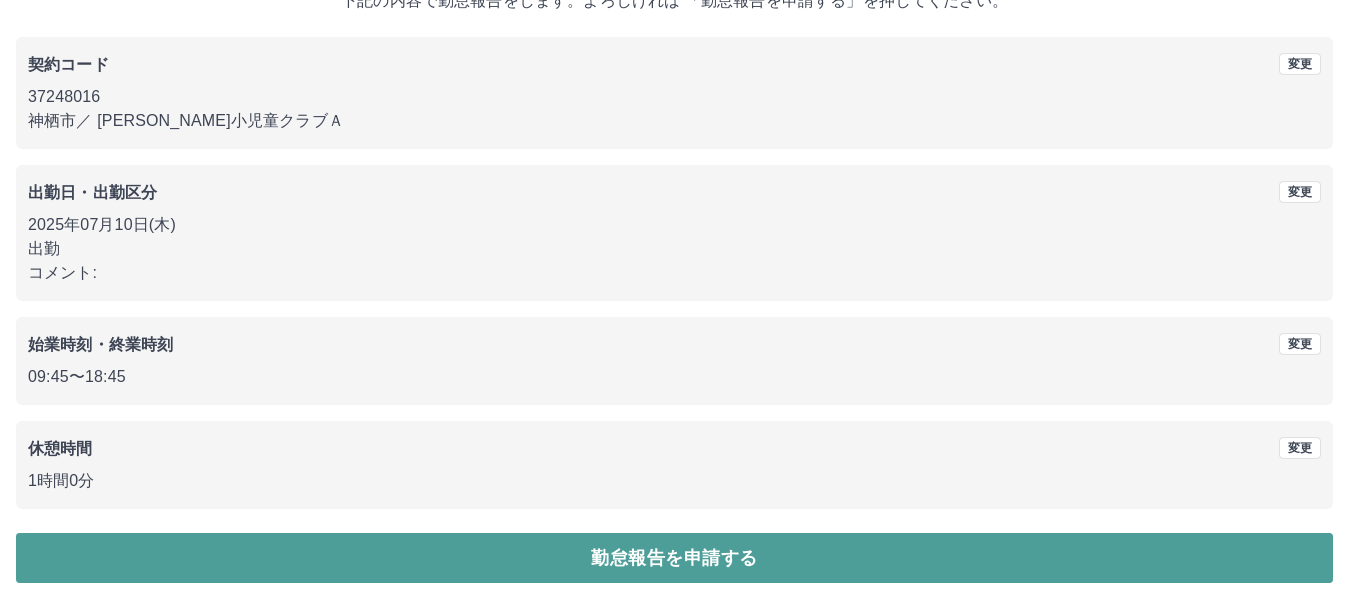 click on "勤怠報告を申請する" at bounding box center (674, 558) 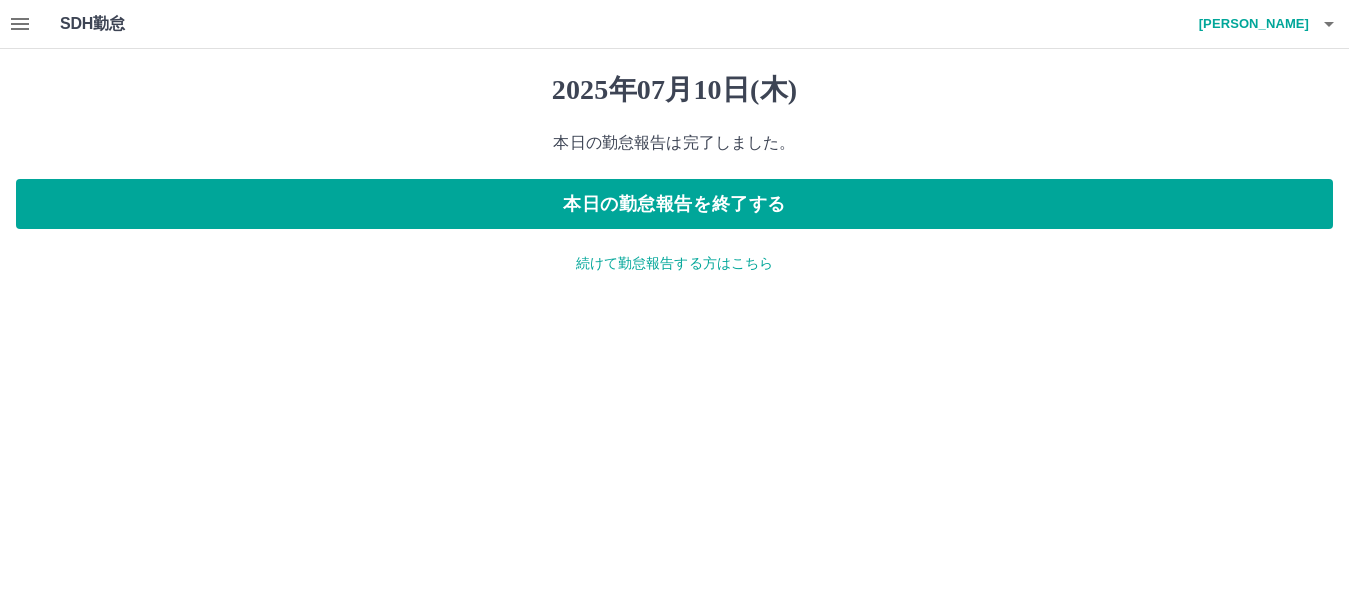 scroll, scrollTop: 0, scrollLeft: 0, axis: both 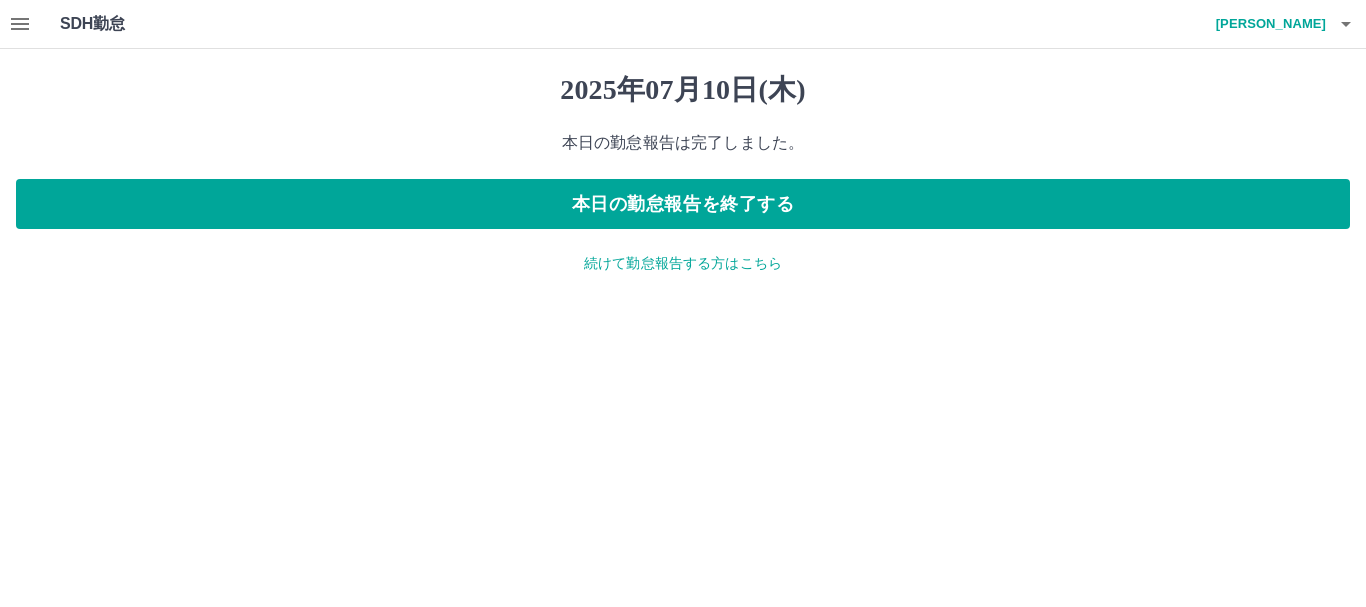 click on "続けて勤怠報告する方はこちら" at bounding box center (683, 263) 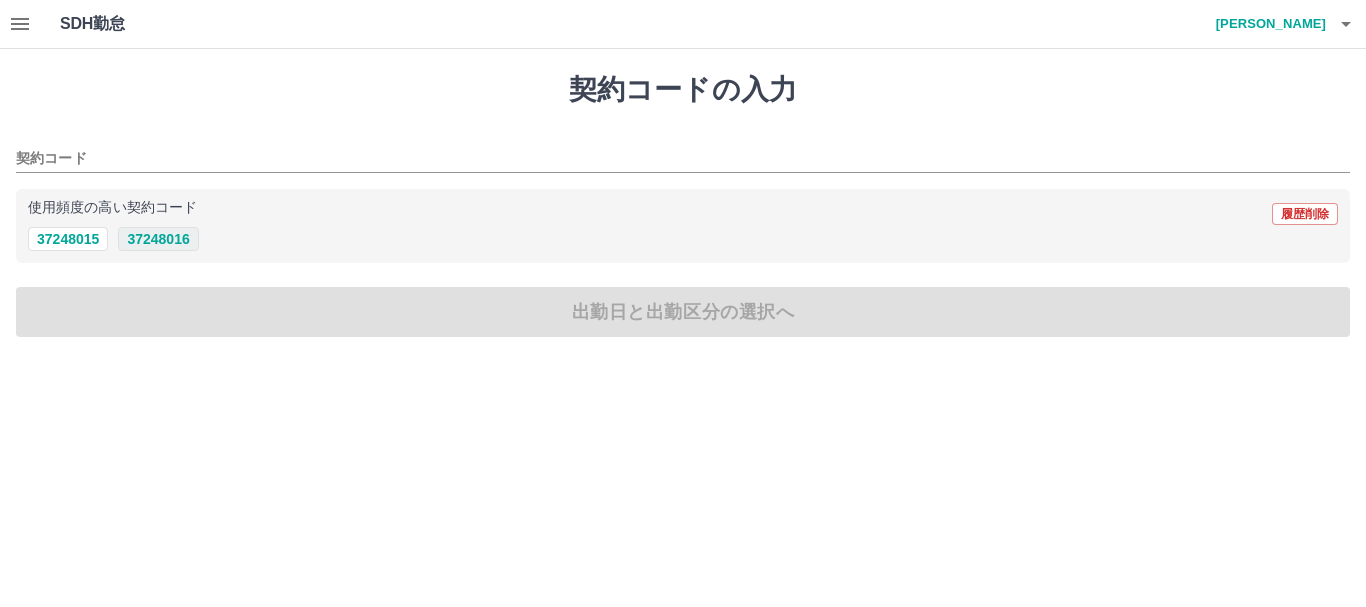 click on "37248016" at bounding box center (158, 239) 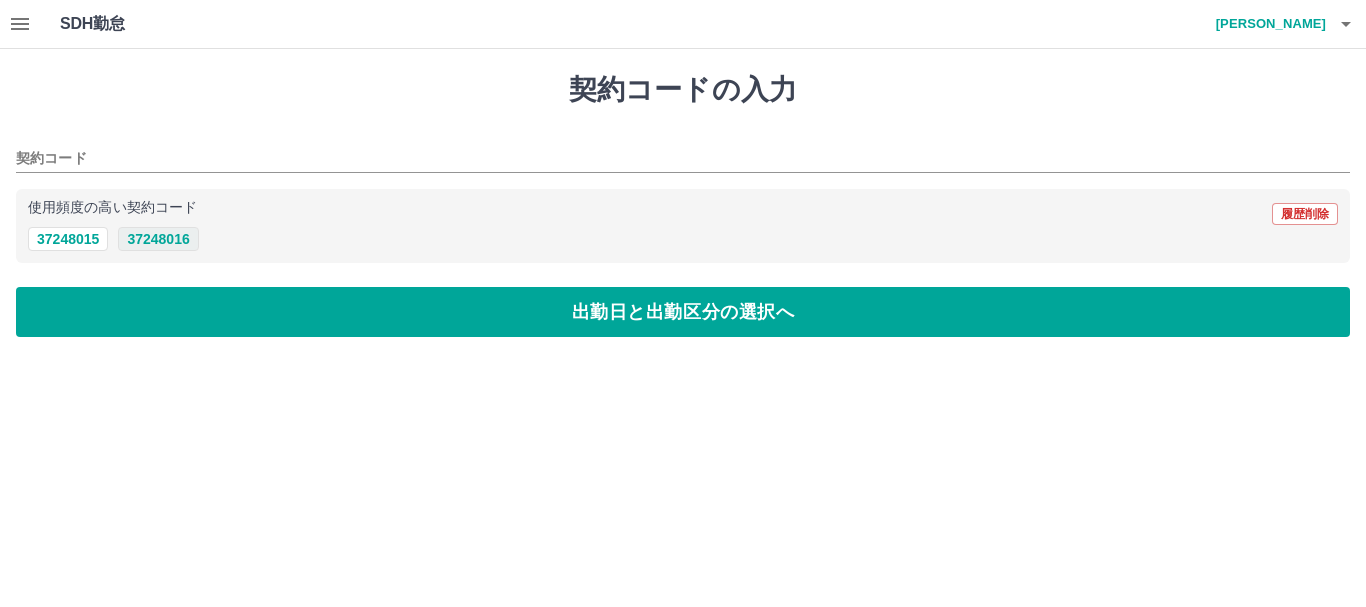 type on "********" 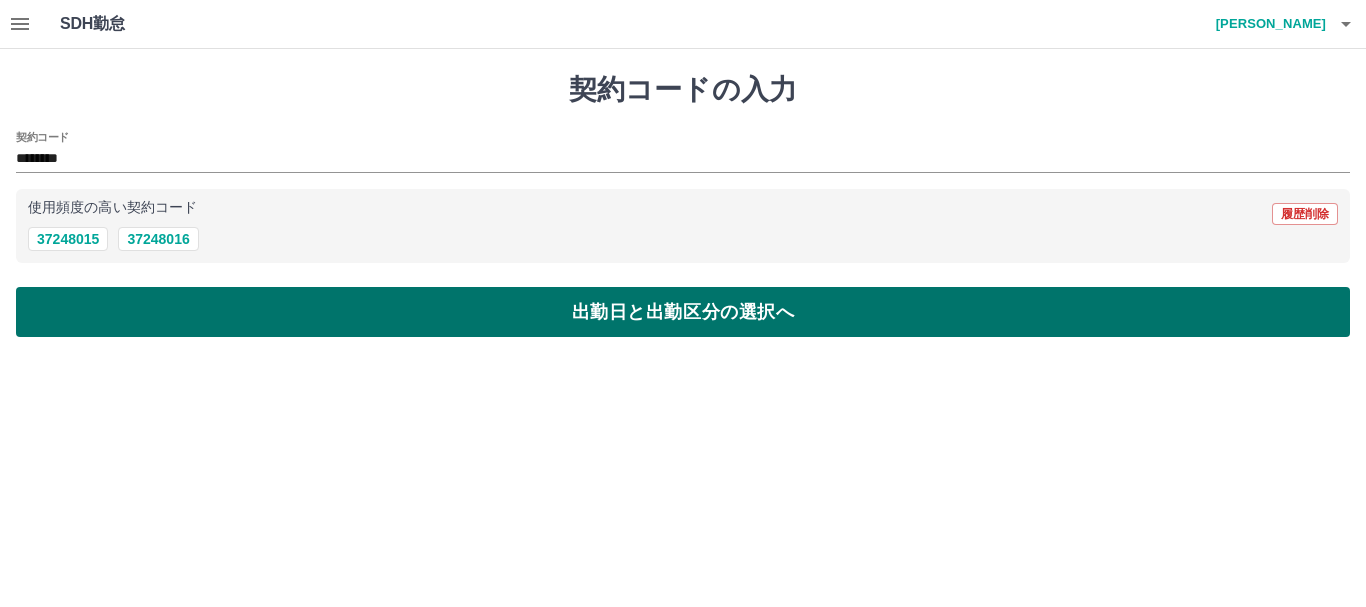 click on "出勤日と出勤区分の選択へ" at bounding box center [683, 312] 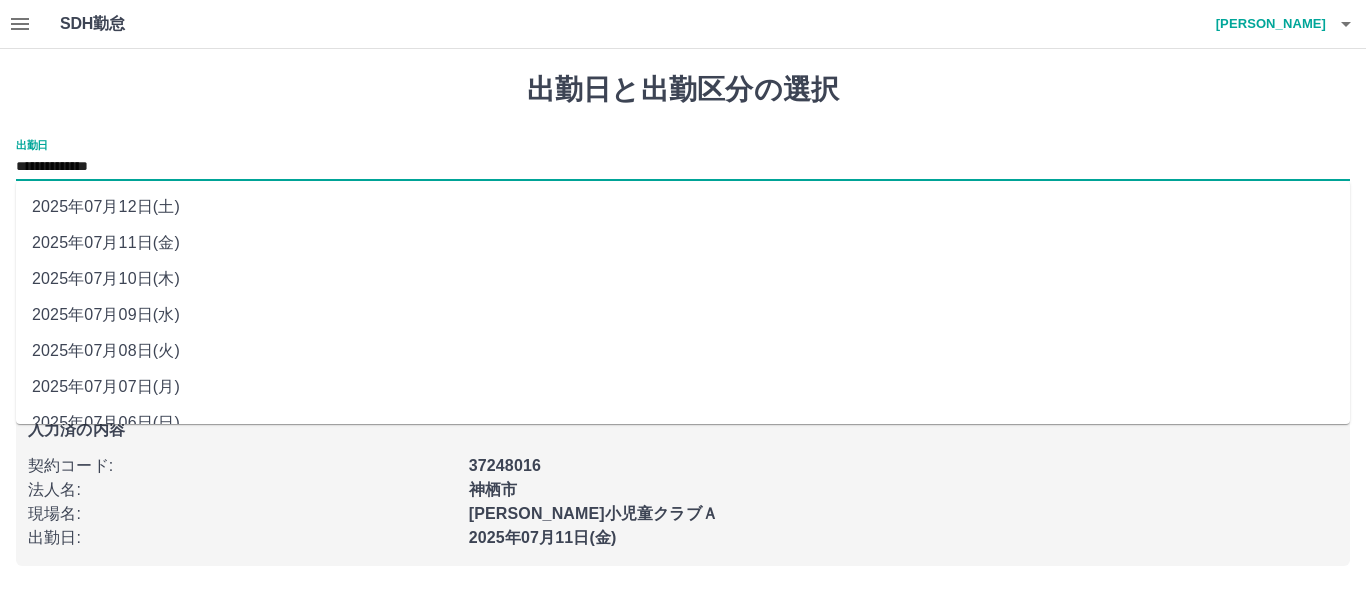 click on "**********" at bounding box center [683, 167] 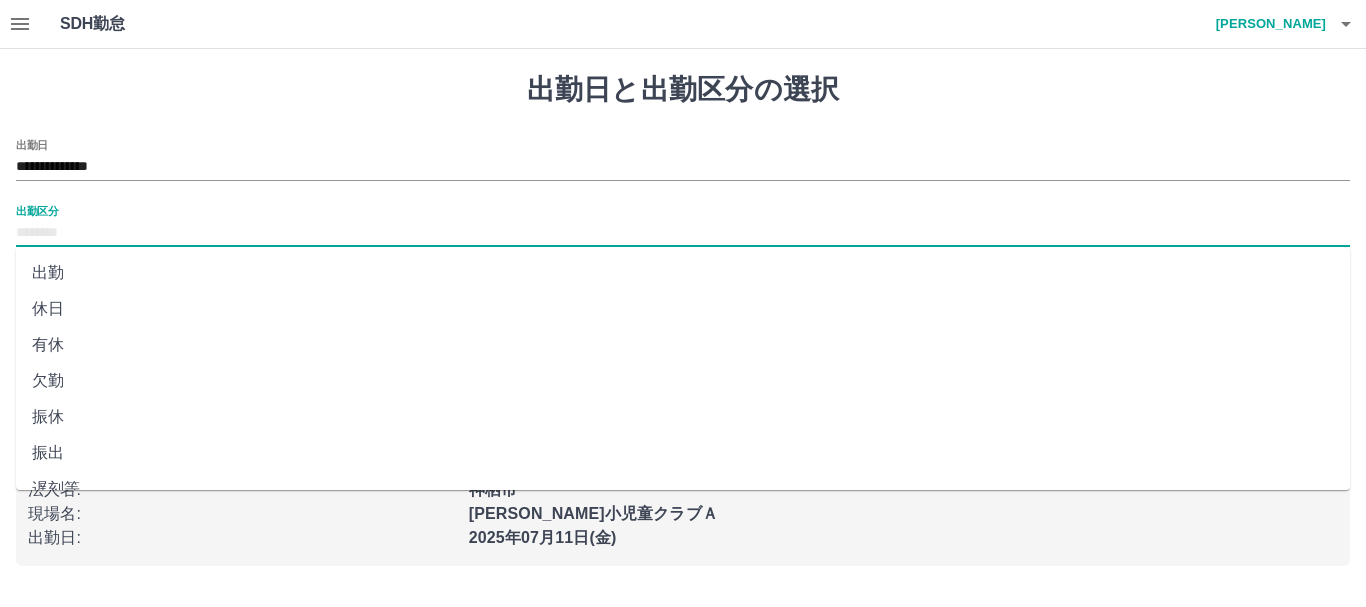 click on "出勤区分" at bounding box center (683, 233) 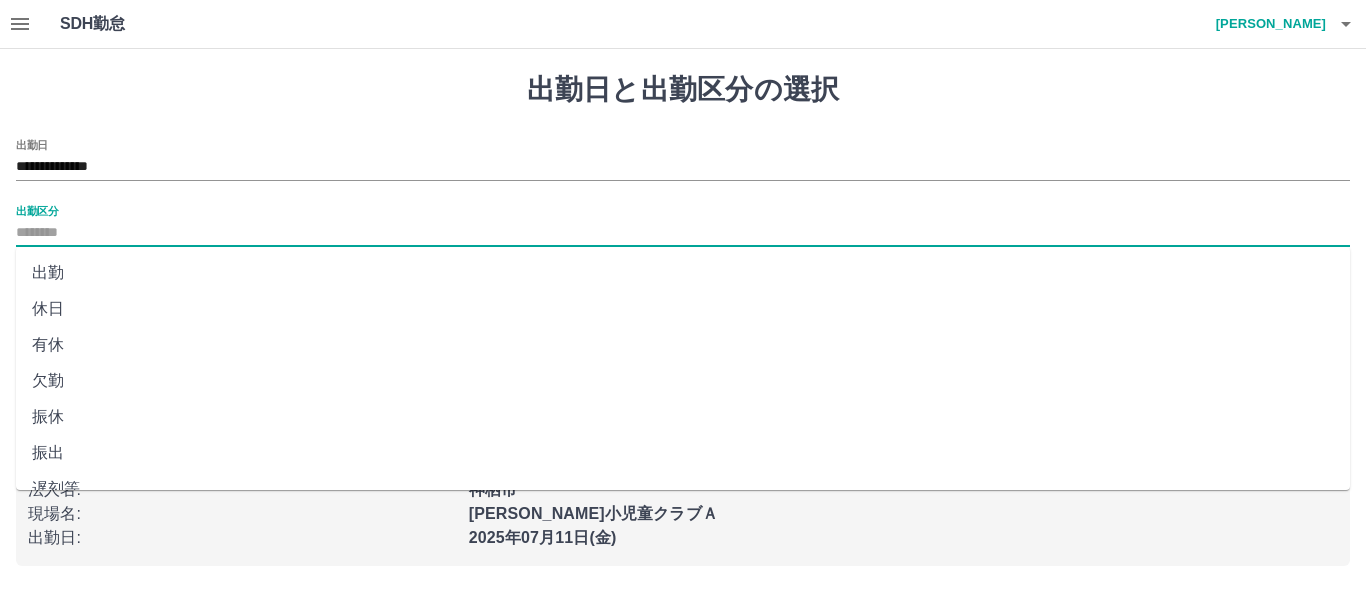 click on "出勤" at bounding box center (683, 273) 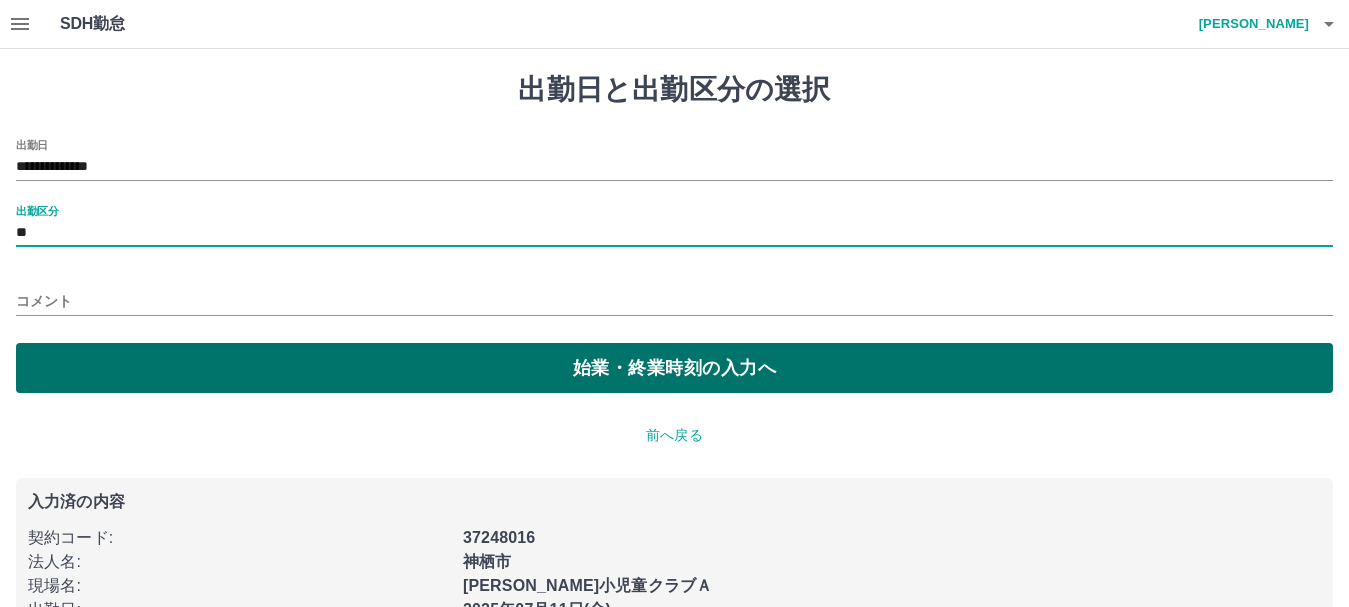 click on "始業・終業時刻の入力へ" at bounding box center [674, 368] 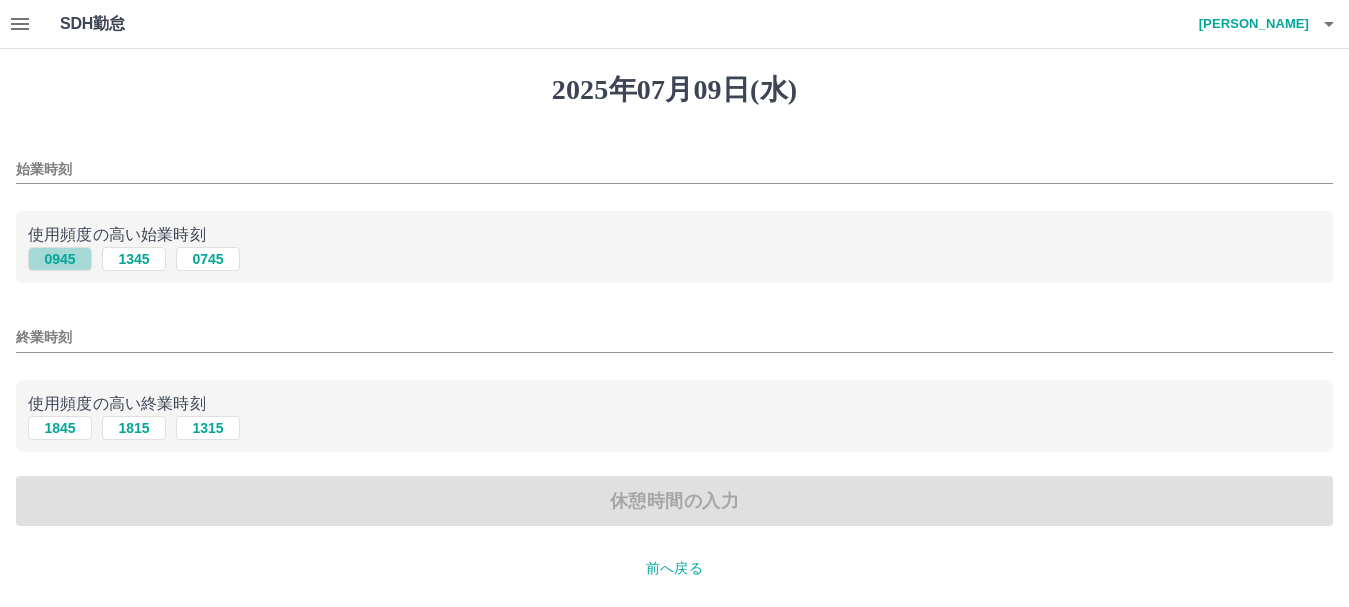 drag, startPoint x: 63, startPoint y: 257, endPoint x: 63, endPoint y: 273, distance: 16 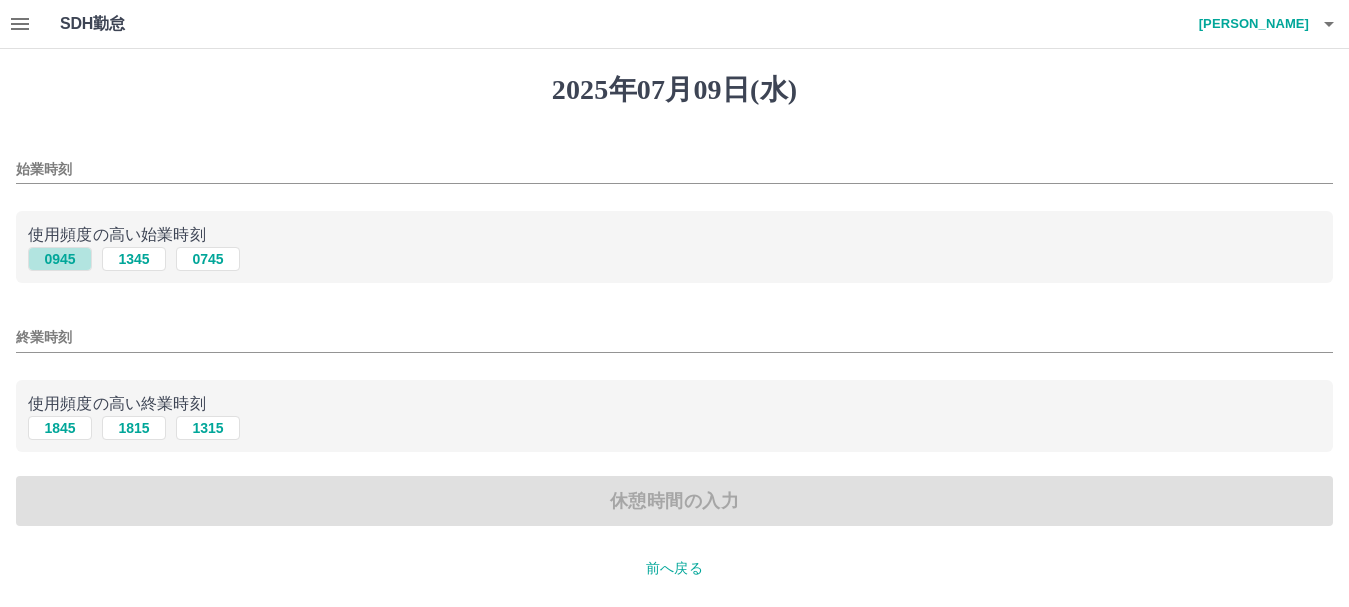 click on "0945" at bounding box center (60, 259) 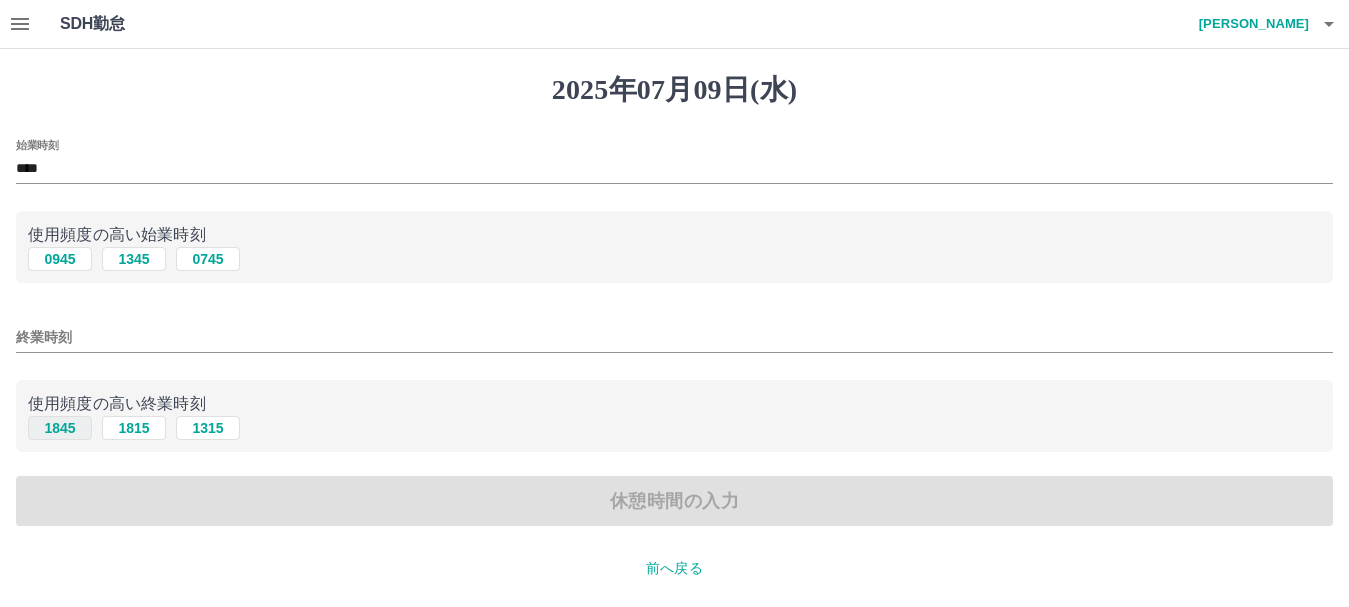 click on "1845" at bounding box center (60, 428) 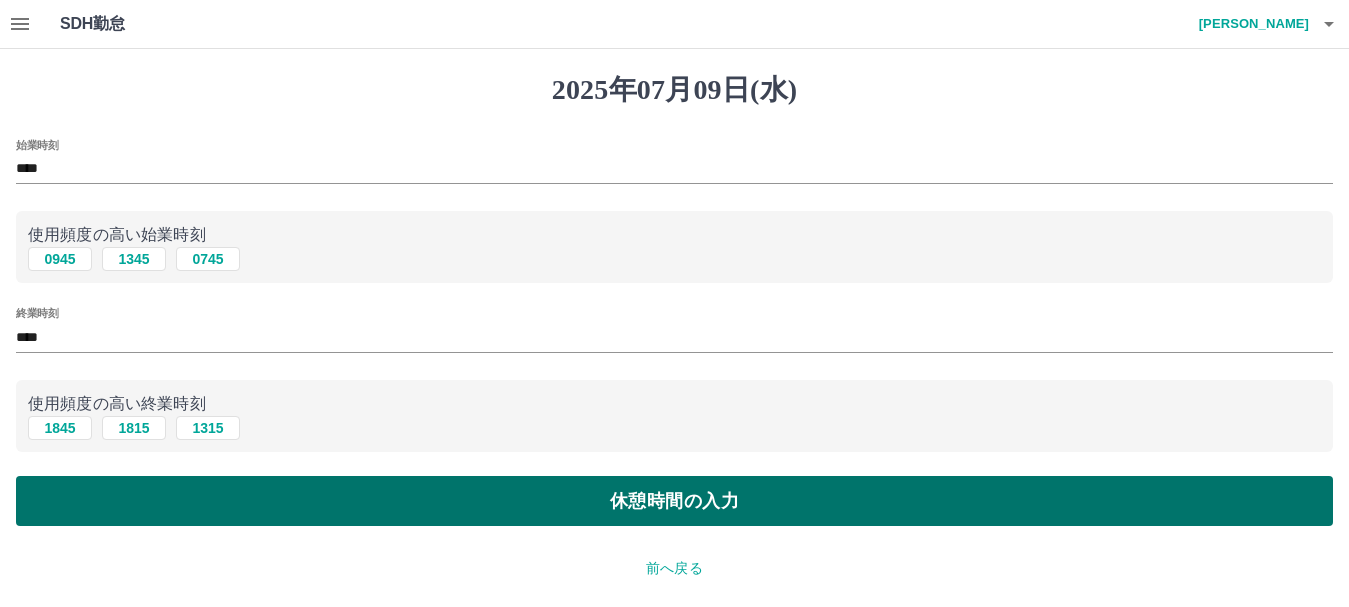 click on "休憩時間の入力" at bounding box center (674, 501) 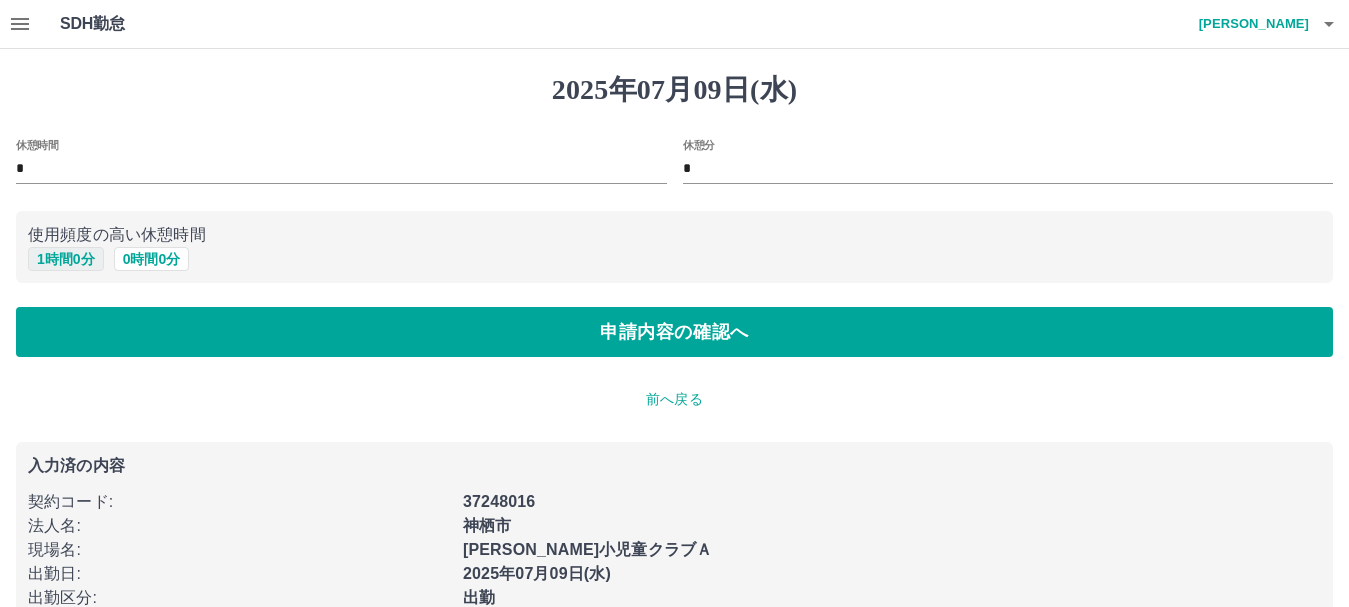 click on "1 時間 0 分" at bounding box center [66, 259] 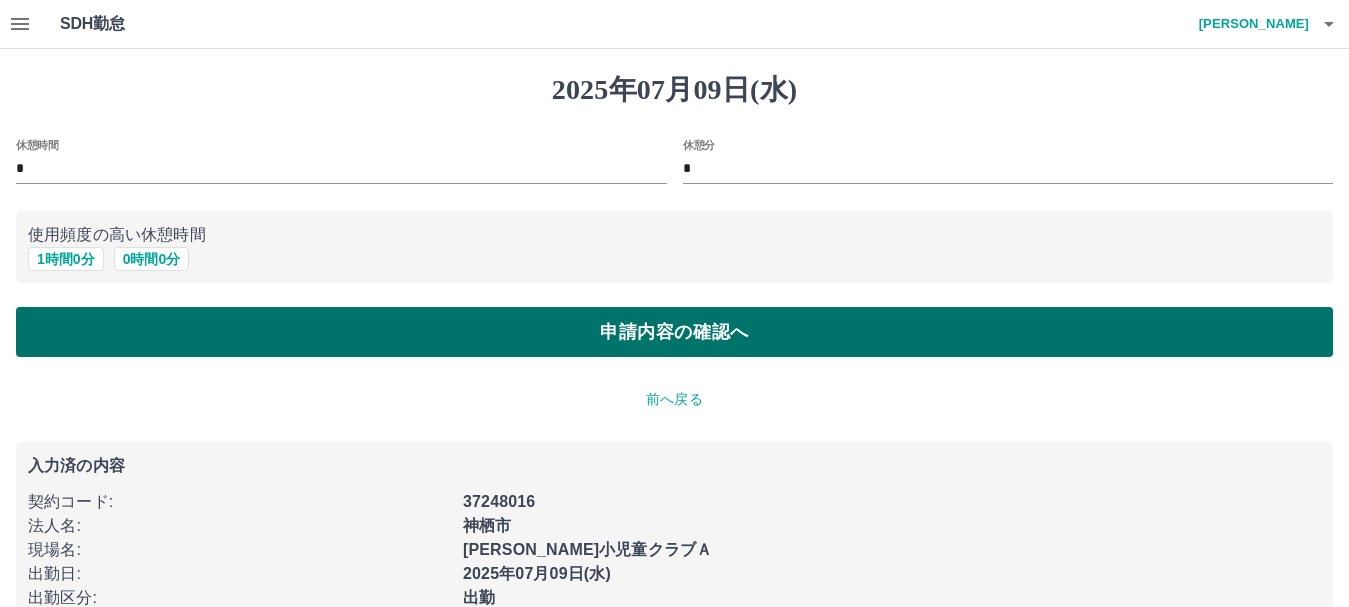 click on "申請内容の確認へ" at bounding box center [674, 332] 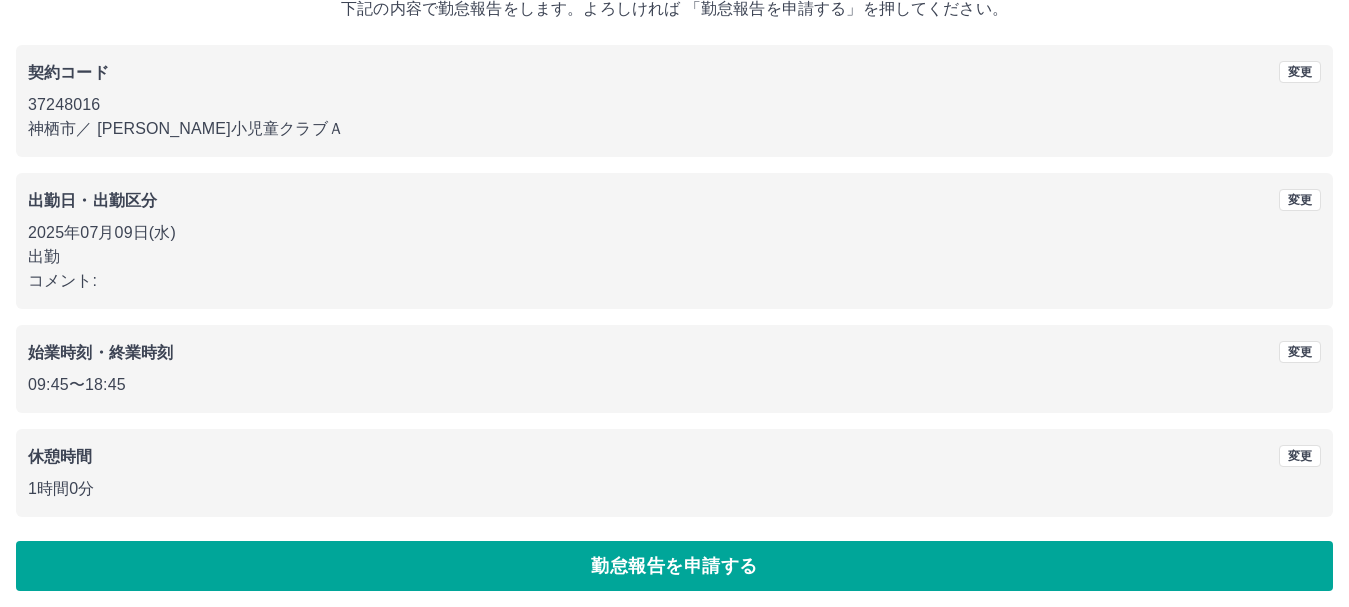 scroll, scrollTop: 142, scrollLeft: 0, axis: vertical 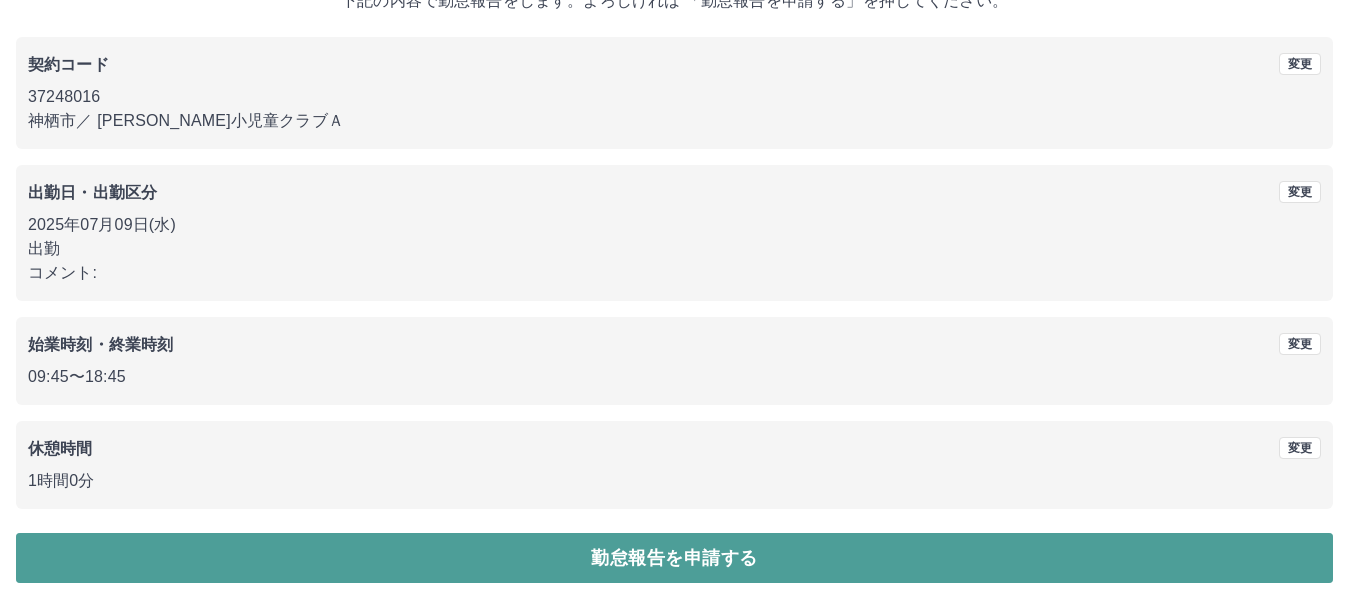 click on "勤怠報告を申請する" at bounding box center (674, 558) 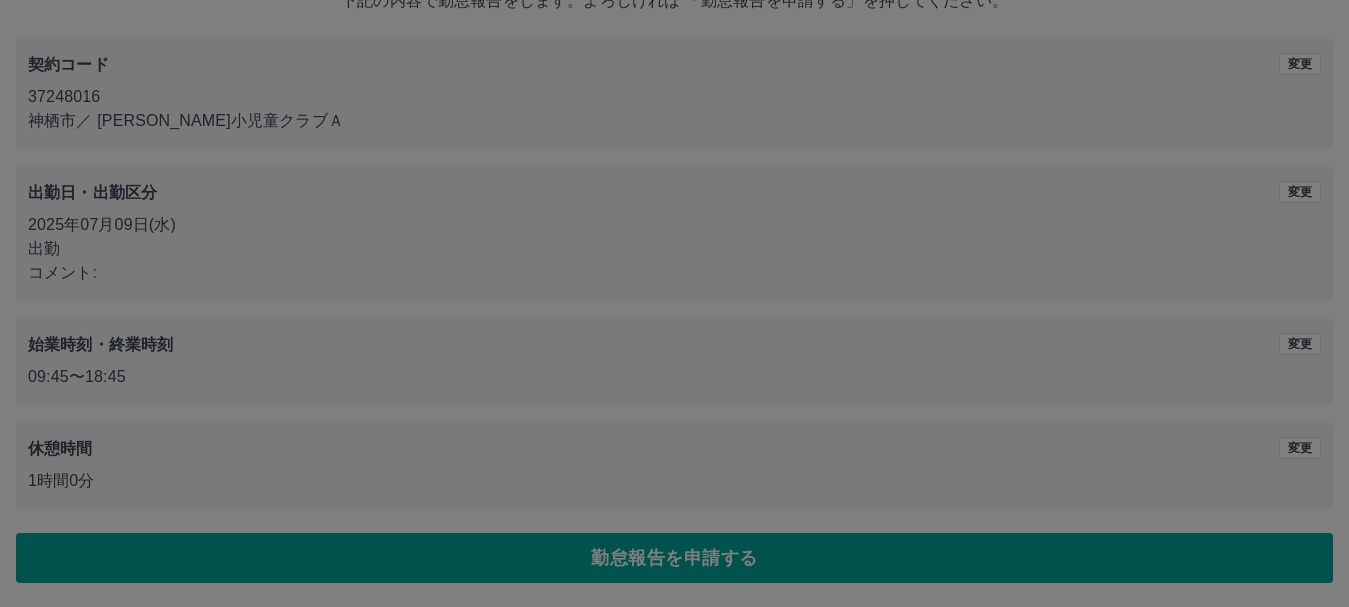 scroll, scrollTop: 0, scrollLeft: 0, axis: both 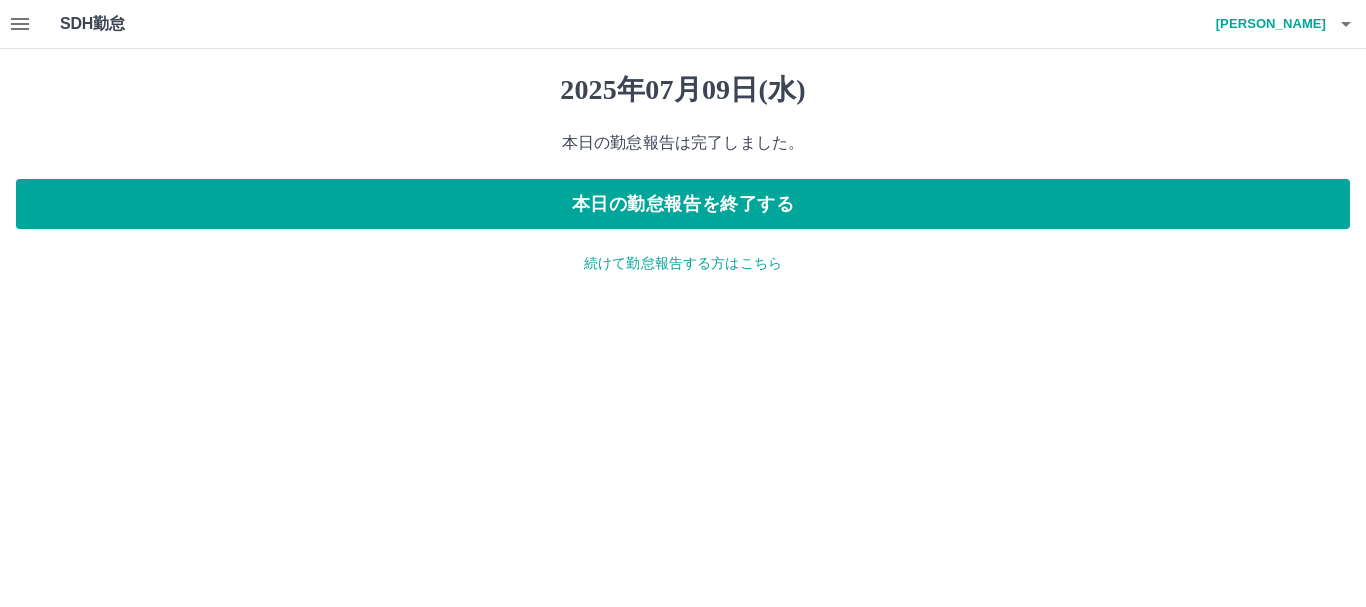 click on "続けて勤怠報告する方はこちら" at bounding box center [683, 263] 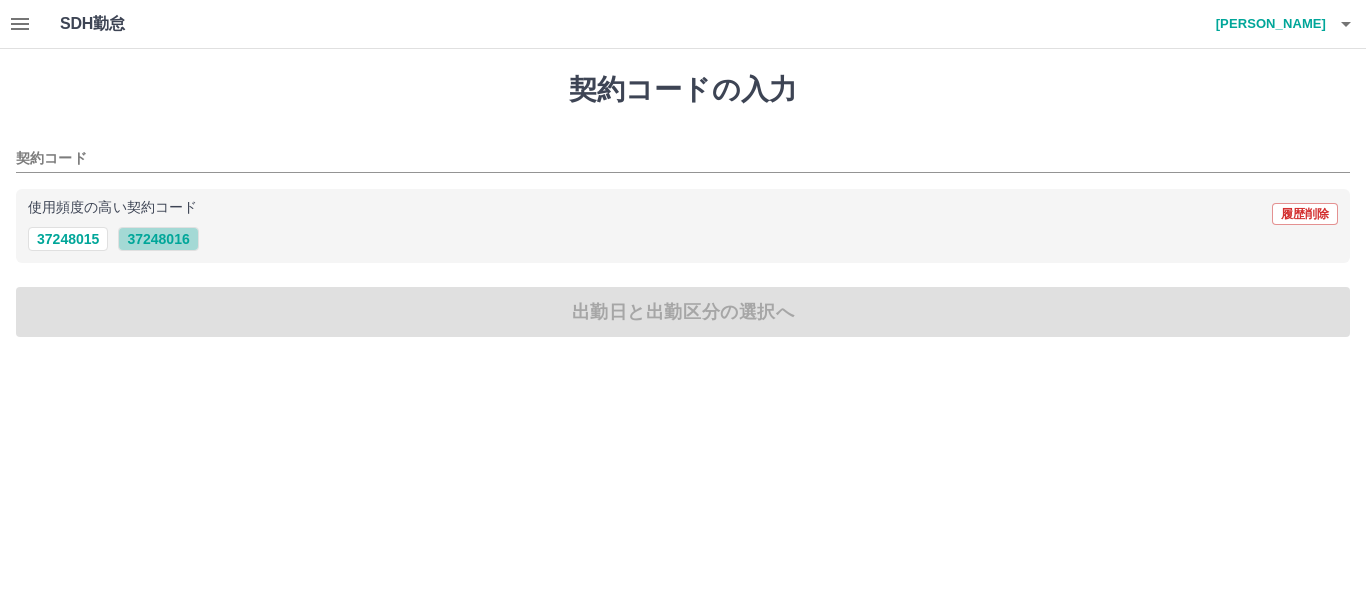 click on "37248016" at bounding box center [158, 239] 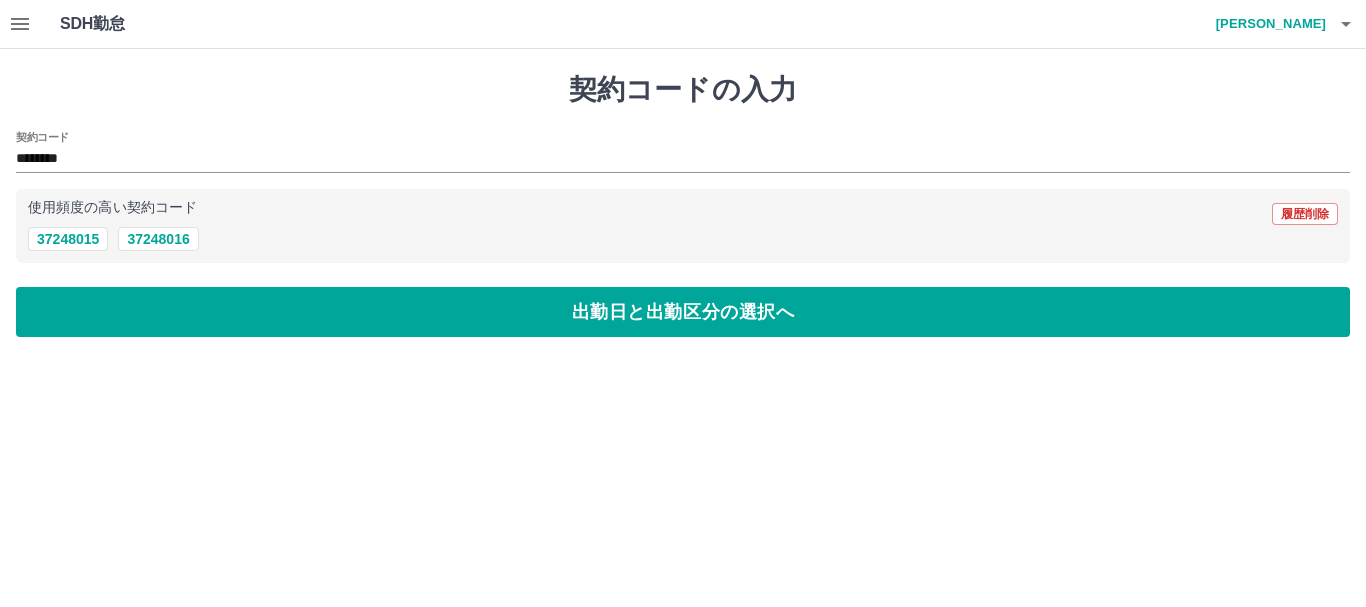 click on "契約コードの入力 契約コード ******** 使用頻度の高い契約コード 履歴削除 37248015 37248016 出勤日と出勤区分の選択へ" at bounding box center [683, 205] 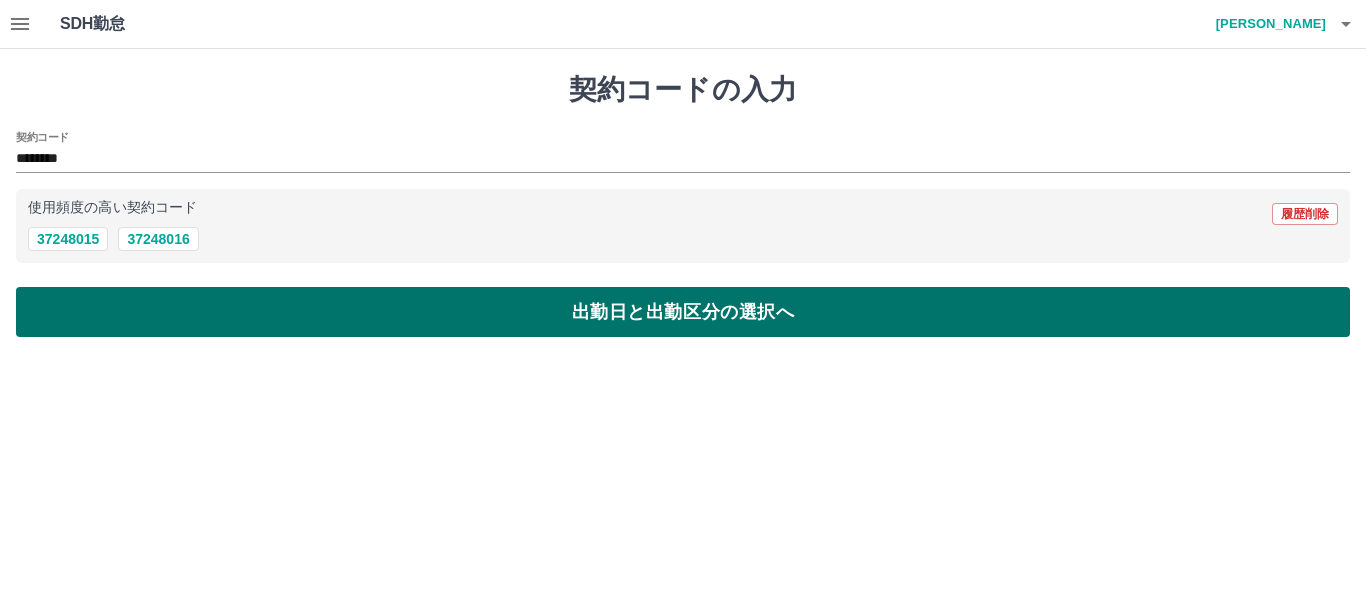 click on "出勤日と出勤区分の選択へ" at bounding box center [683, 312] 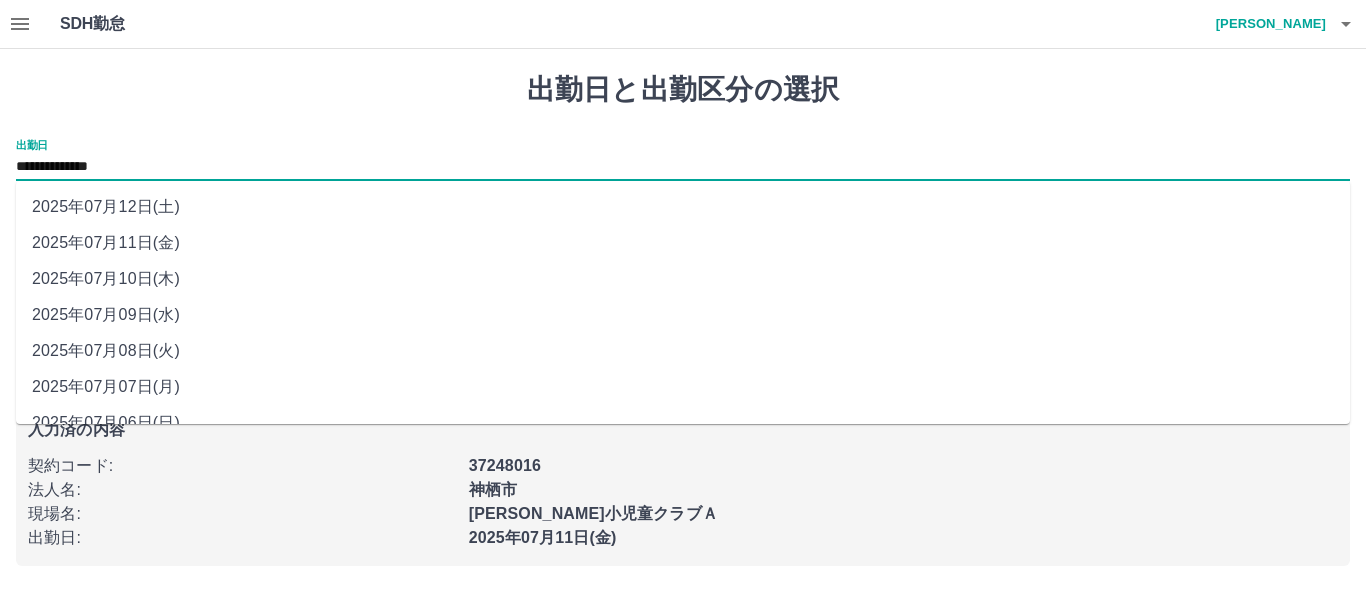 click on "**********" at bounding box center [683, 167] 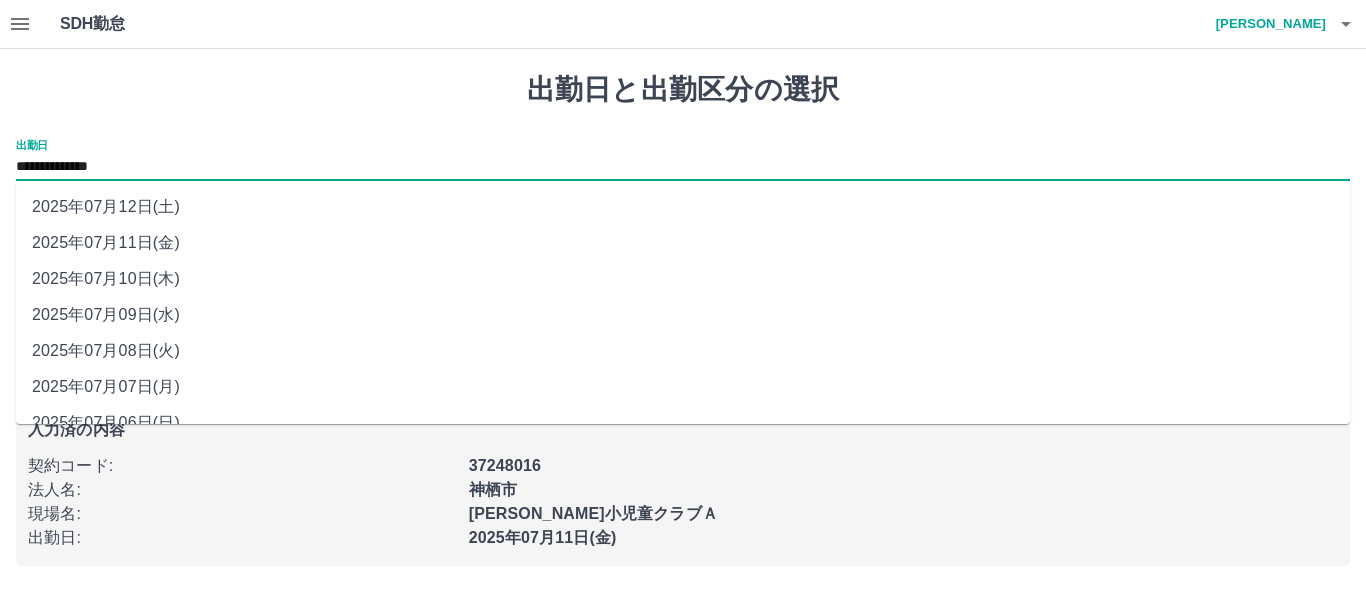 click on "2025年07月08日(火)" at bounding box center (683, 351) 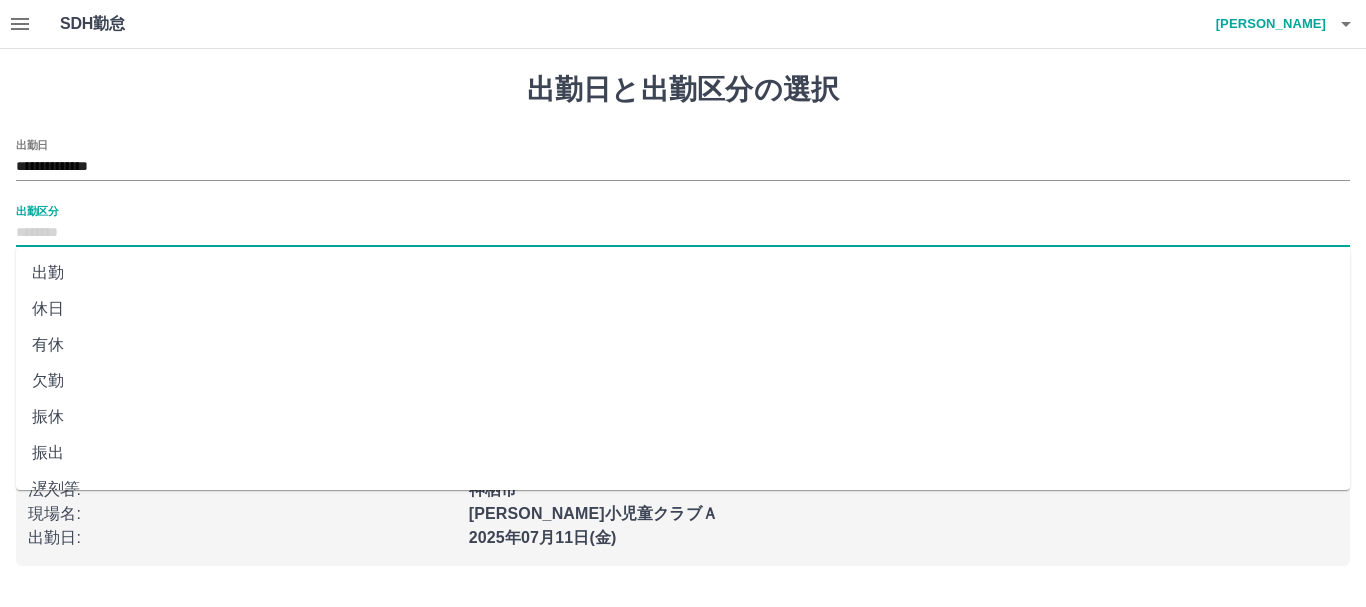 click on "出勤区分" at bounding box center [683, 233] 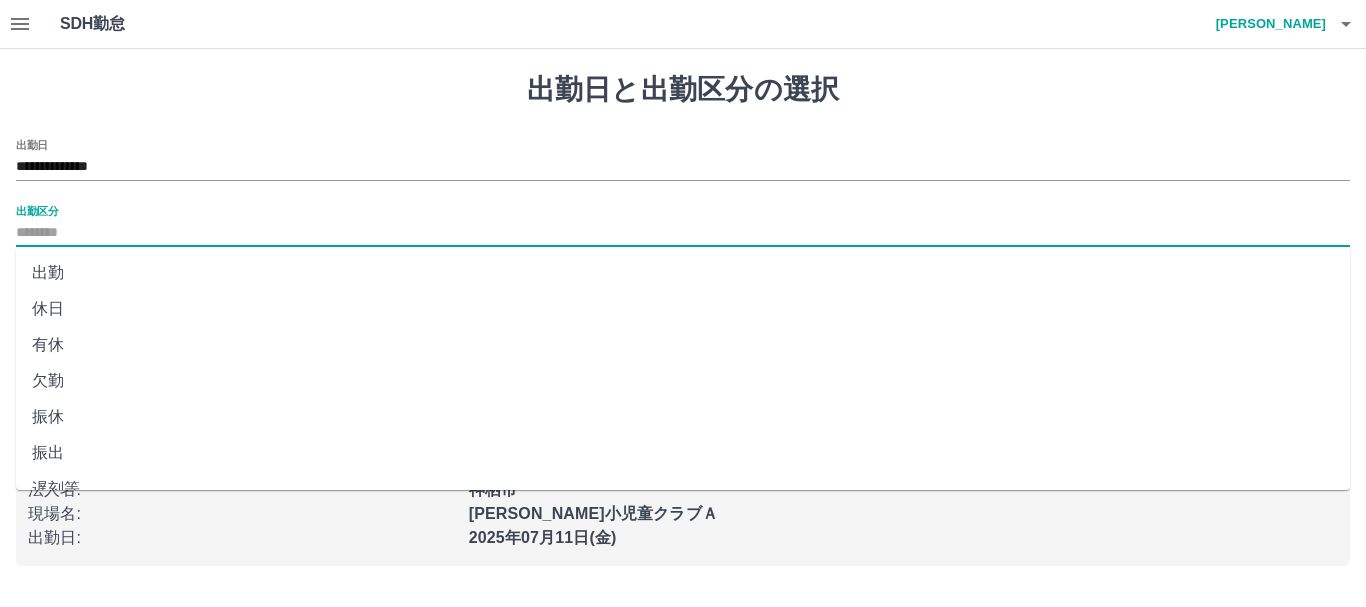 click on "出勤" at bounding box center (683, 273) 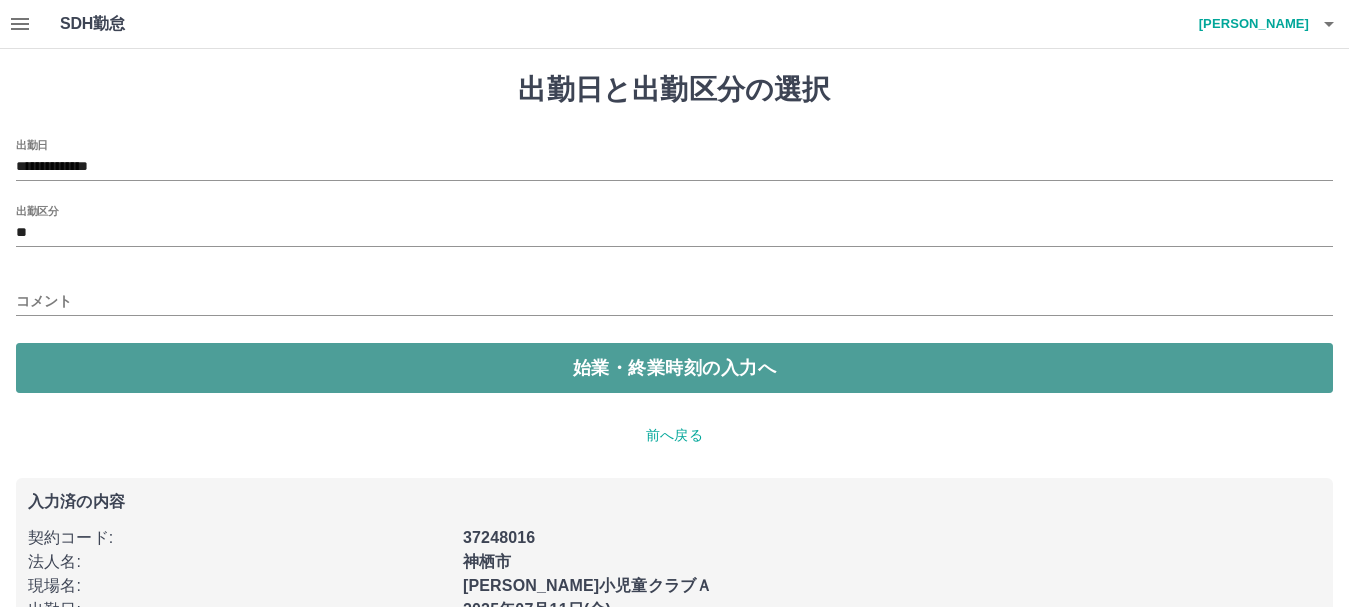 click on "始業・終業時刻の入力へ" at bounding box center [674, 368] 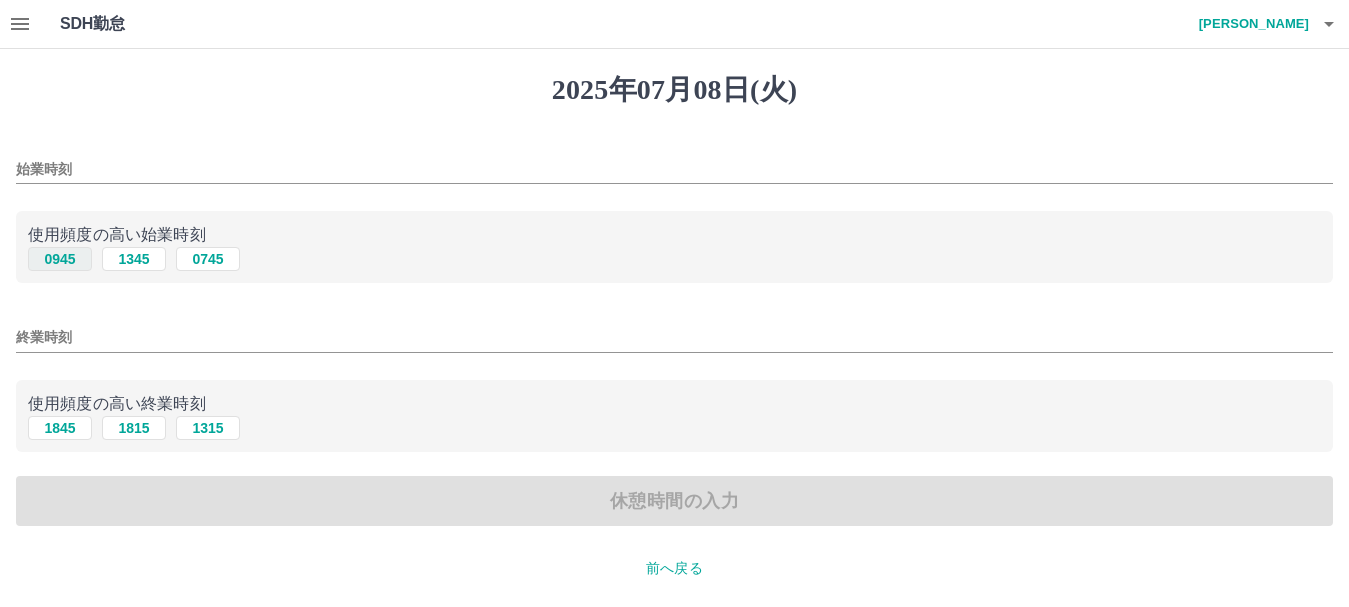 click on "0945" at bounding box center (60, 259) 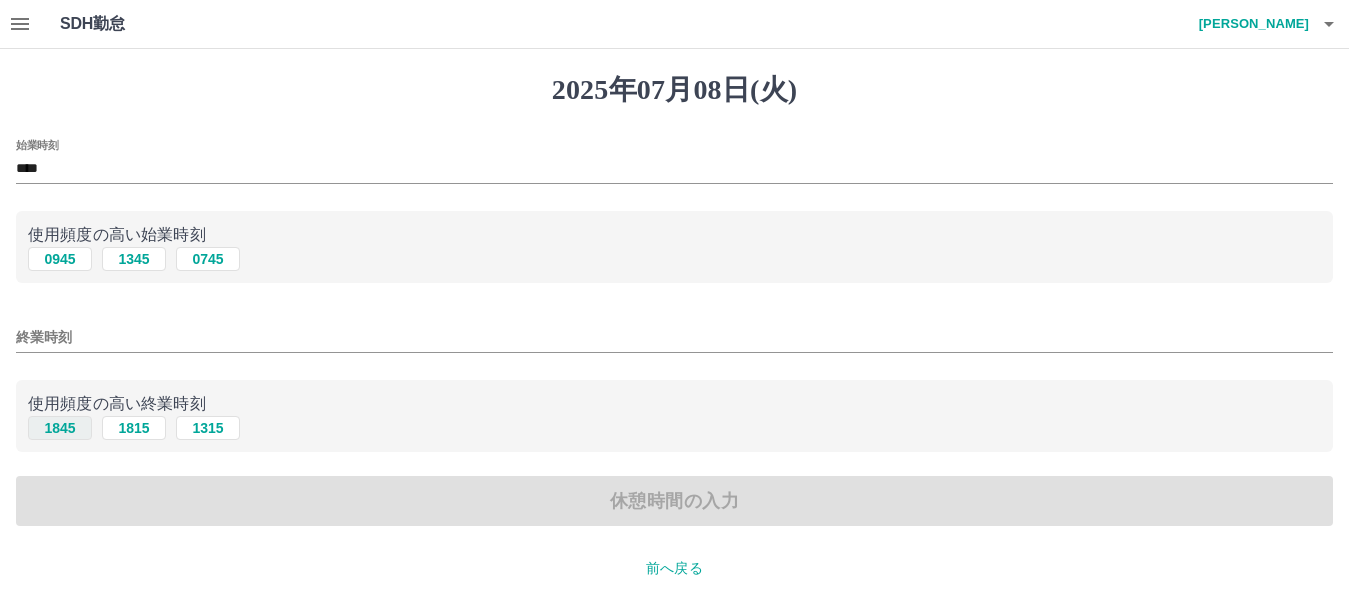 click on "1845" at bounding box center [60, 428] 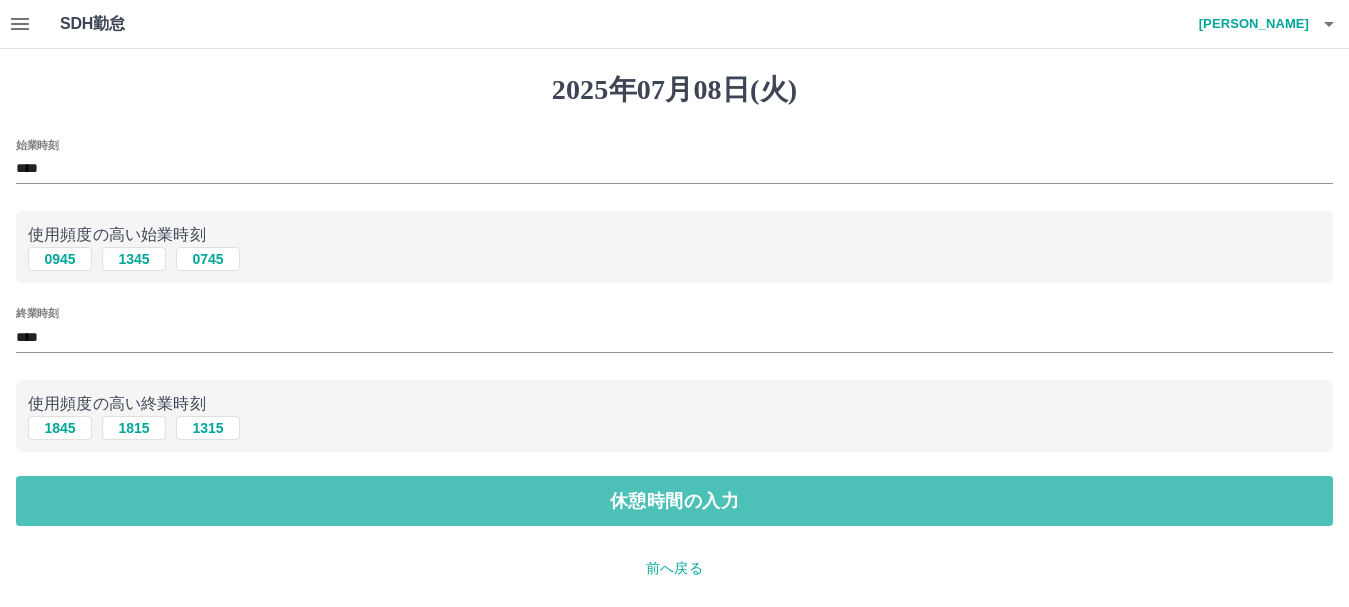 drag, startPoint x: 96, startPoint y: 489, endPoint x: 108, endPoint y: 489, distance: 12 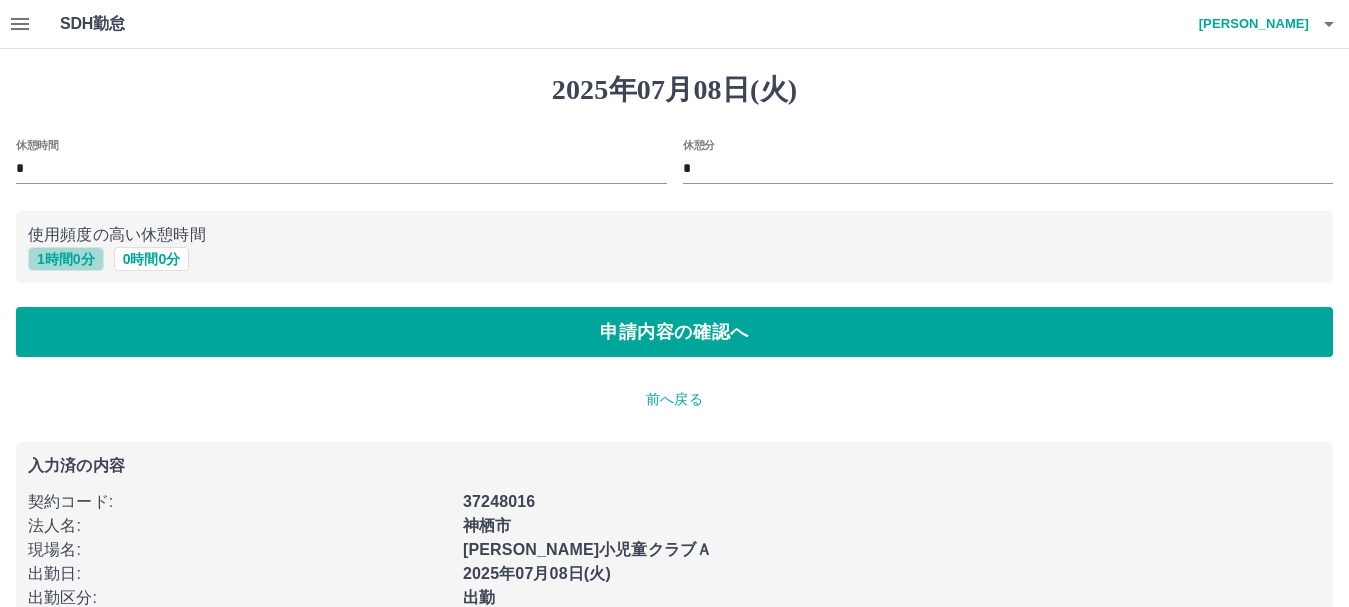 click on "1 時間 0 分" at bounding box center (66, 259) 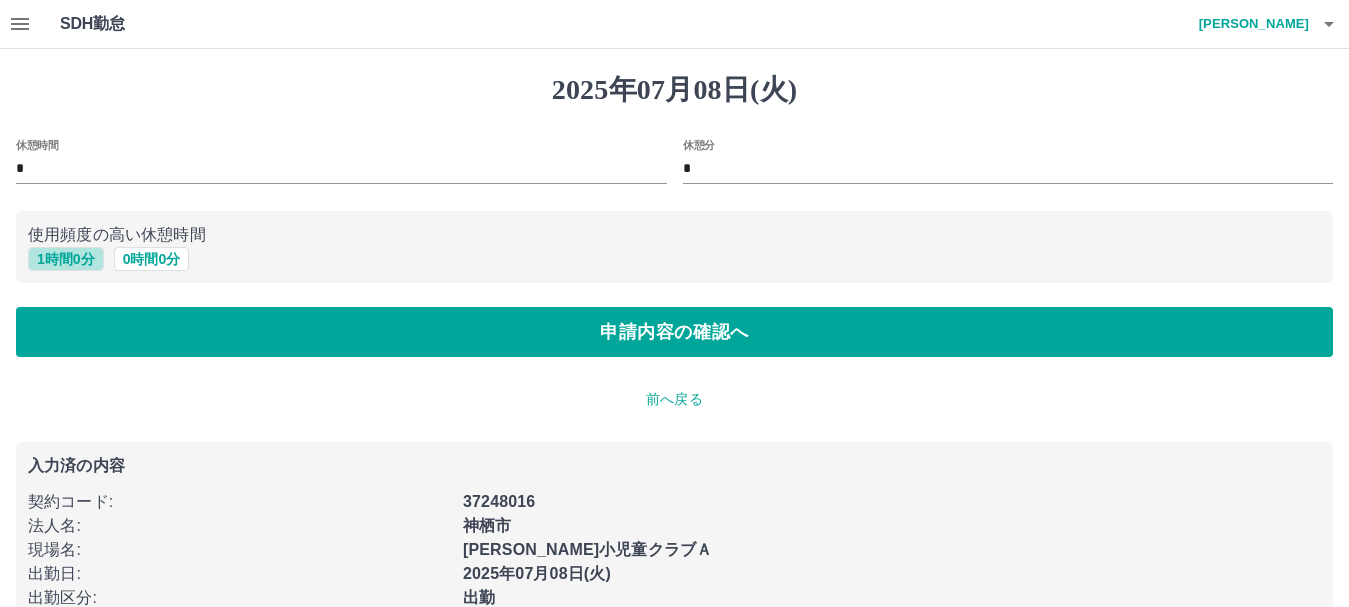 type on "*" 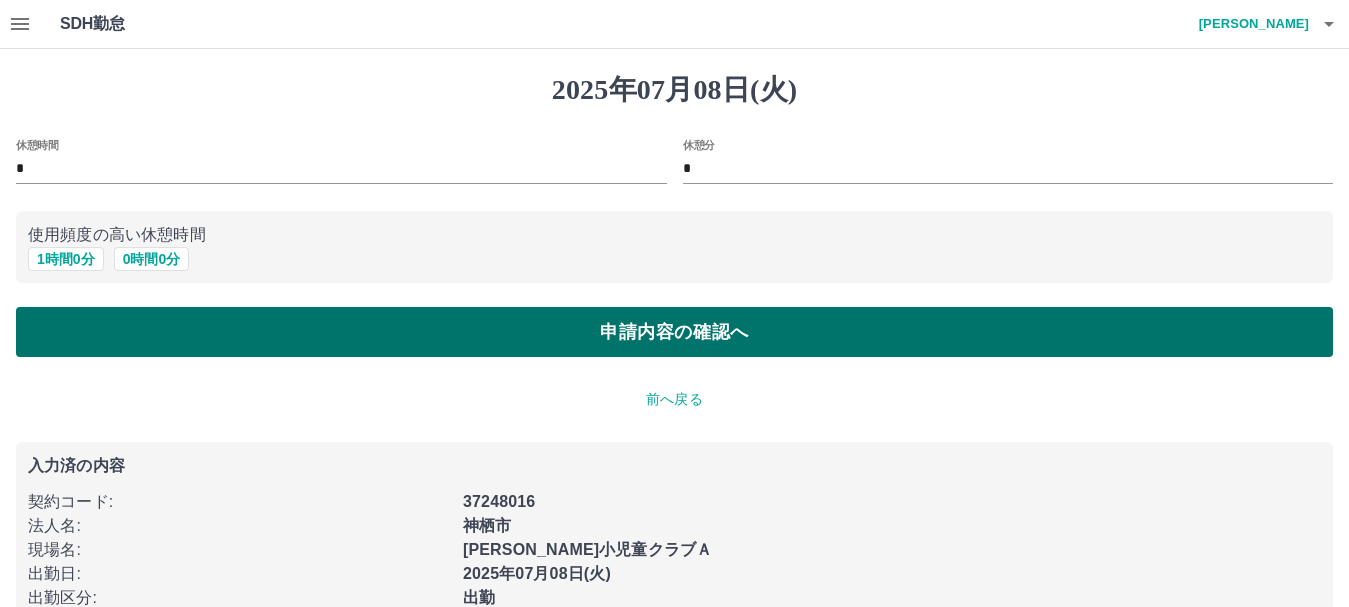 click on "申請内容の確認へ" at bounding box center [674, 332] 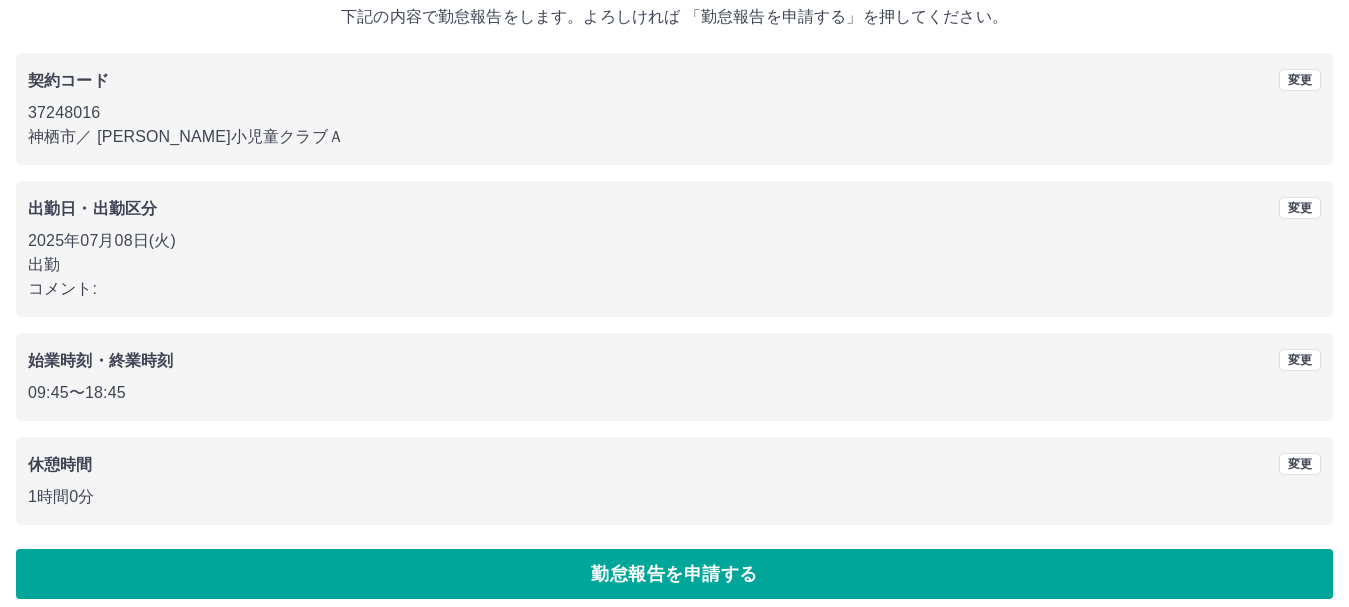 scroll, scrollTop: 142, scrollLeft: 0, axis: vertical 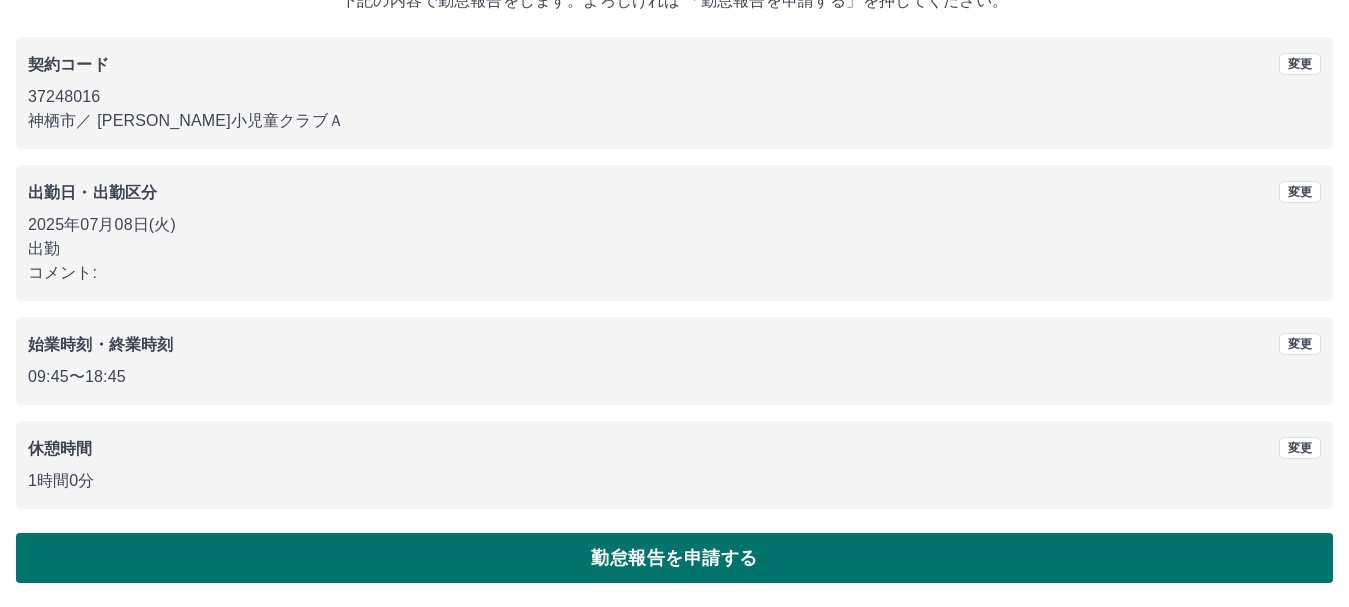click on "勤怠報告を申請する" at bounding box center [674, 558] 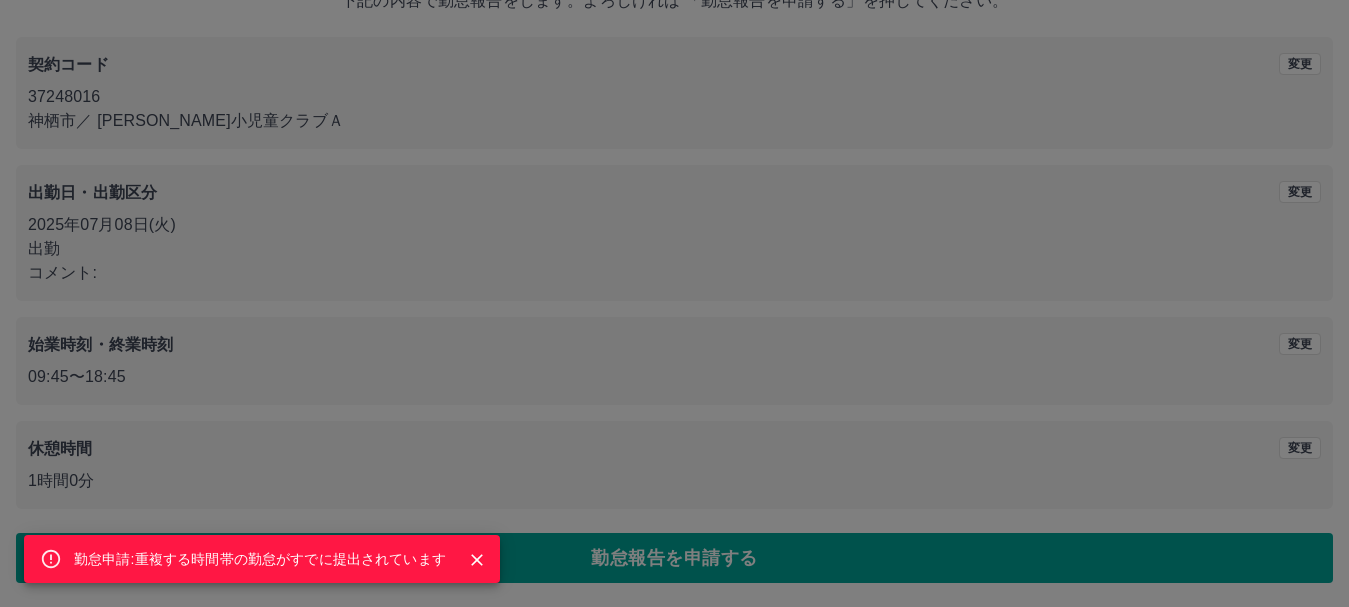 click at bounding box center [477, 560] 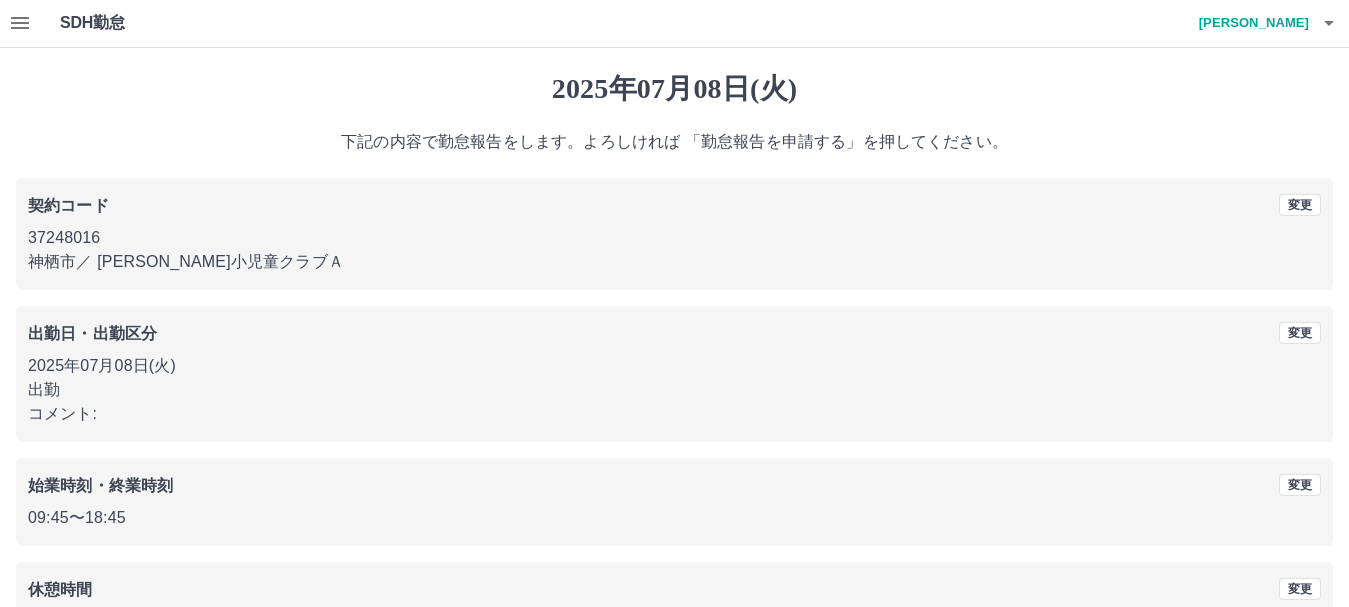 scroll, scrollTop: 0, scrollLeft: 0, axis: both 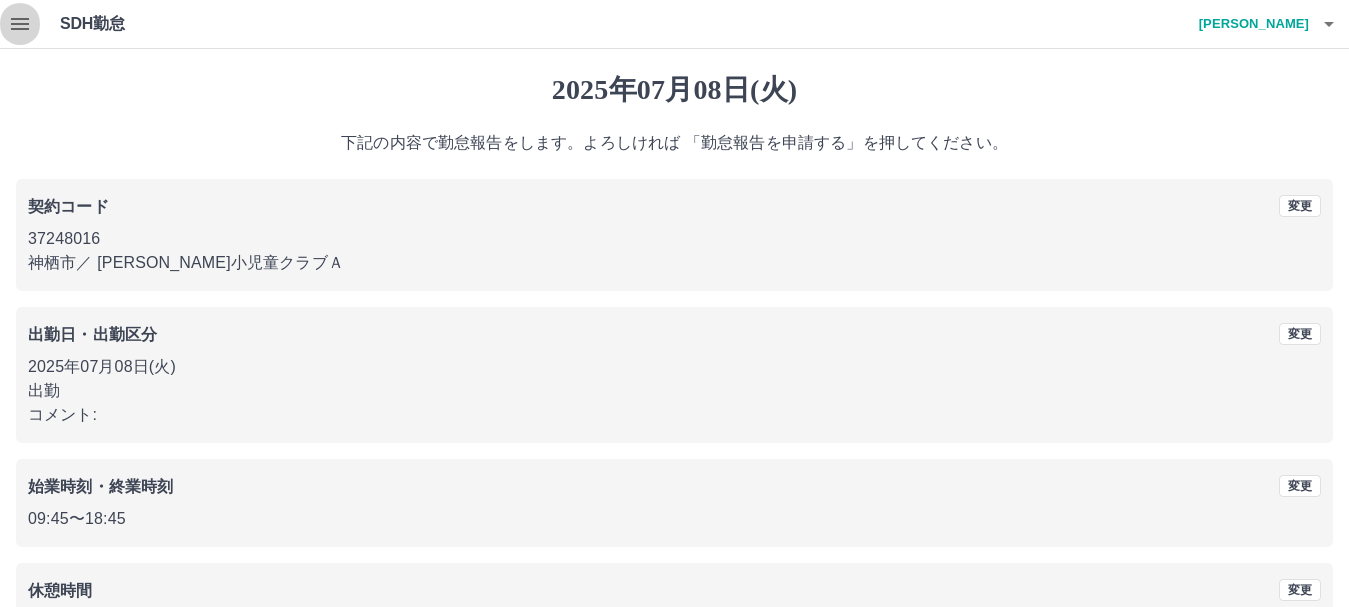click 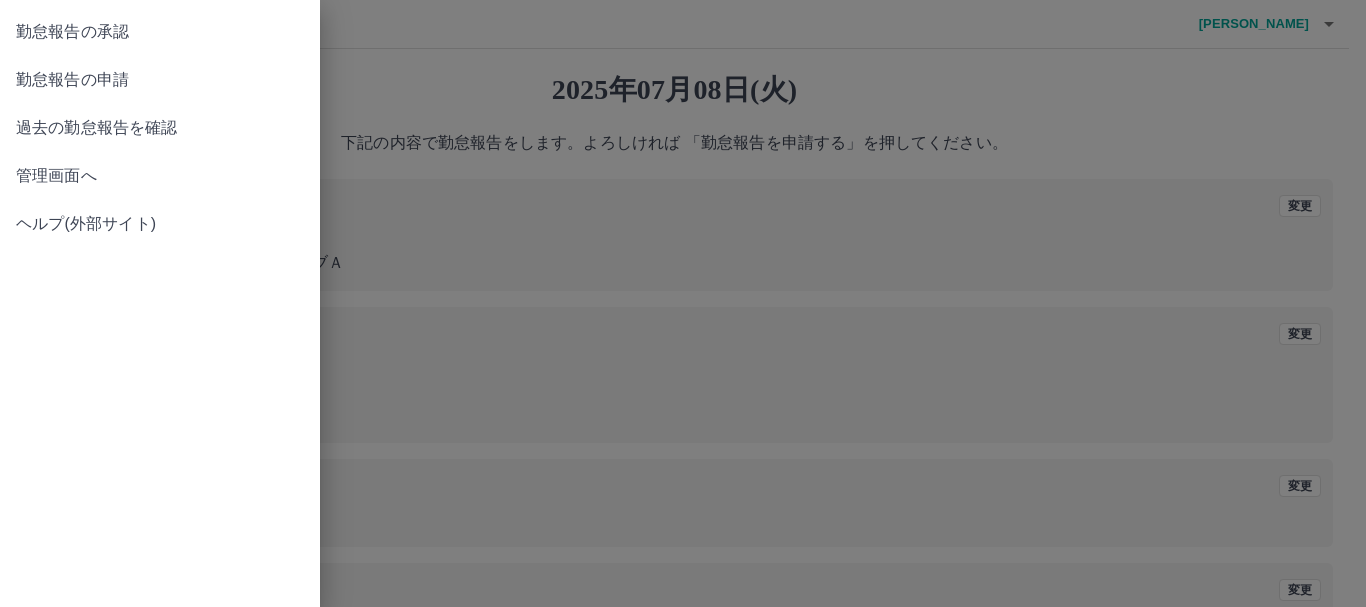 click on "勤怠報告の承認" at bounding box center [160, 32] 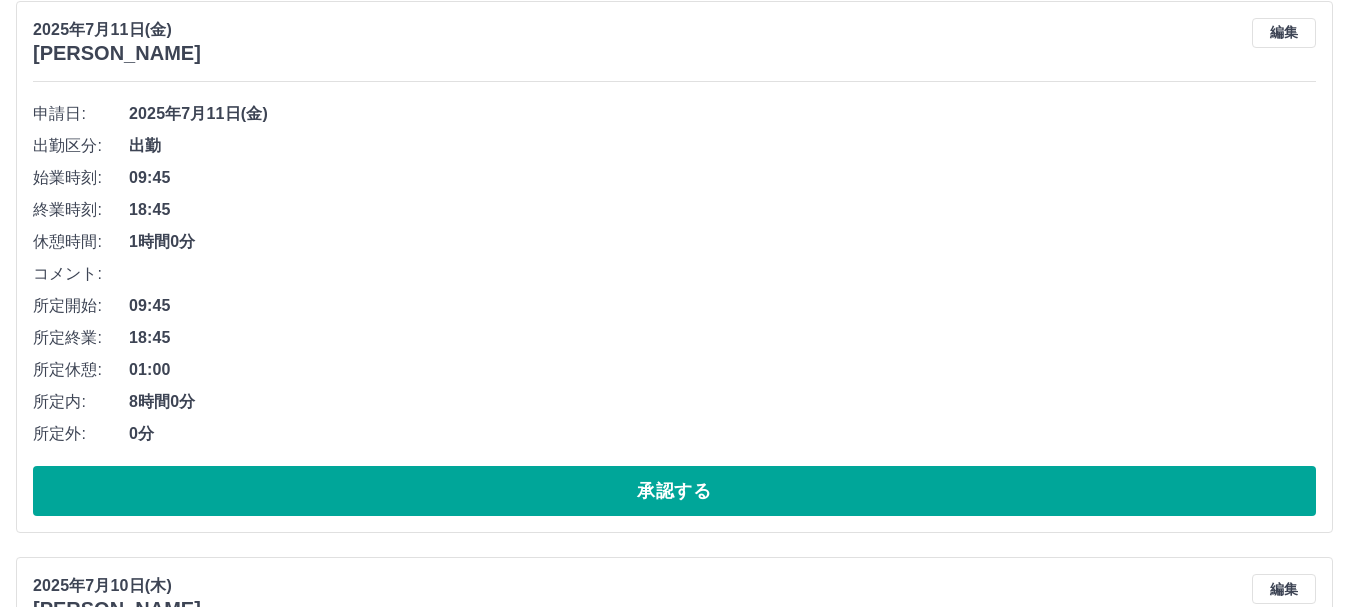 scroll, scrollTop: 267, scrollLeft: 0, axis: vertical 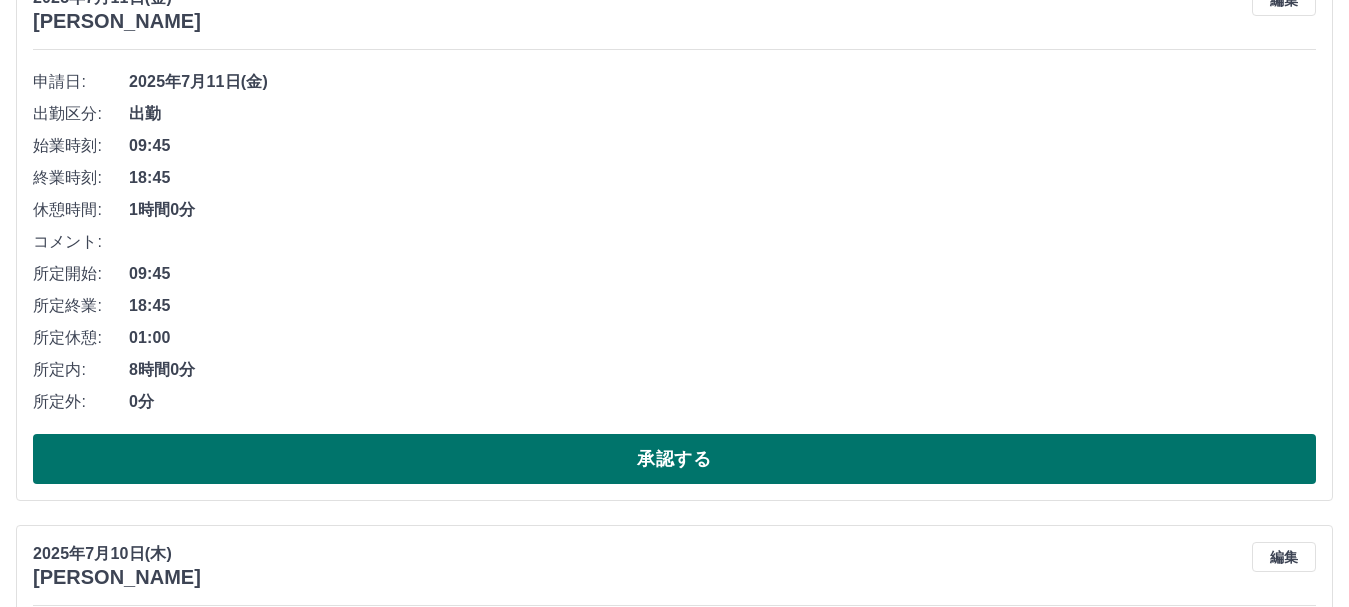 click on "承認する" at bounding box center (674, 459) 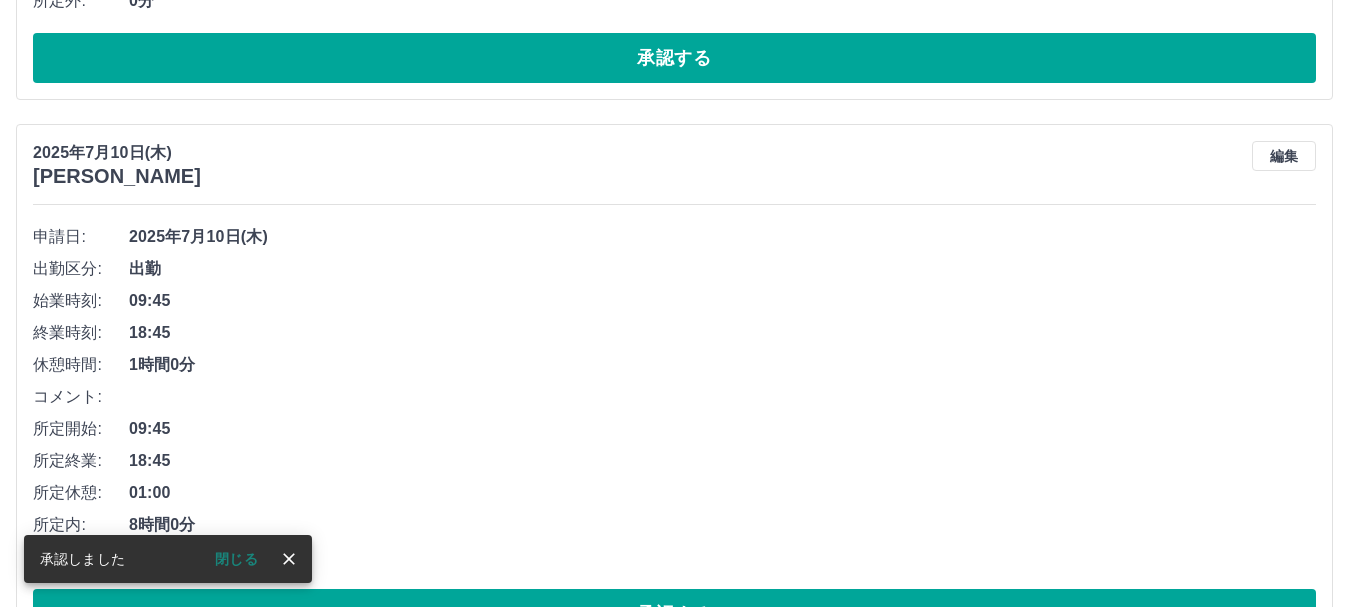 scroll, scrollTop: 344, scrollLeft: 0, axis: vertical 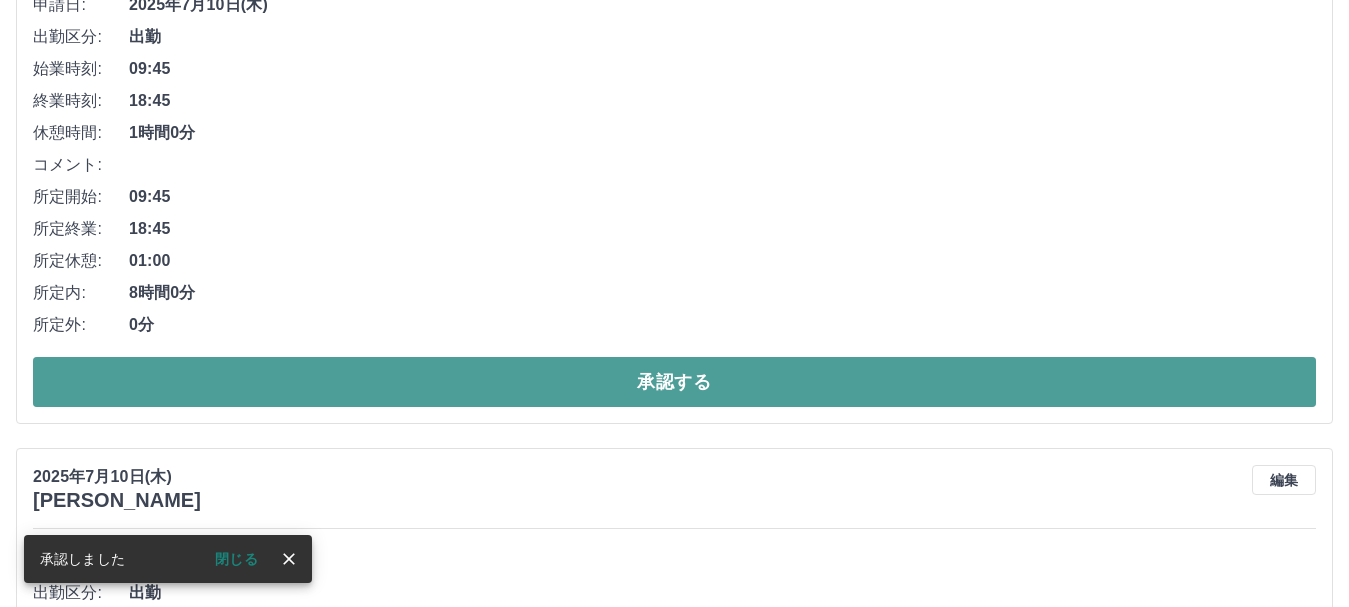click on "承認する" at bounding box center (674, 382) 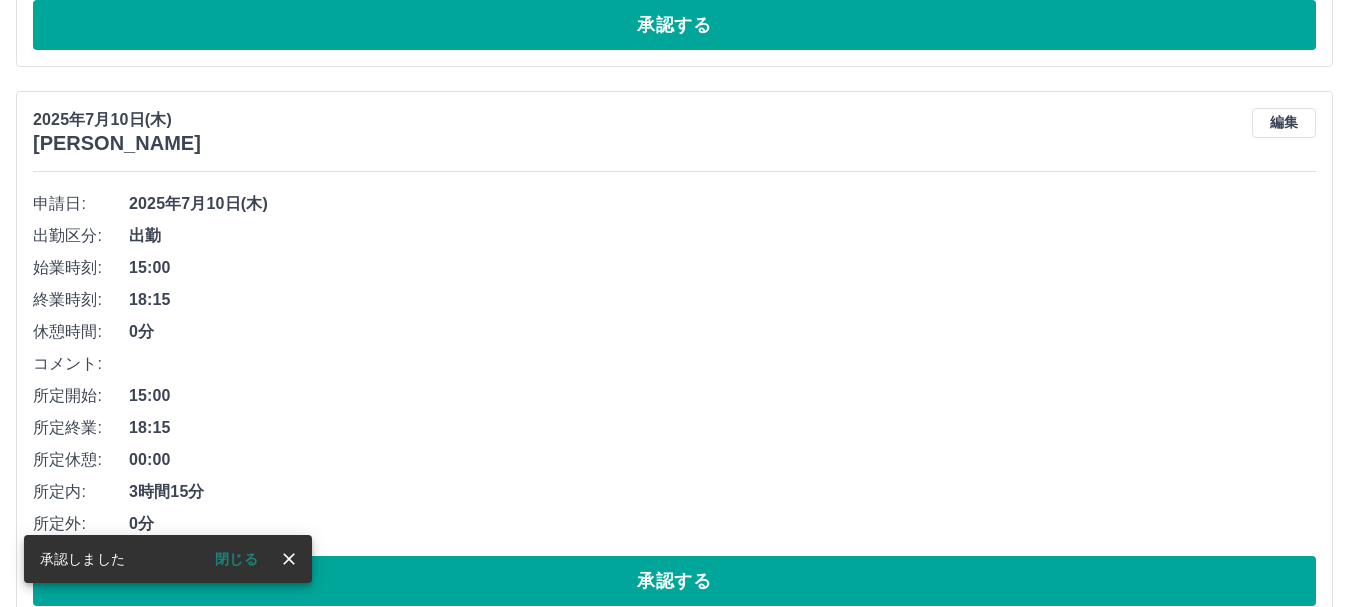 scroll, scrollTop: 1820, scrollLeft: 0, axis: vertical 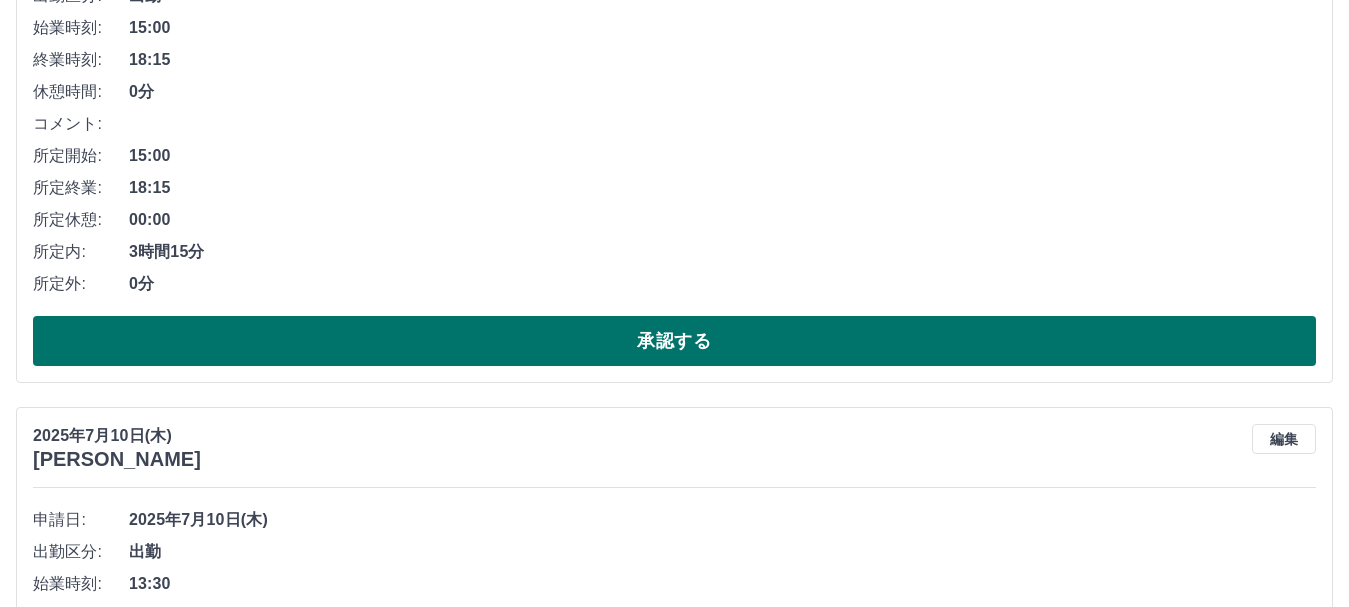 click on "承認する" at bounding box center (674, 341) 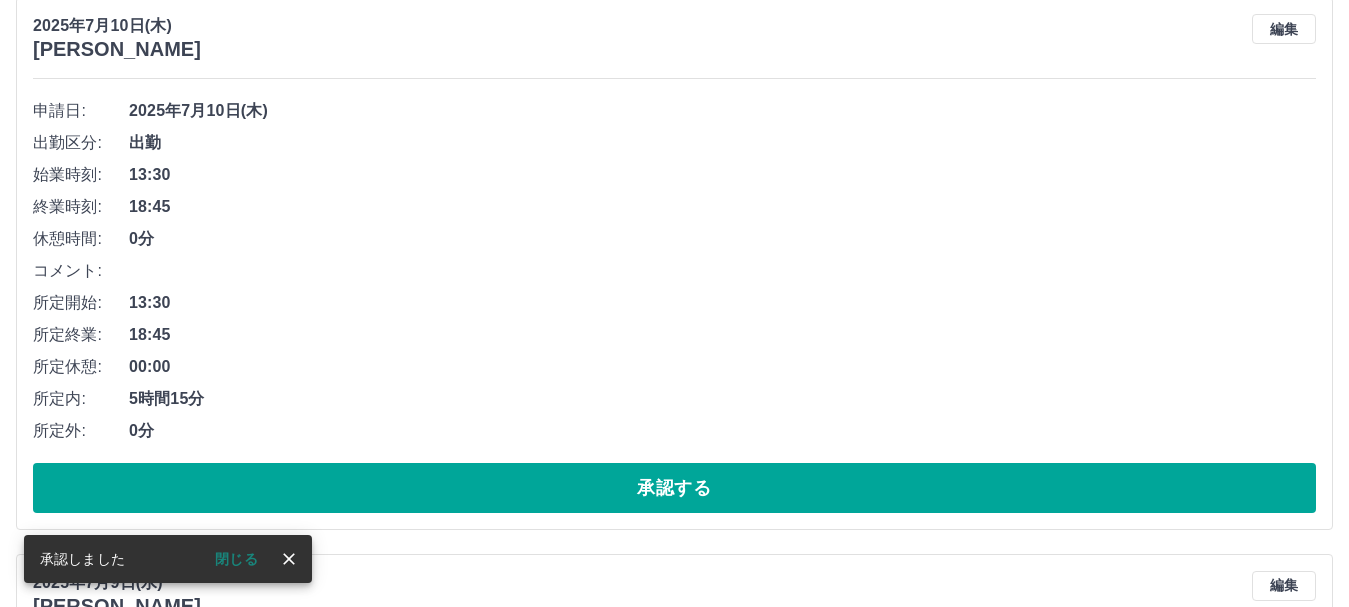 scroll, scrollTop: 2464, scrollLeft: 0, axis: vertical 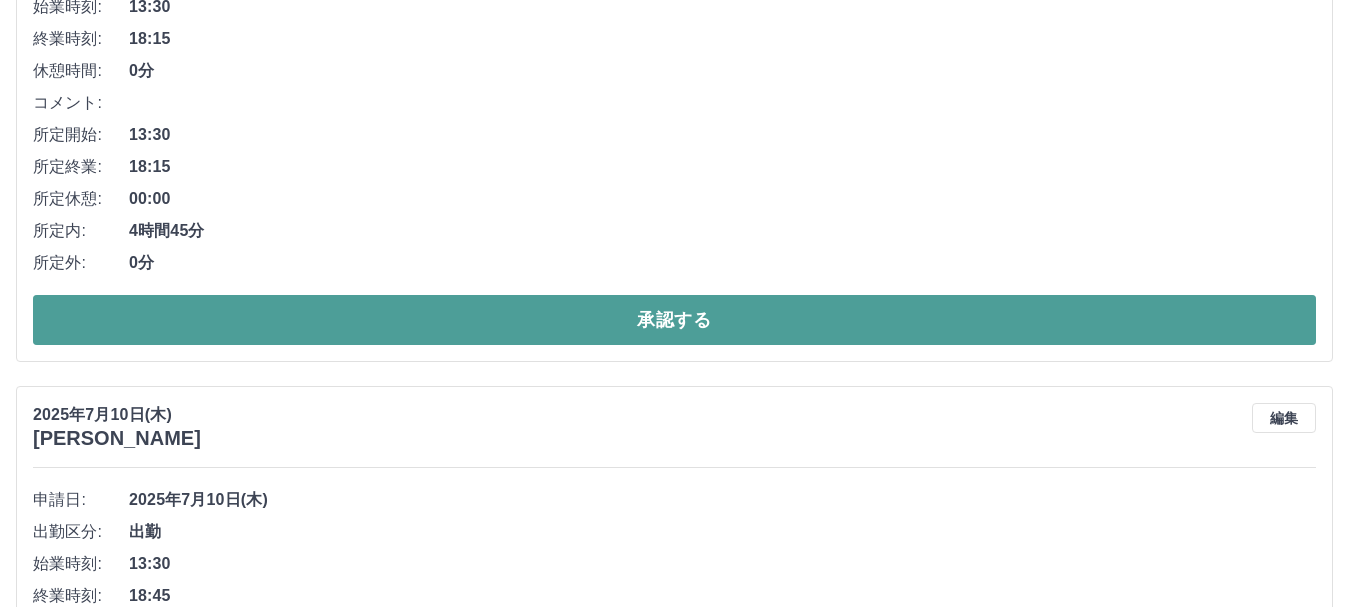 click on "承認する" at bounding box center [674, 320] 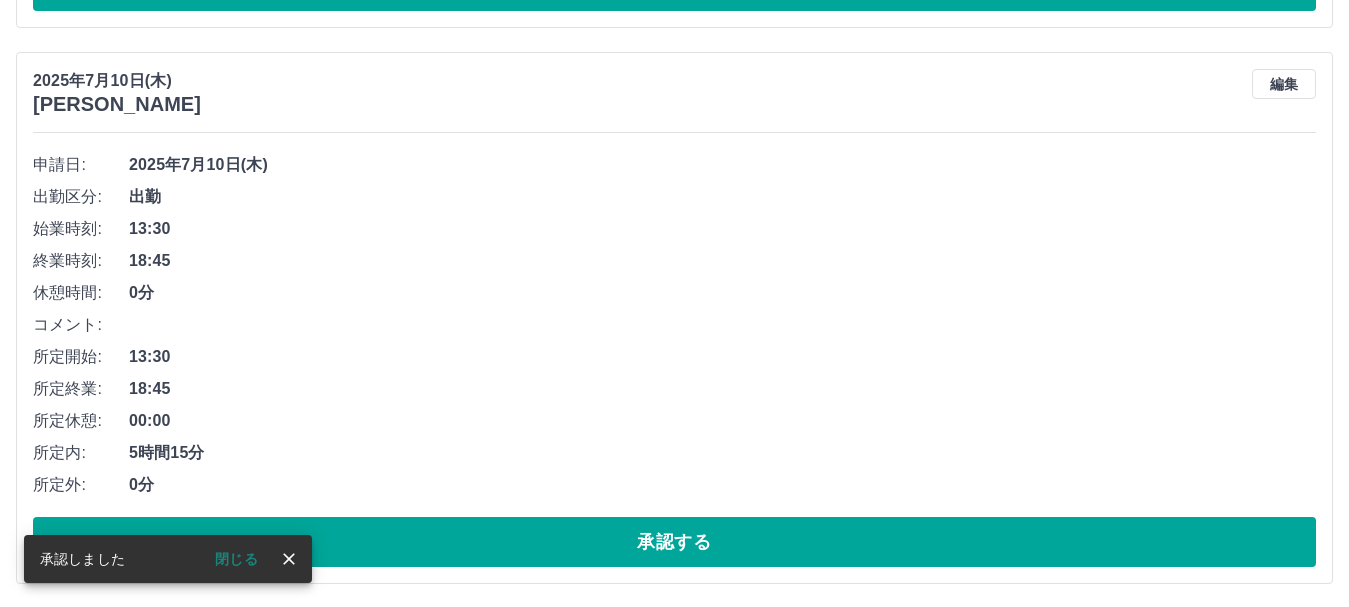 scroll, scrollTop: 2407, scrollLeft: 0, axis: vertical 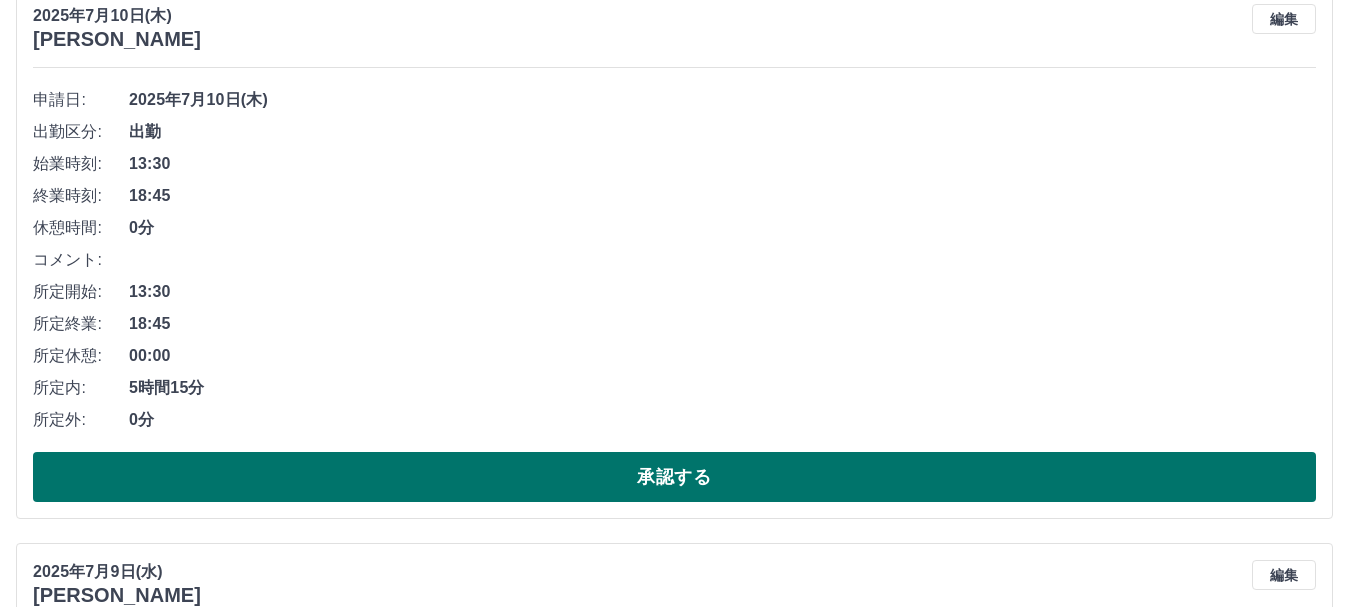 click on "承認する" at bounding box center (674, 477) 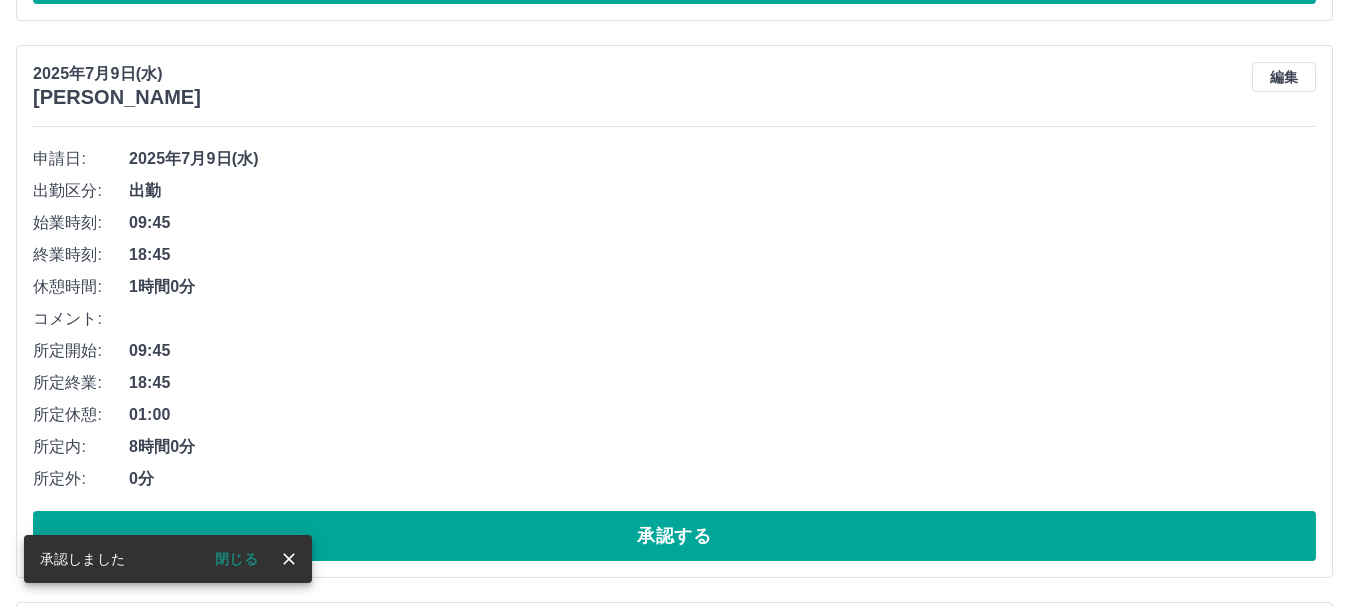 scroll, scrollTop: 2984, scrollLeft: 0, axis: vertical 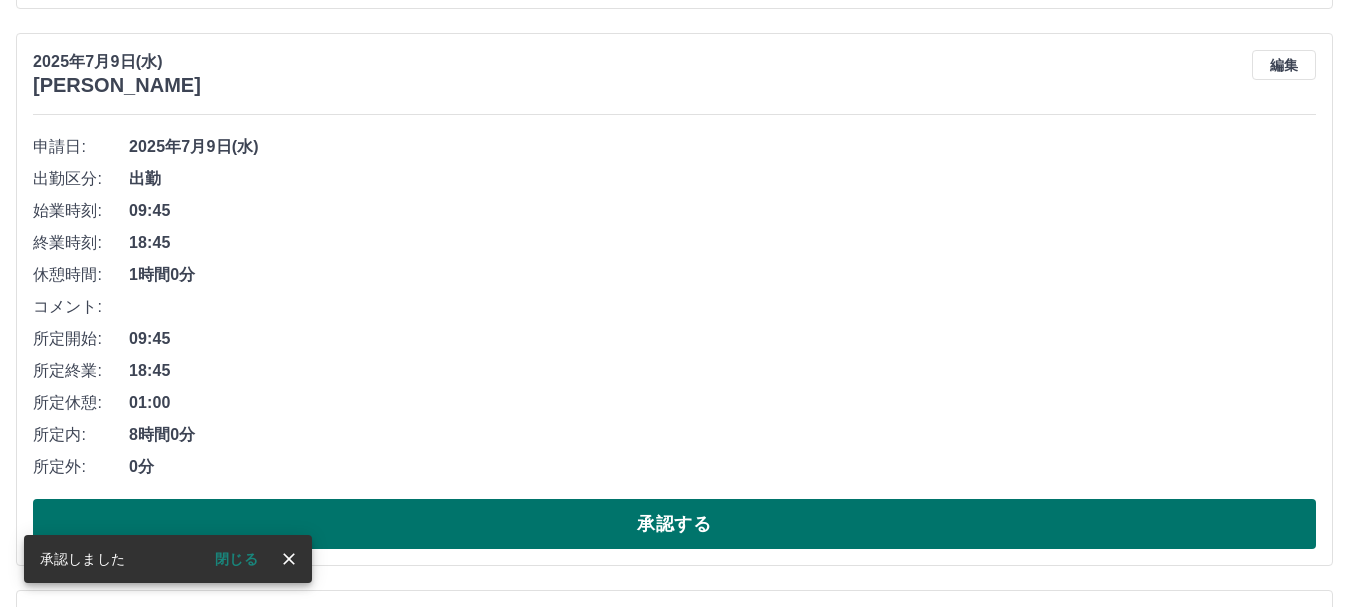 click on "承認する" at bounding box center [674, 524] 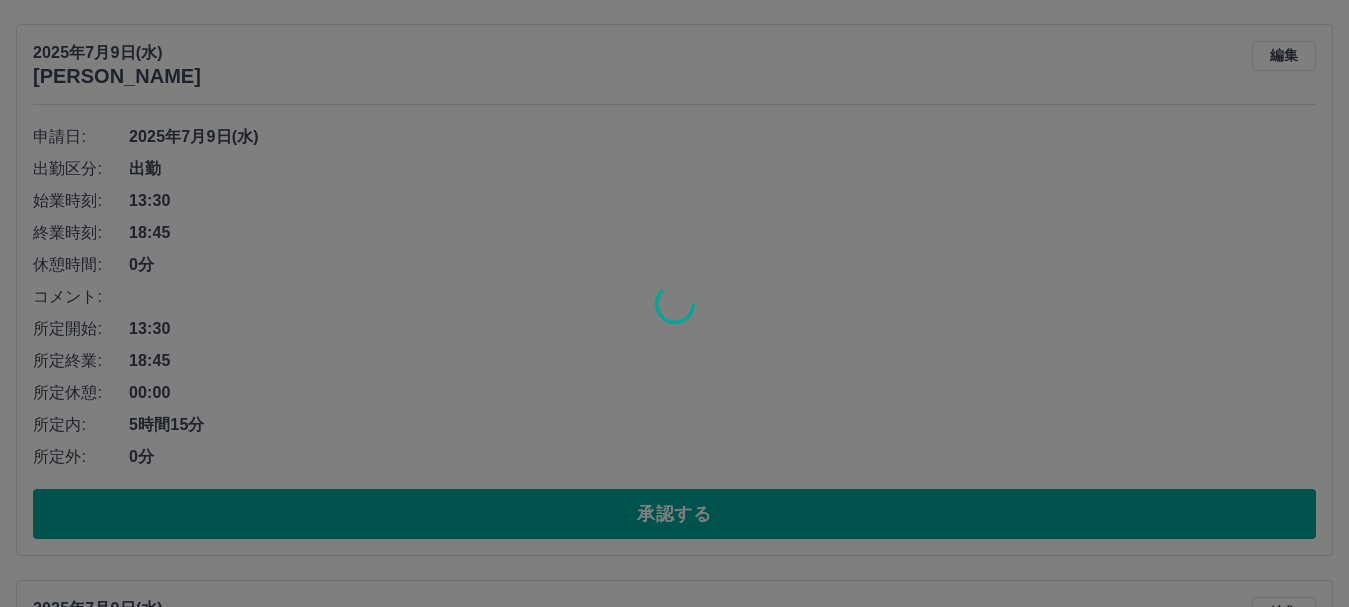 scroll, scrollTop: 2993, scrollLeft: 0, axis: vertical 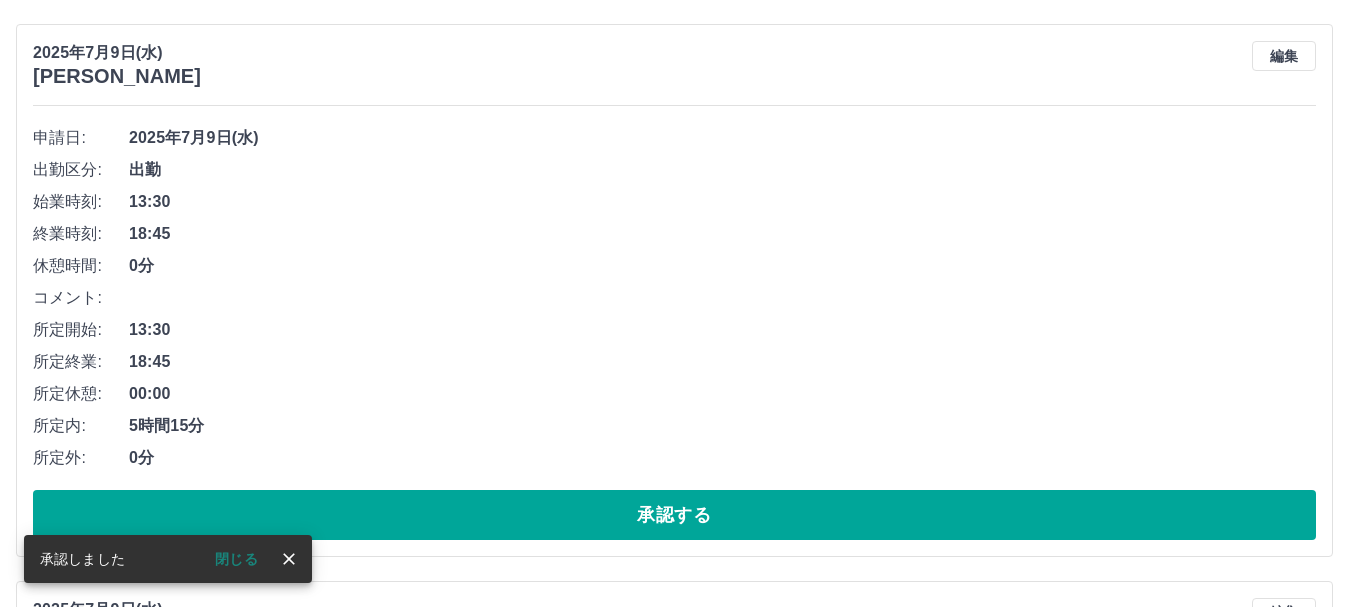drag, startPoint x: 695, startPoint y: 529, endPoint x: 696, endPoint y: 470, distance: 59.008472 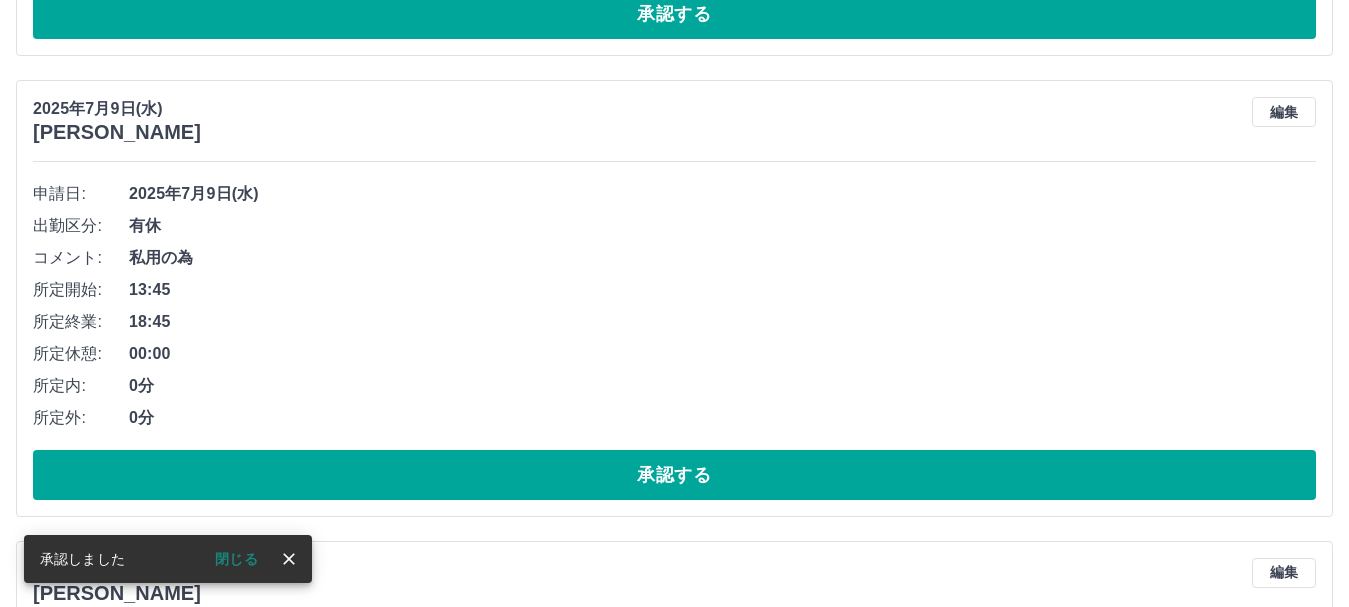 scroll, scrollTop: 2971, scrollLeft: 0, axis: vertical 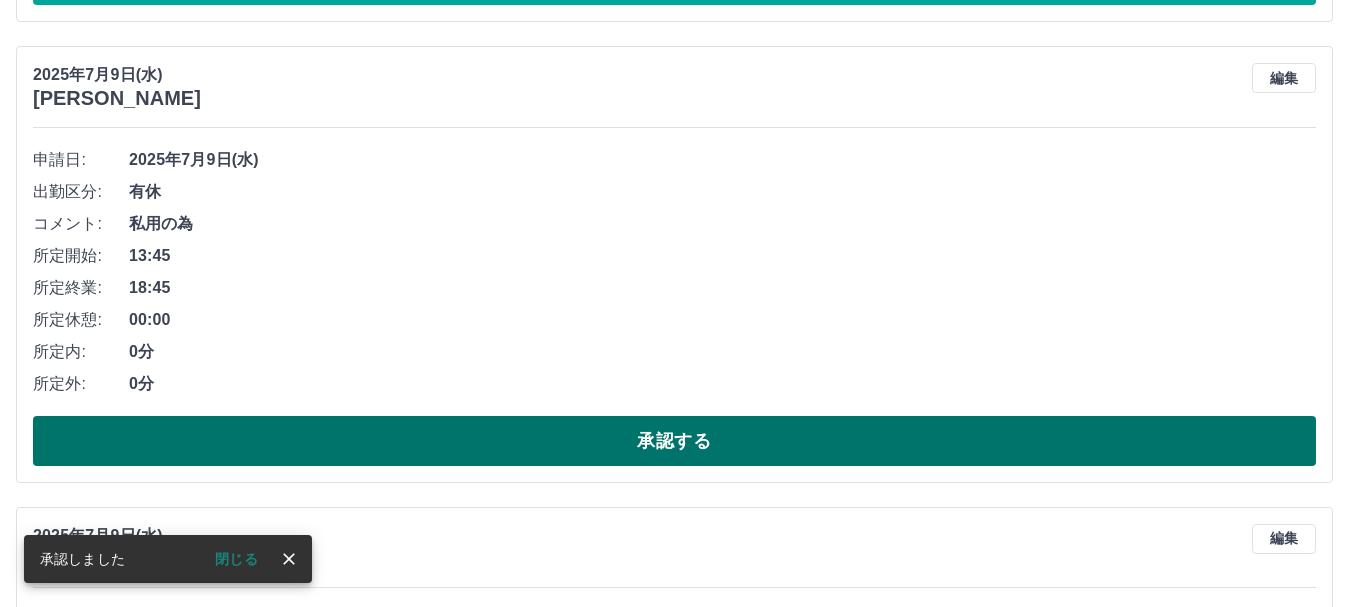 click on "承認する" at bounding box center [674, 441] 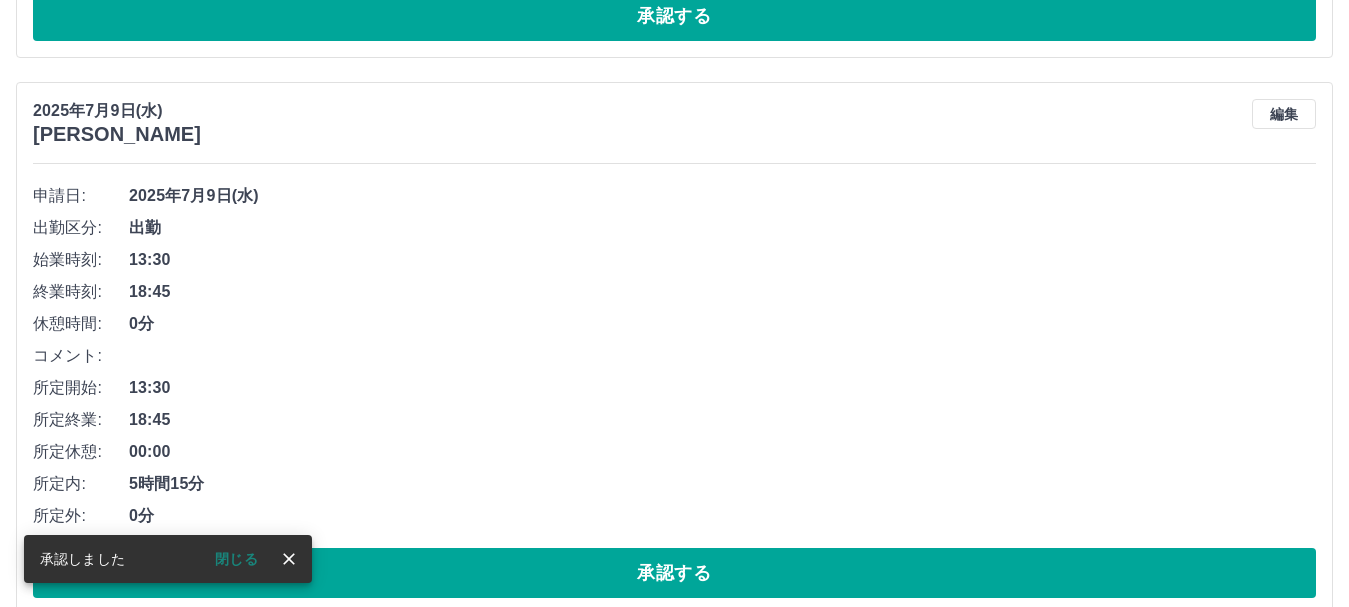 scroll, scrollTop: 4144, scrollLeft: 0, axis: vertical 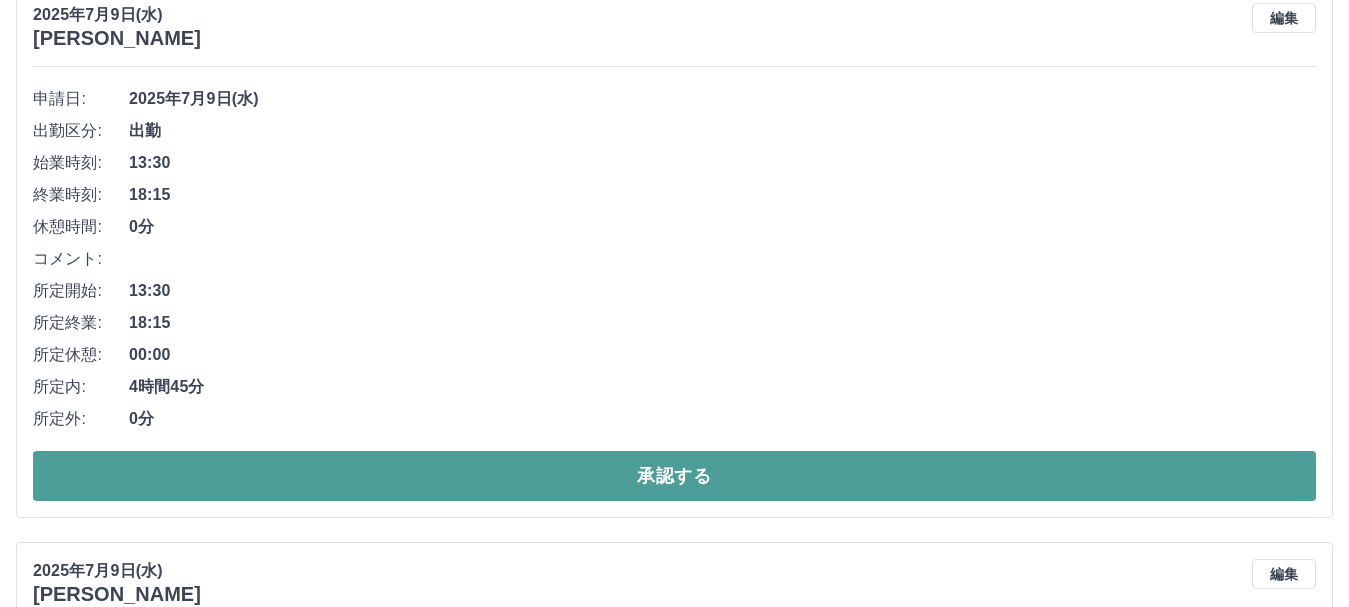 click on "承認する" at bounding box center (674, 476) 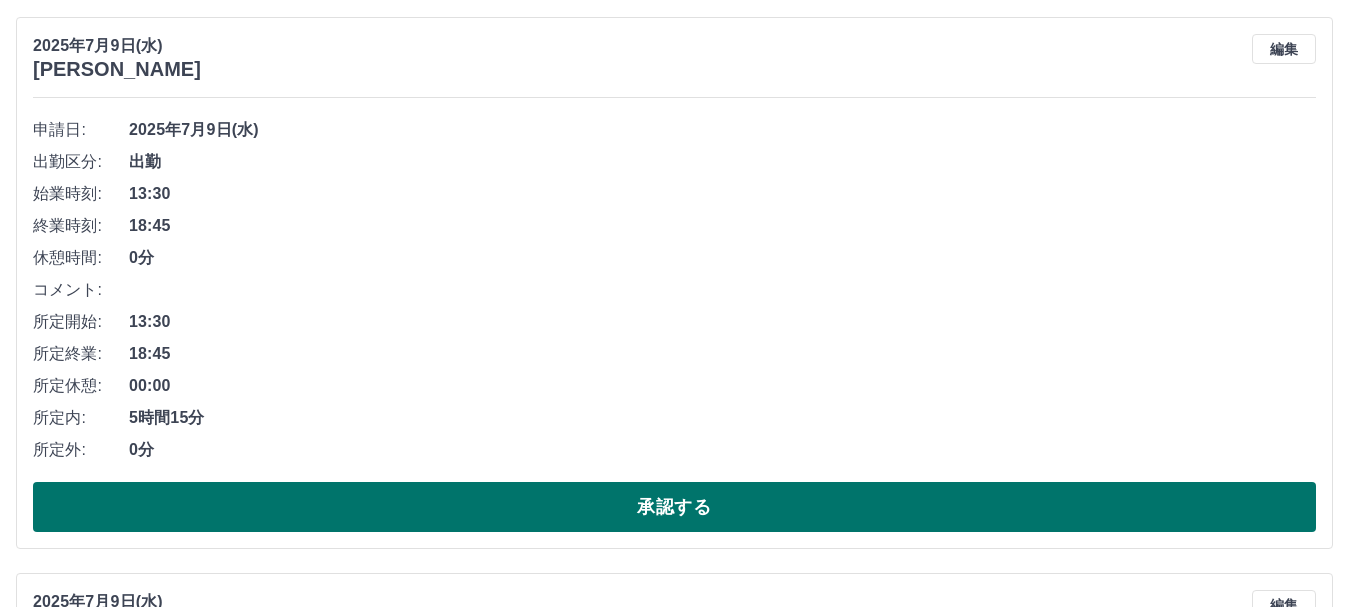 scroll, scrollTop: 4155, scrollLeft: 0, axis: vertical 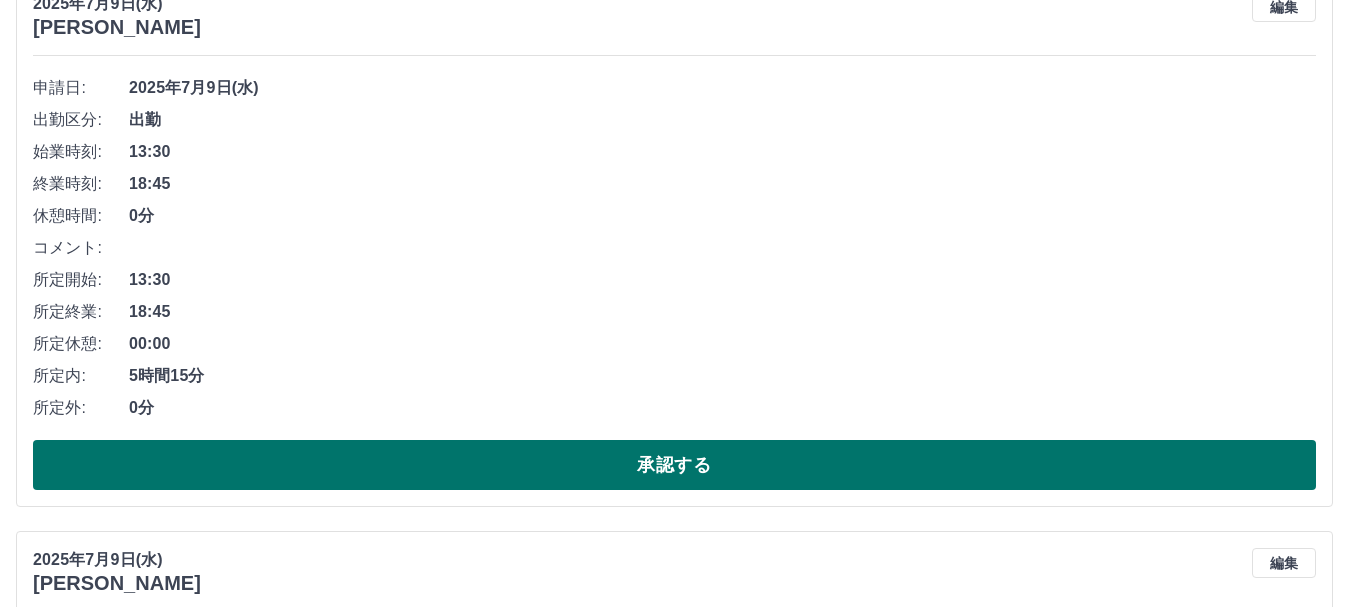 click on "承認する" at bounding box center (674, 465) 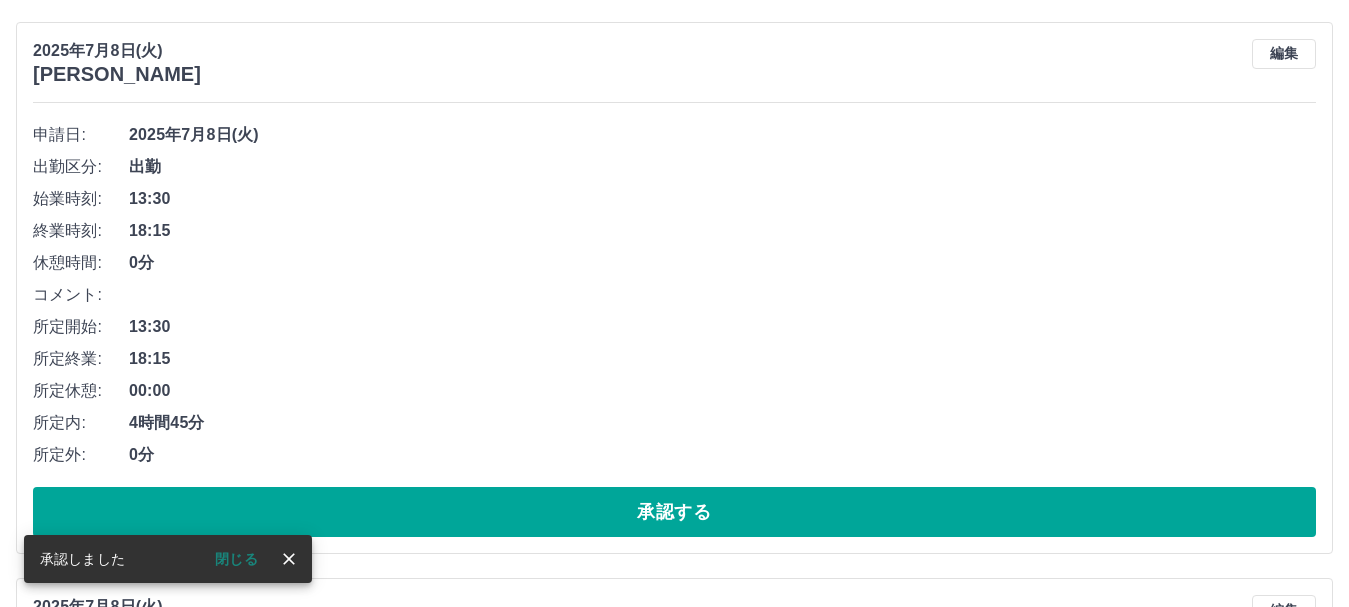 scroll, scrollTop: 4664, scrollLeft: 0, axis: vertical 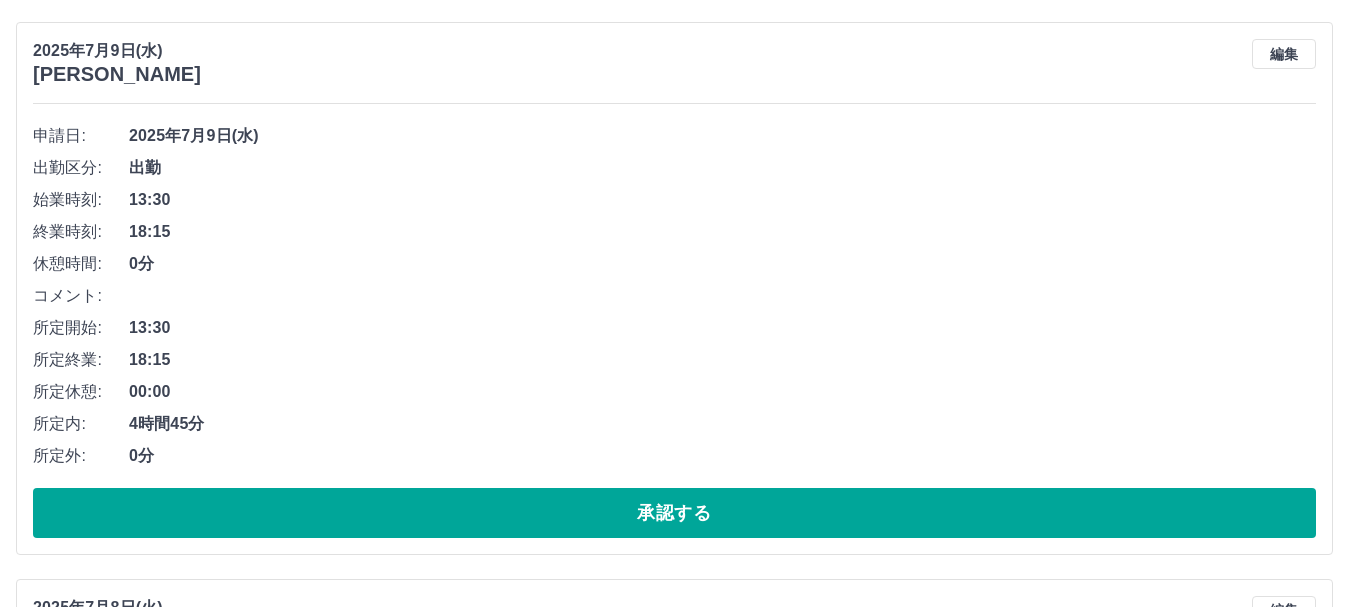 click on "0分" at bounding box center [722, 456] 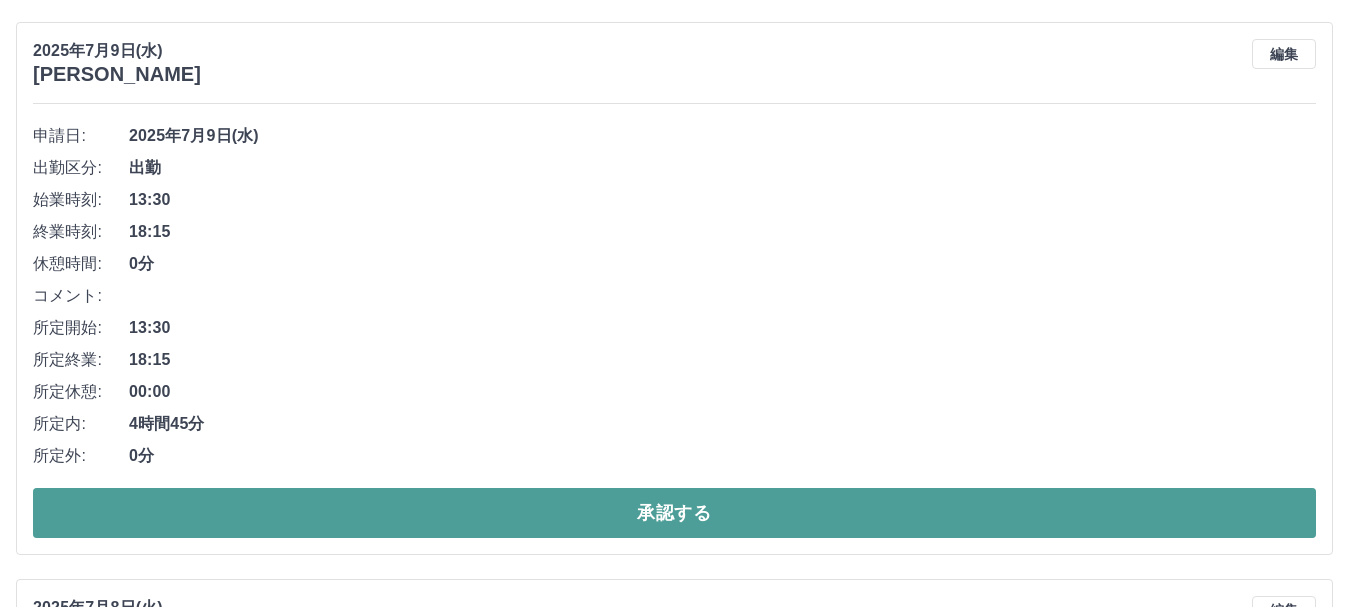 click on "承認する" at bounding box center [674, 513] 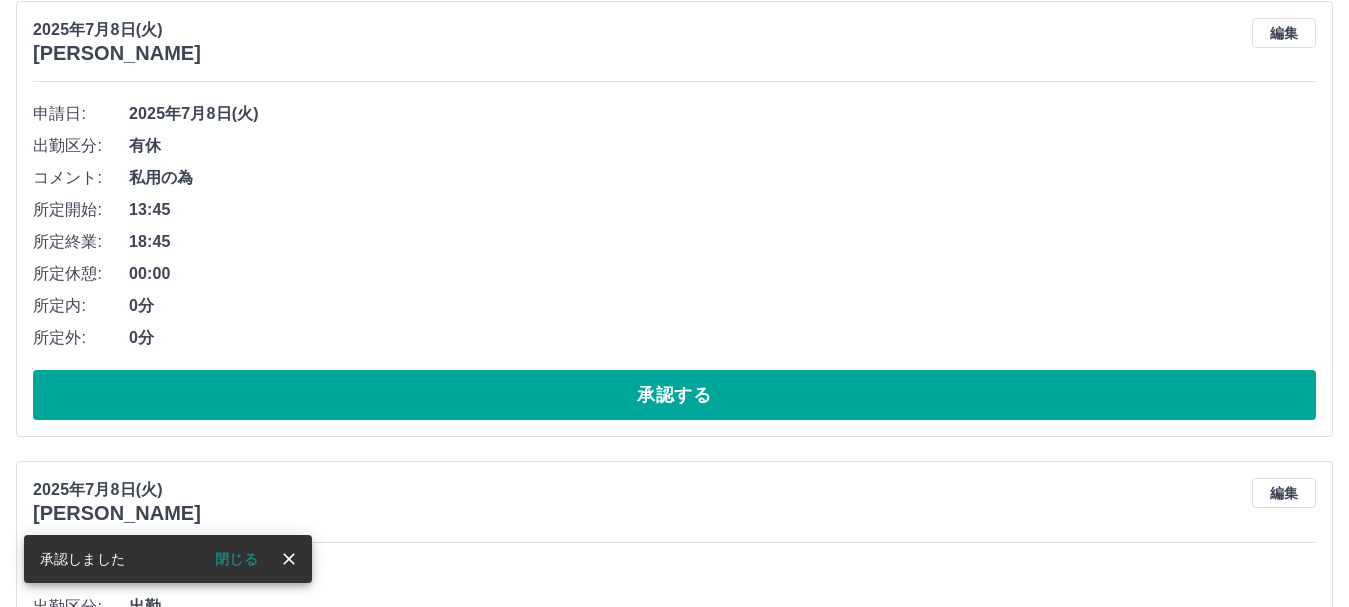 scroll, scrollTop: 5242, scrollLeft: 0, axis: vertical 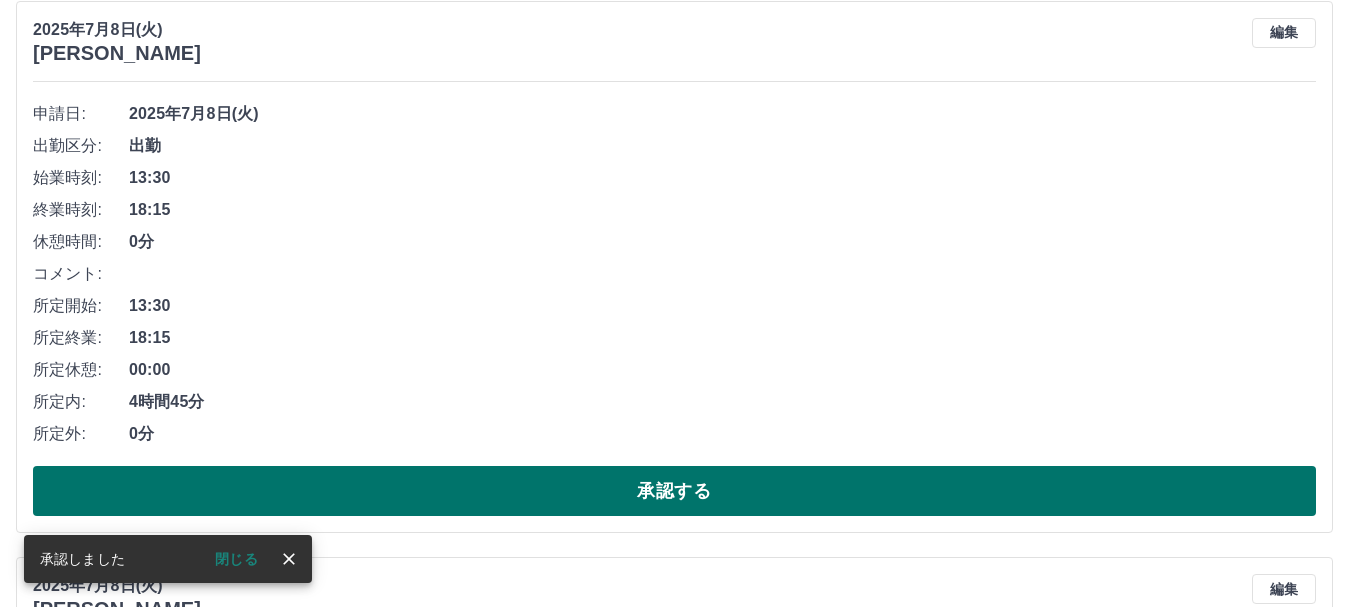 click on "承認する" at bounding box center (674, 491) 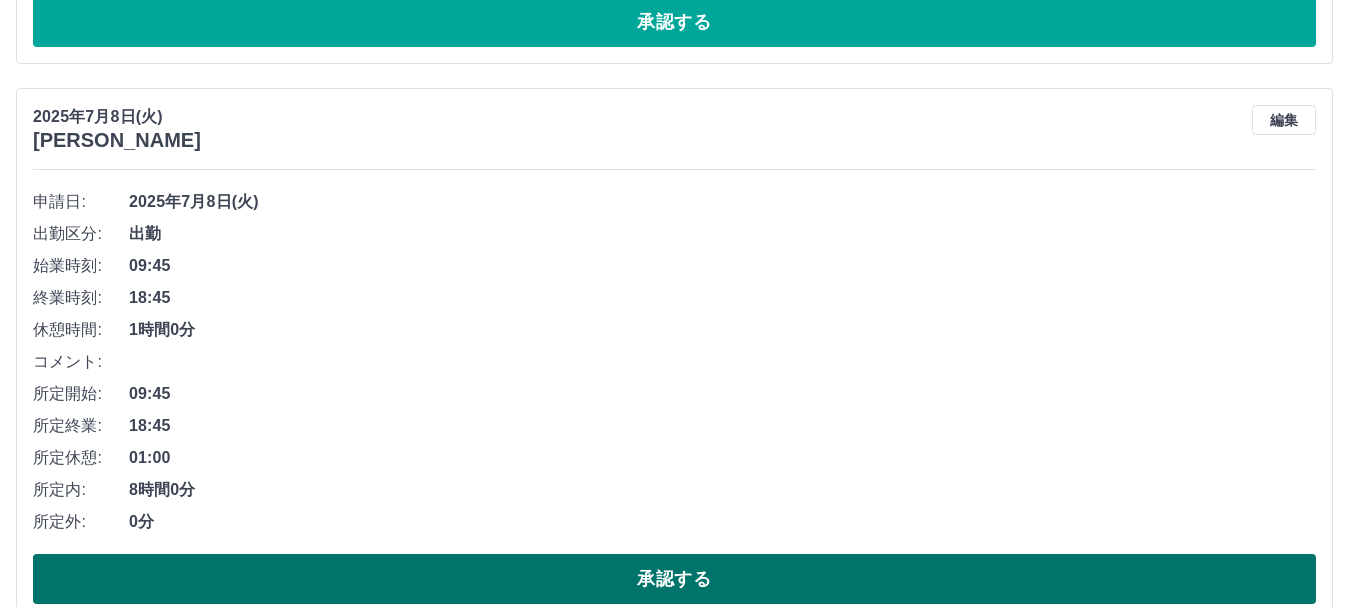 scroll, scrollTop: 6185, scrollLeft: 0, axis: vertical 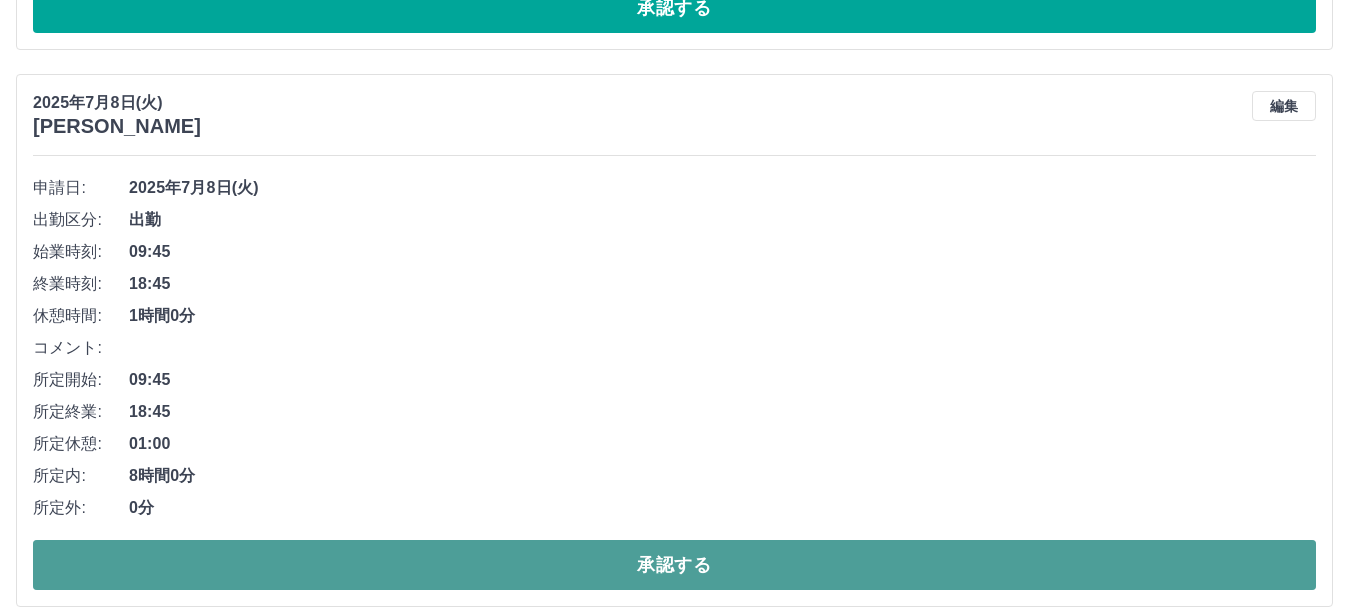 click on "承認する" at bounding box center [674, 565] 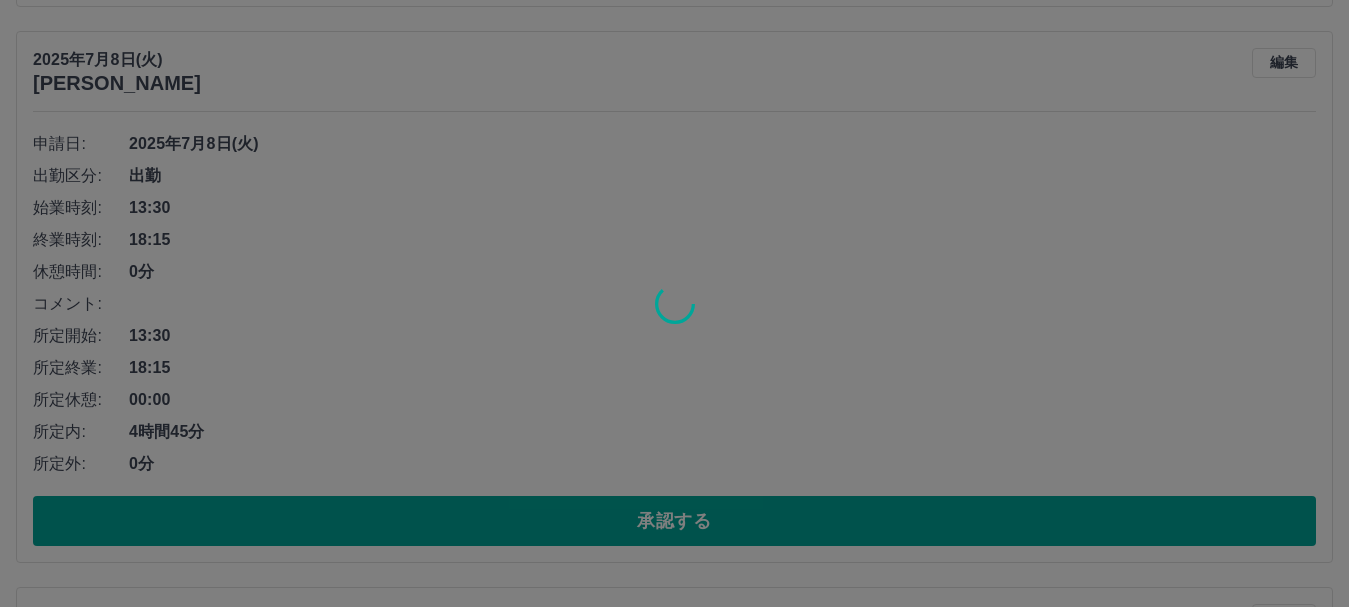 scroll, scrollTop: 6228, scrollLeft: 0, axis: vertical 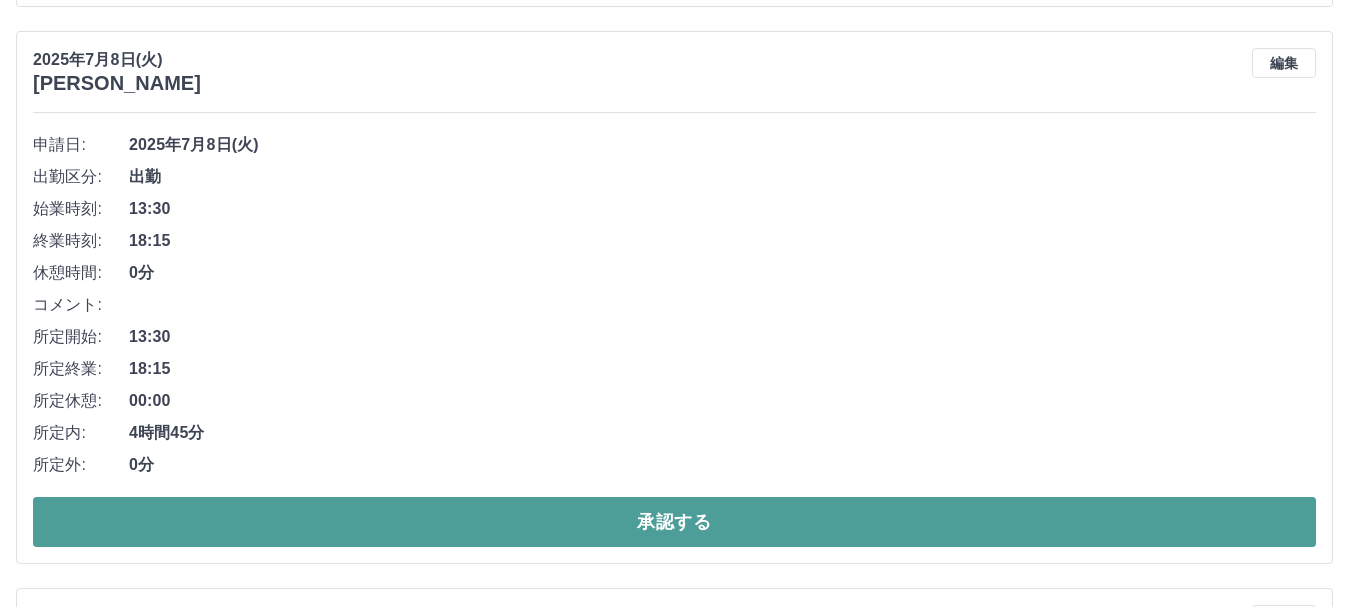click on "承認する" at bounding box center [674, 522] 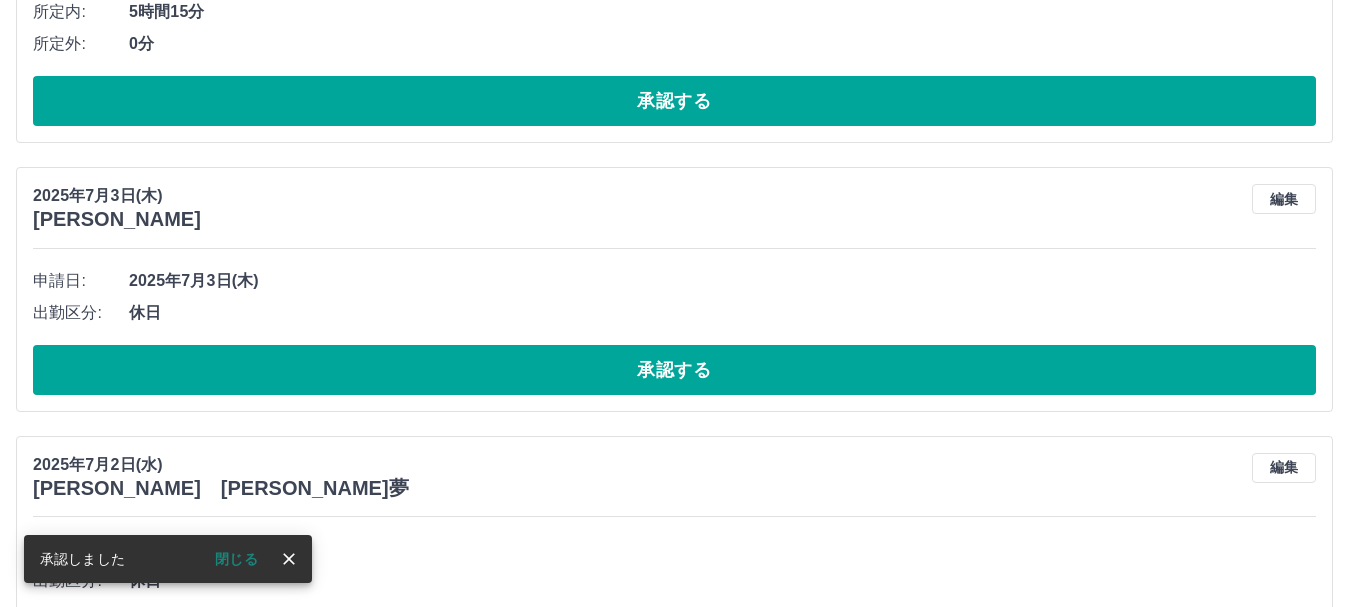 scroll, scrollTop: 7205, scrollLeft: 0, axis: vertical 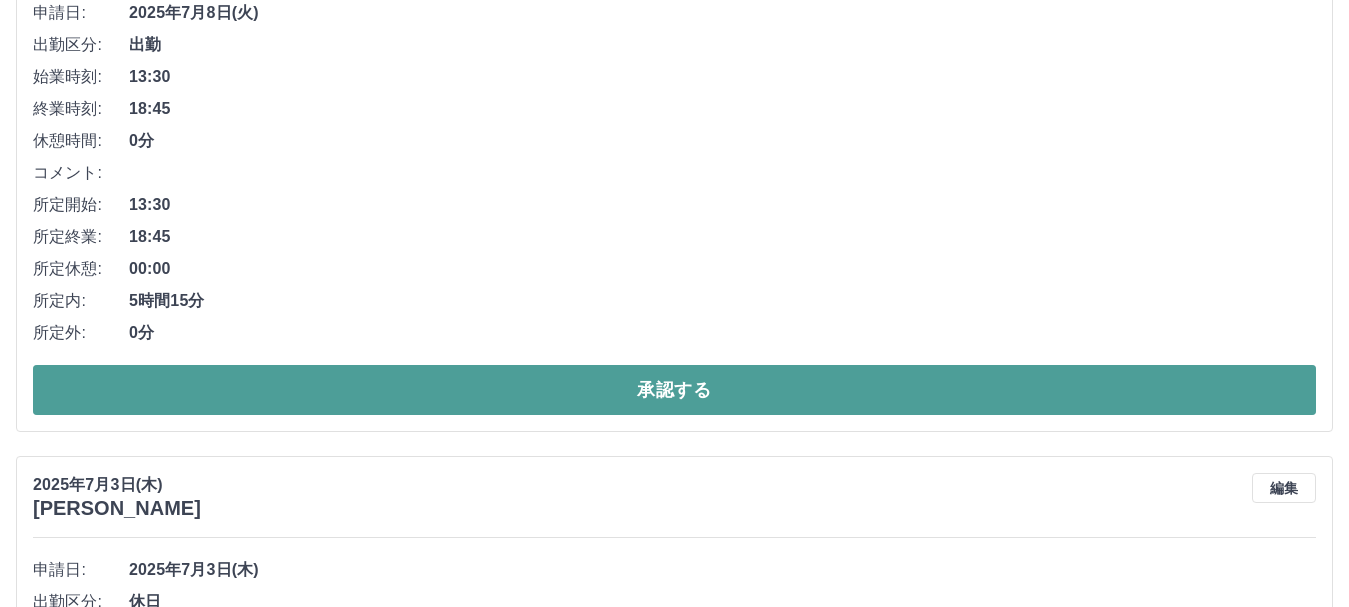 click on "承認する" at bounding box center [674, 390] 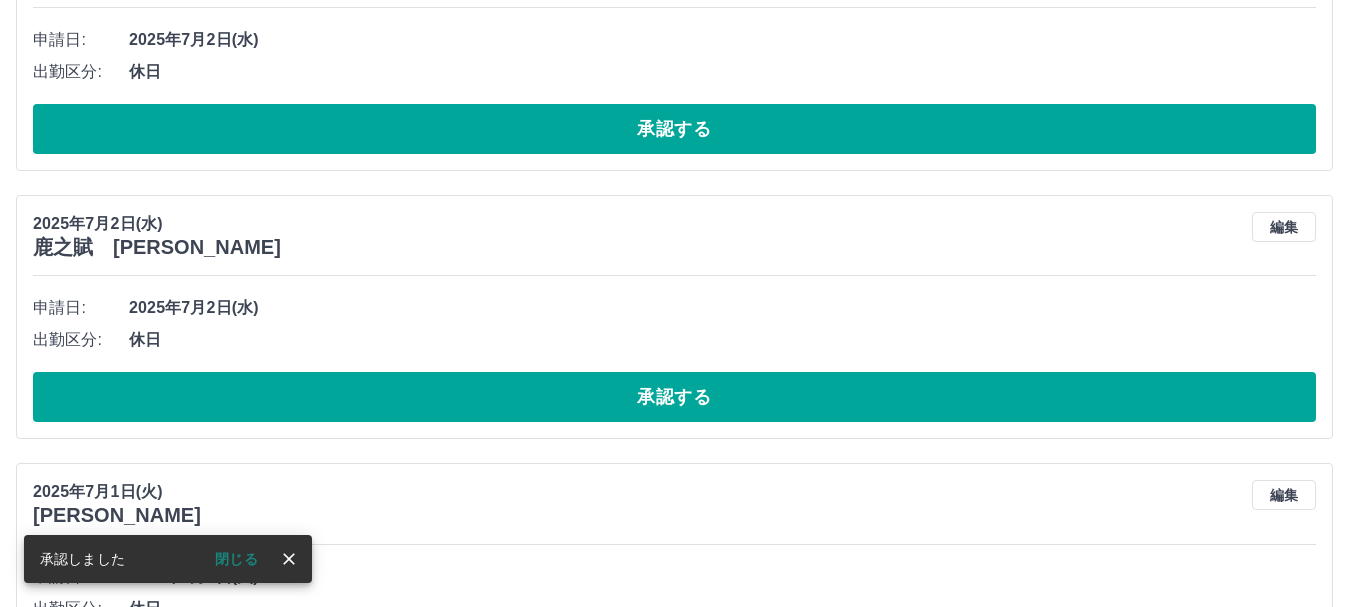 scroll, scrollTop: 8272, scrollLeft: 0, axis: vertical 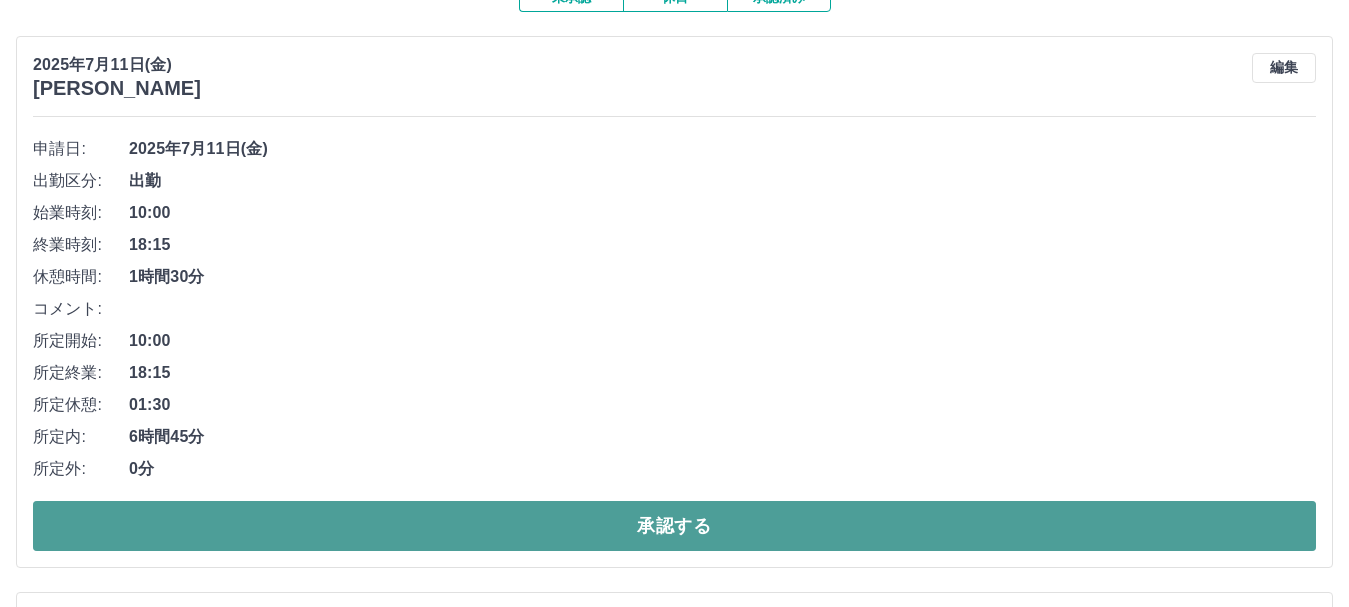 click on "承認する" at bounding box center [674, 526] 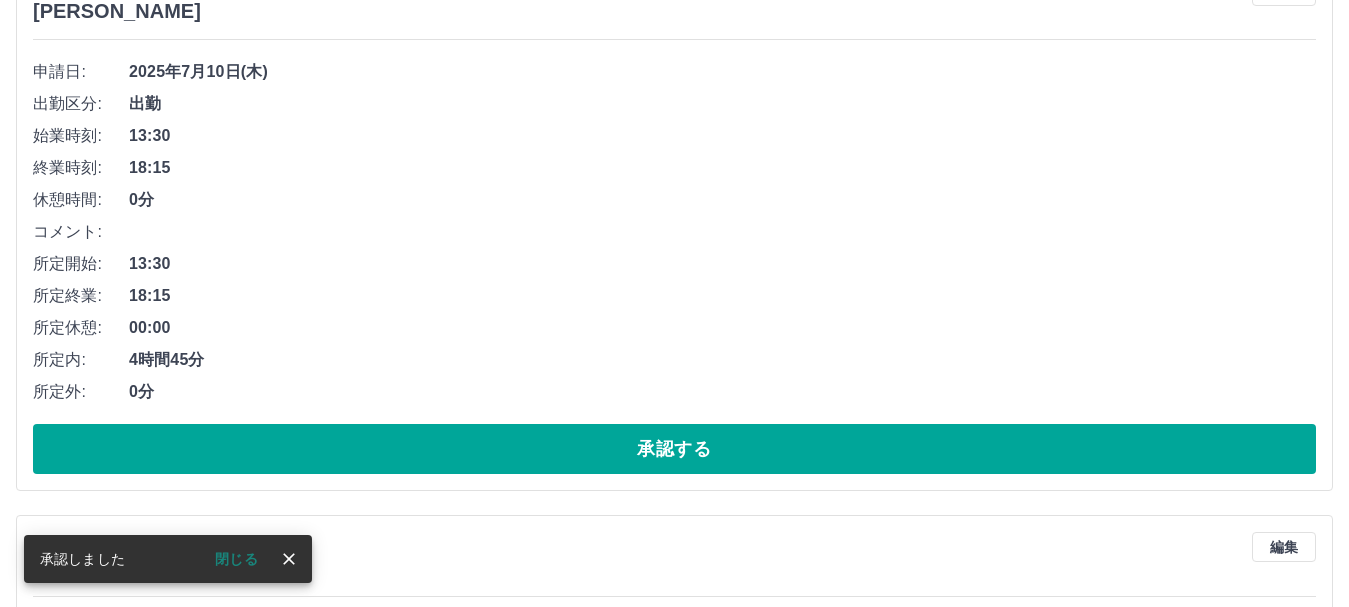 scroll, scrollTop: 277, scrollLeft: 0, axis: vertical 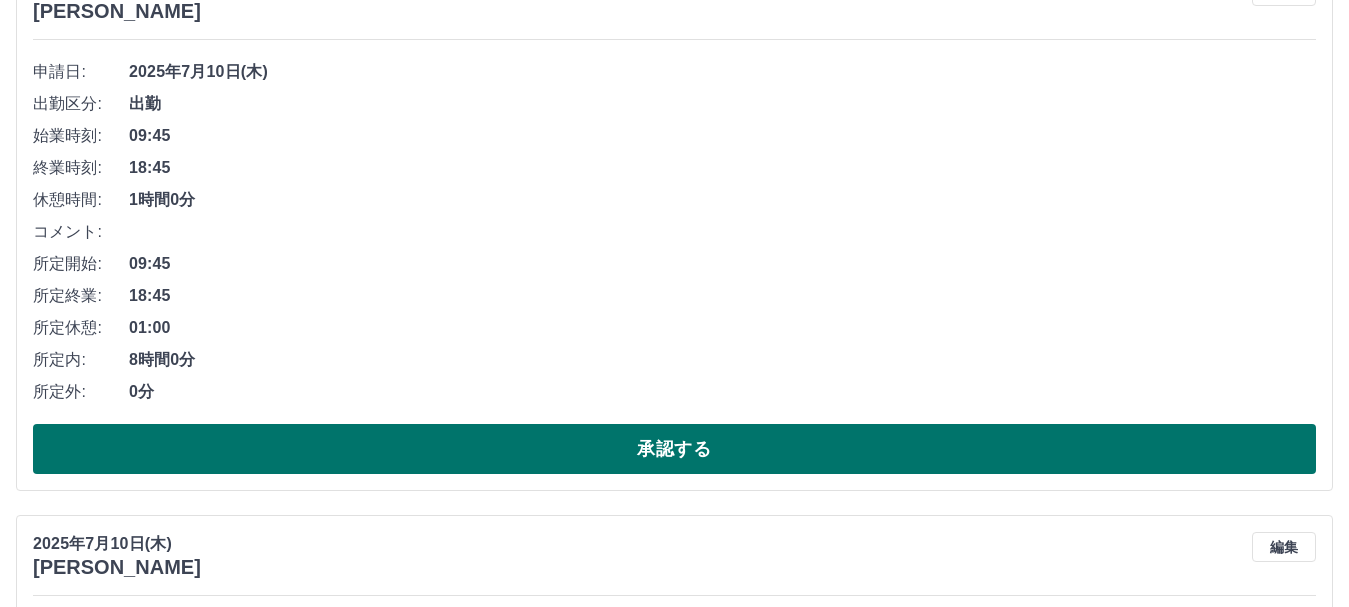 click on "承認する" at bounding box center [674, 449] 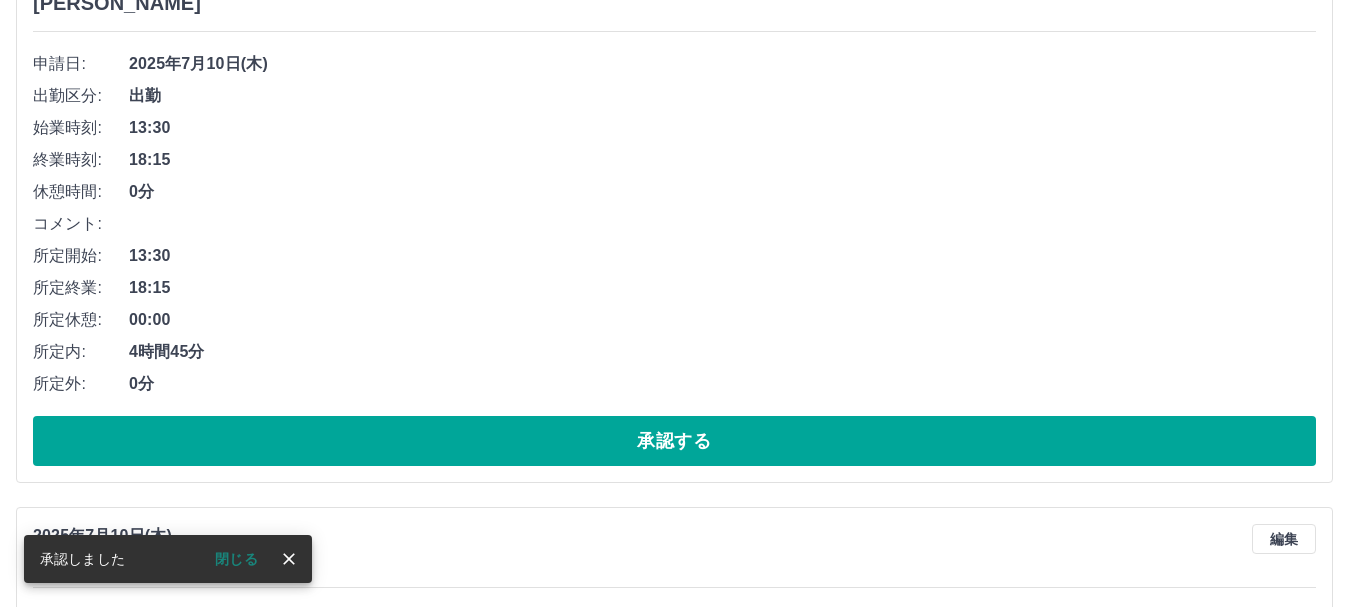 scroll, scrollTop: 255, scrollLeft: 0, axis: vertical 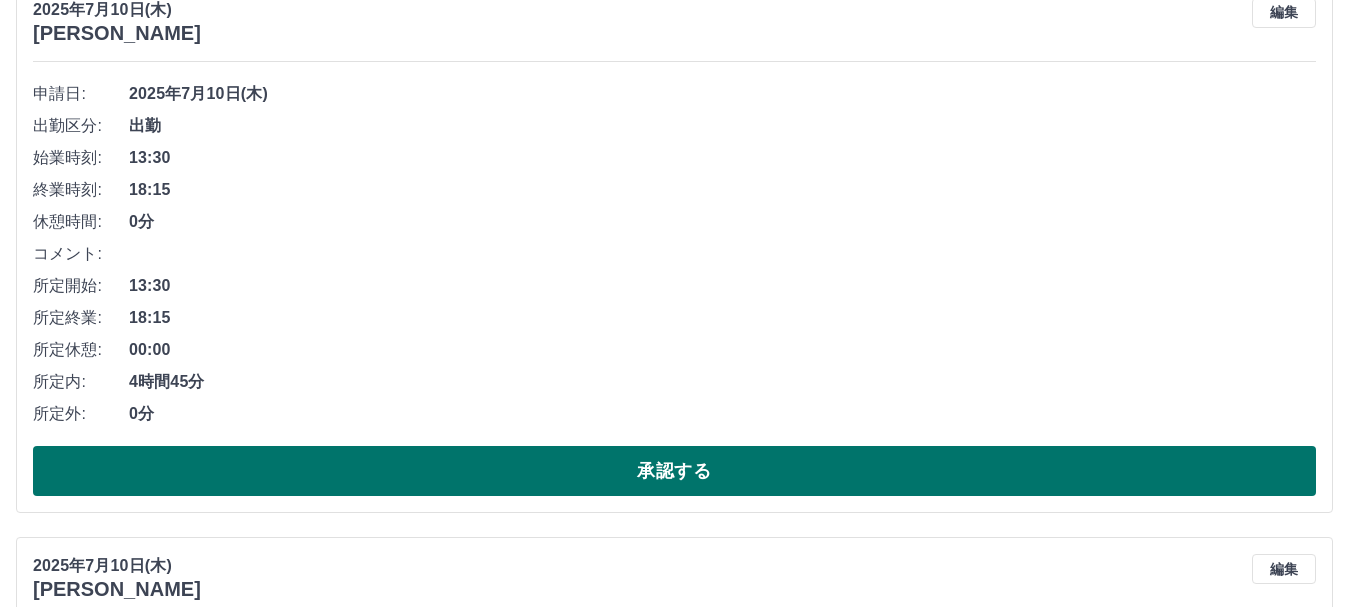 click on "承認する" at bounding box center (674, 471) 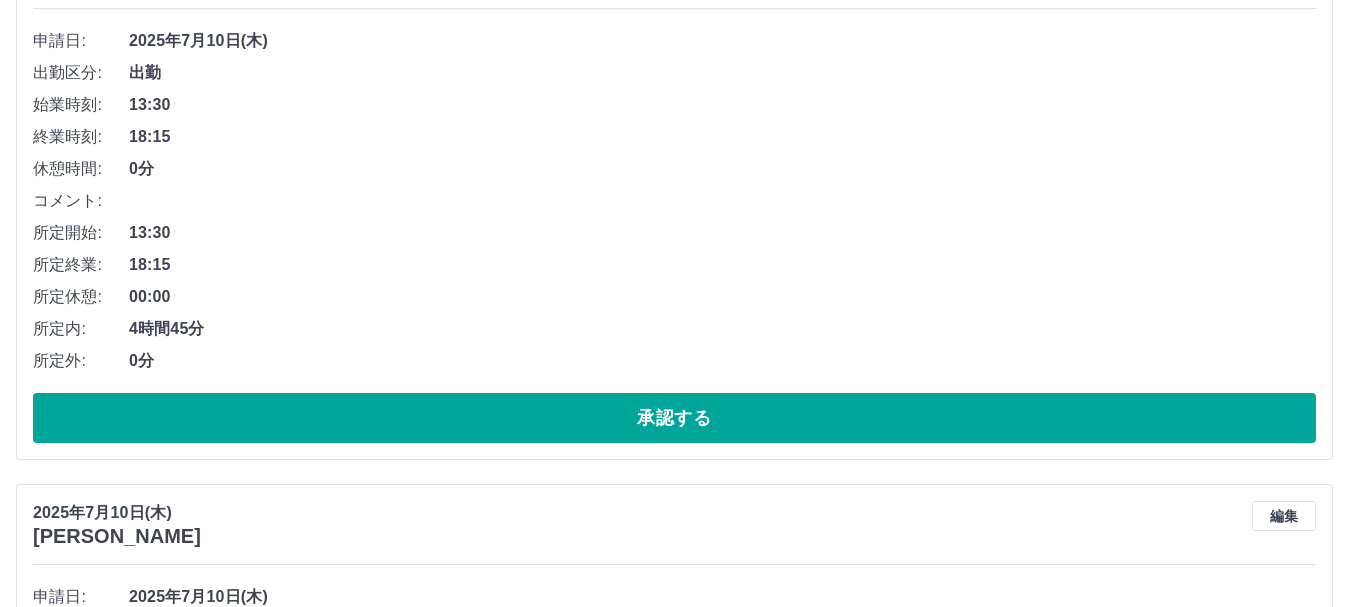 scroll, scrollTop: 367, scrollLeft: 0, axis: vertical 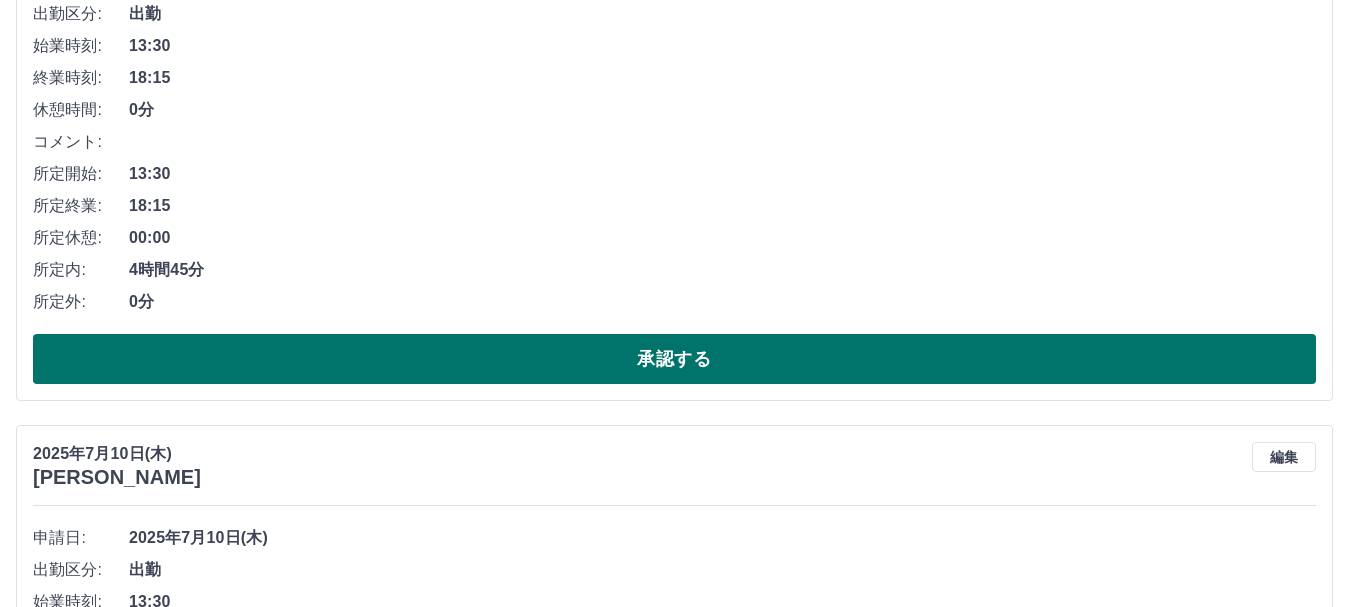 click on "承認する" at bounding box center [674, 359] 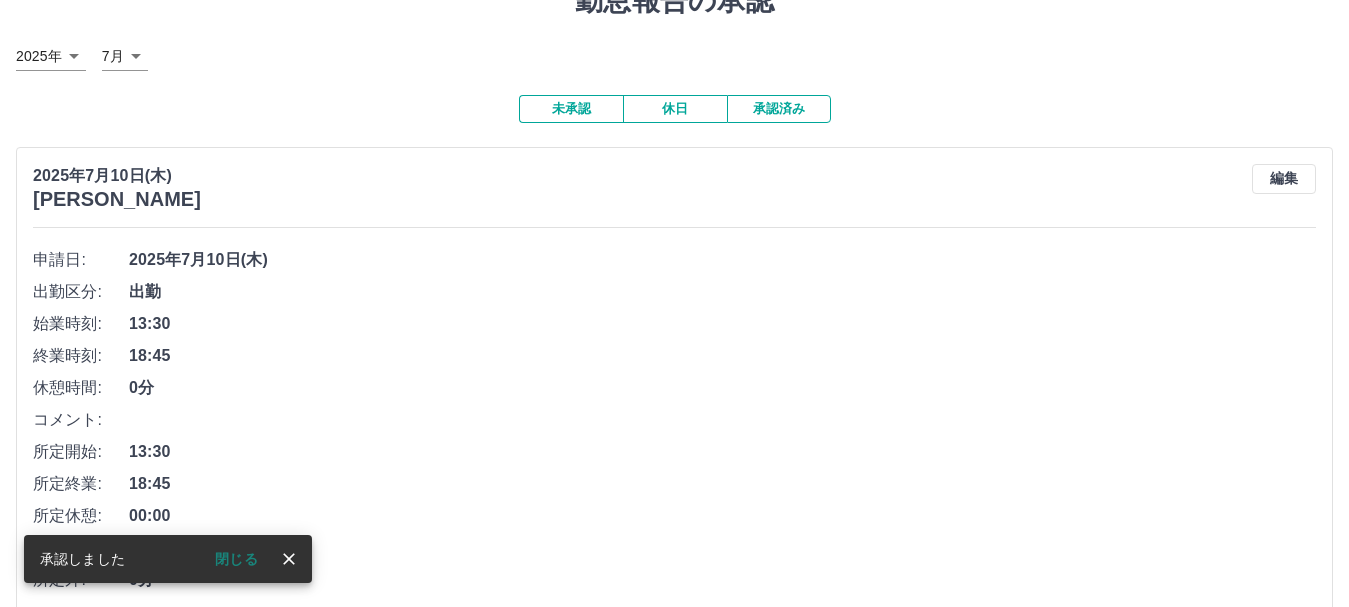 scroll, scrollTop: 311, scrollLeft: 0, axis: vertical 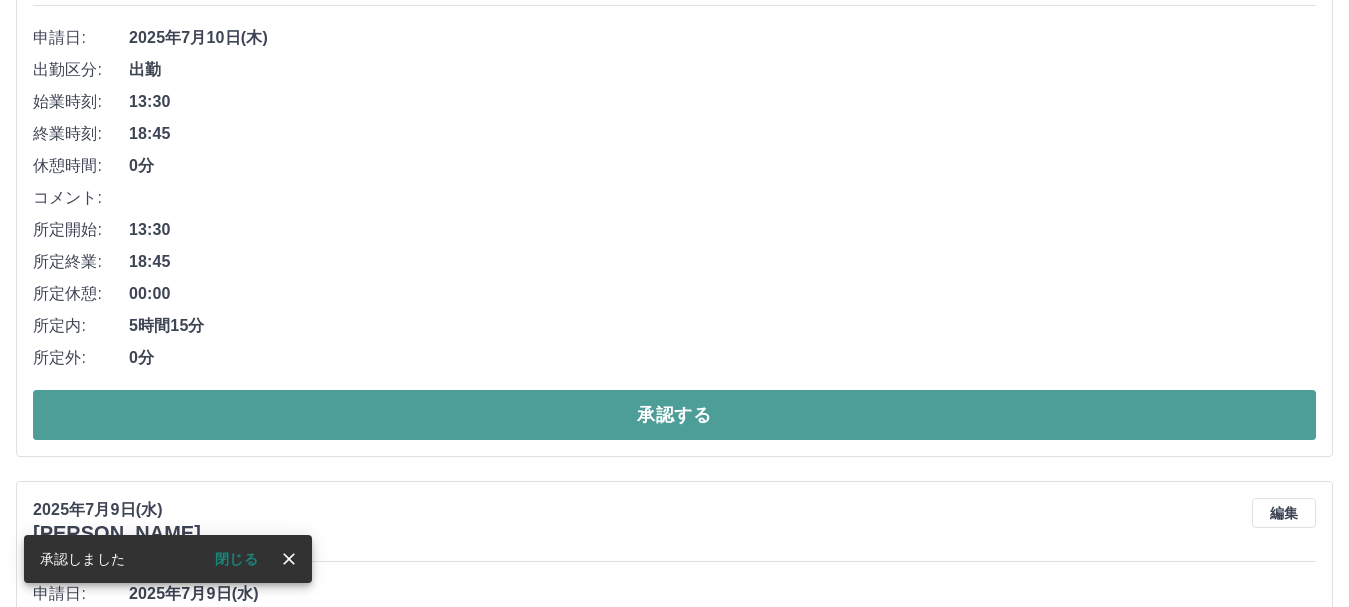 click on "承認する" at bounding box center (674, 415) 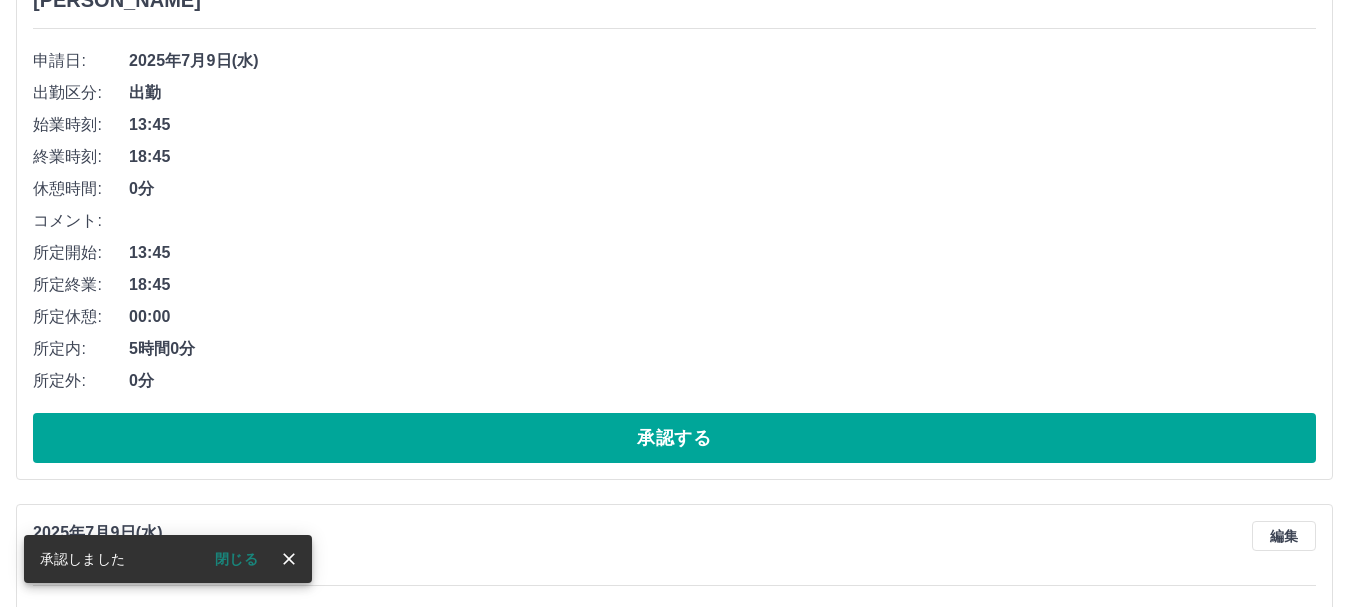 scroll, scrollTop: 288, scrollLeft: 0, axis: vertical 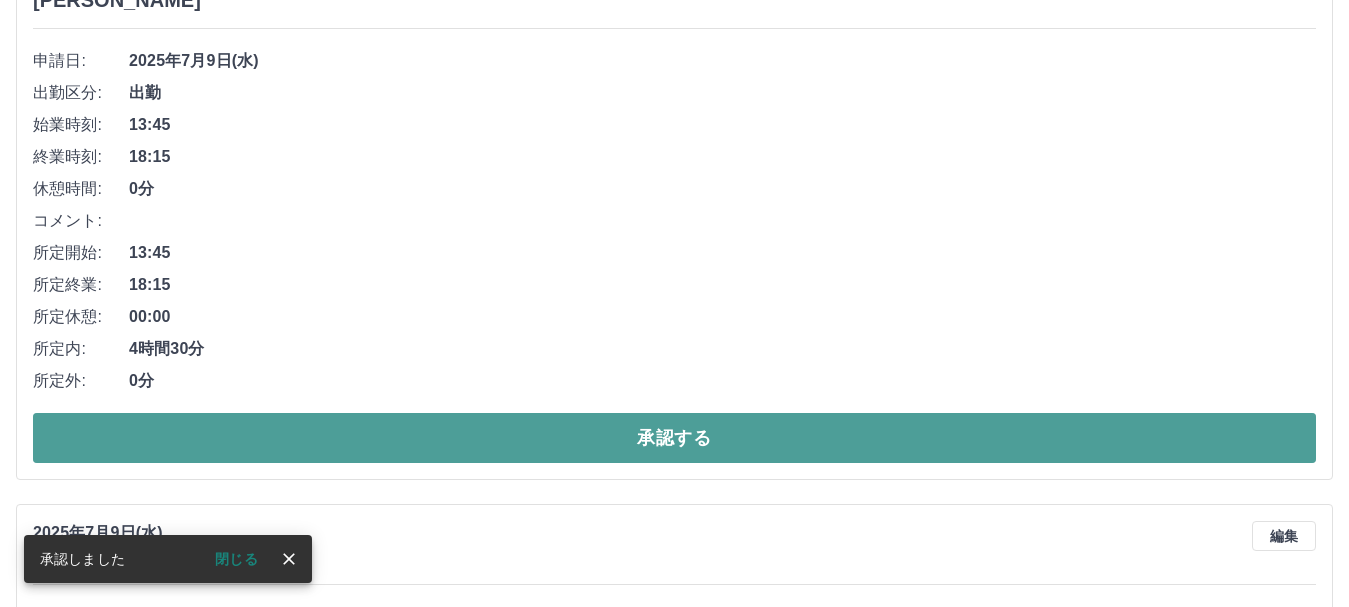 click on "承認する" at bounding box center [674, 438] 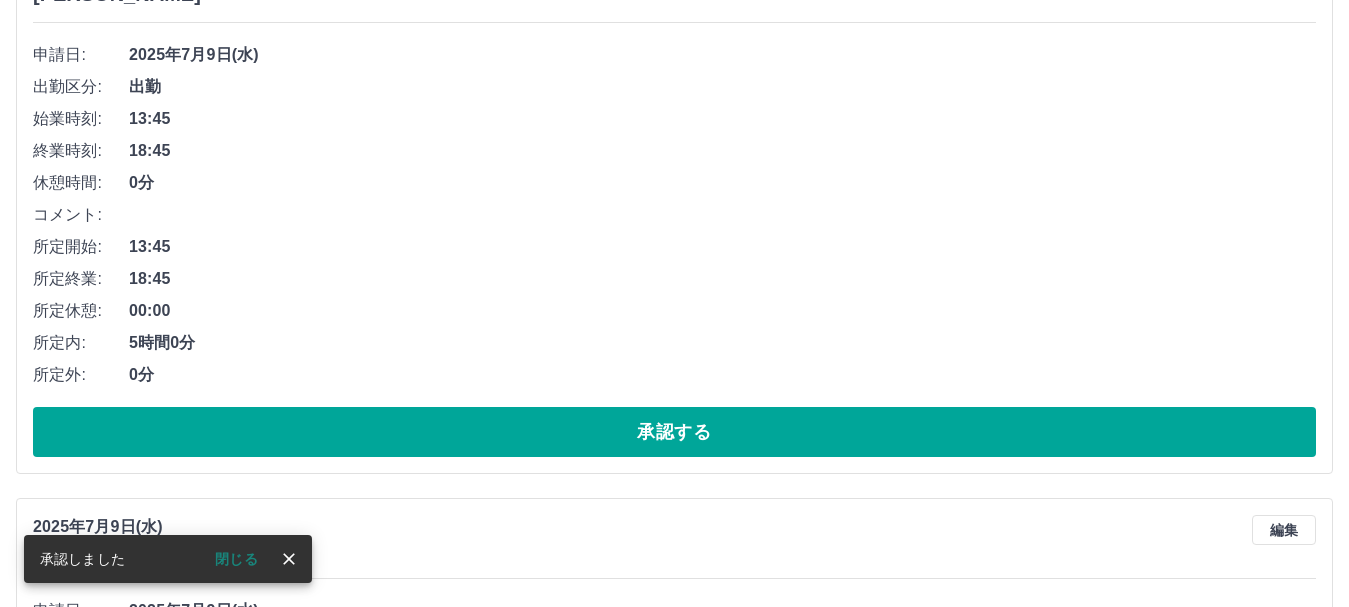 scroll, scrollTop: 299, scrollLeft: 0, axis: vertical 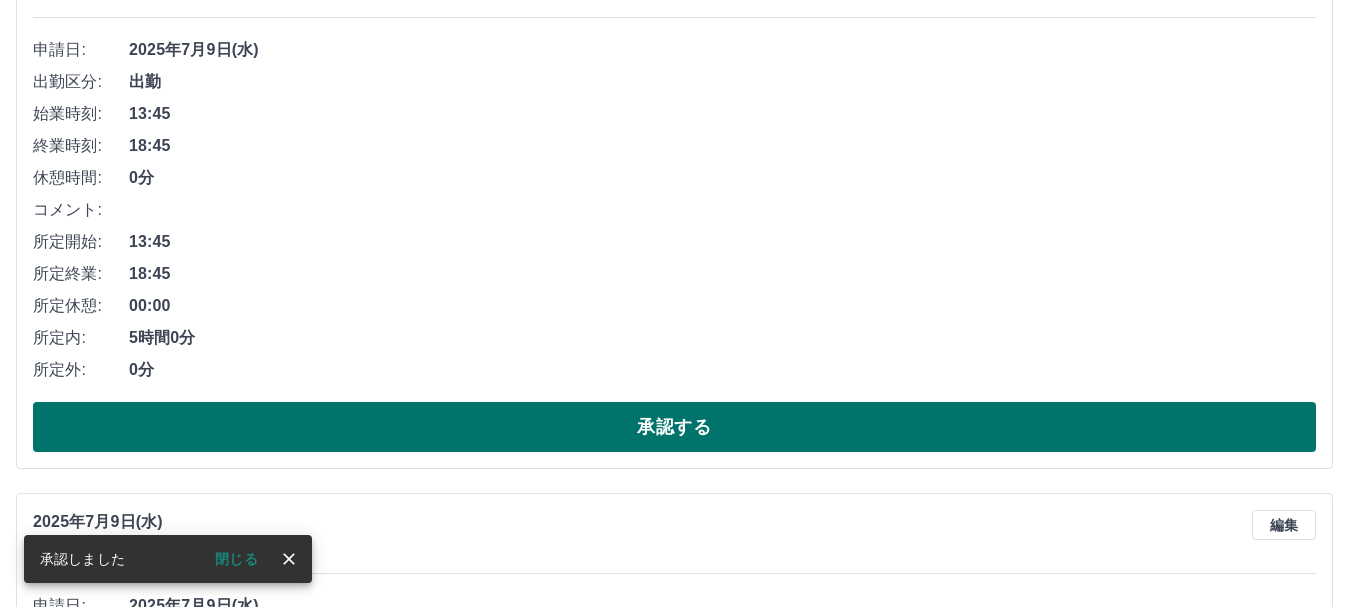 click on "承認する" at bounding box center [674, 427] 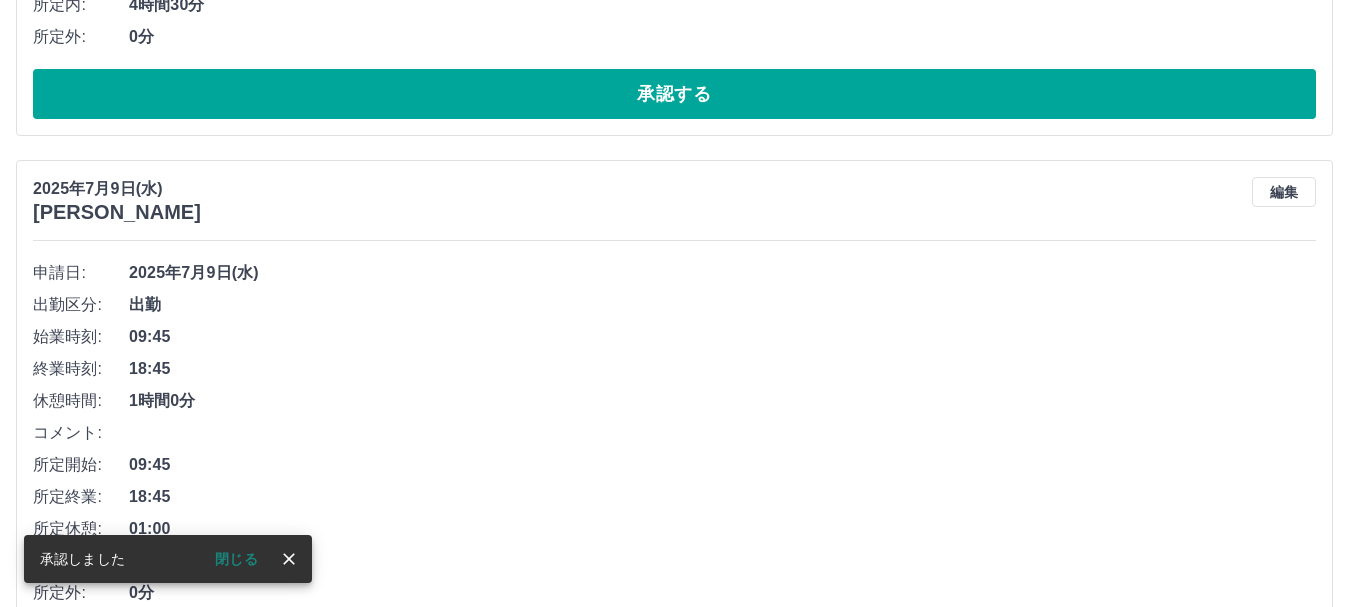 scroll, scrollTop: 76, scrollLeft: 0, axis: vertical 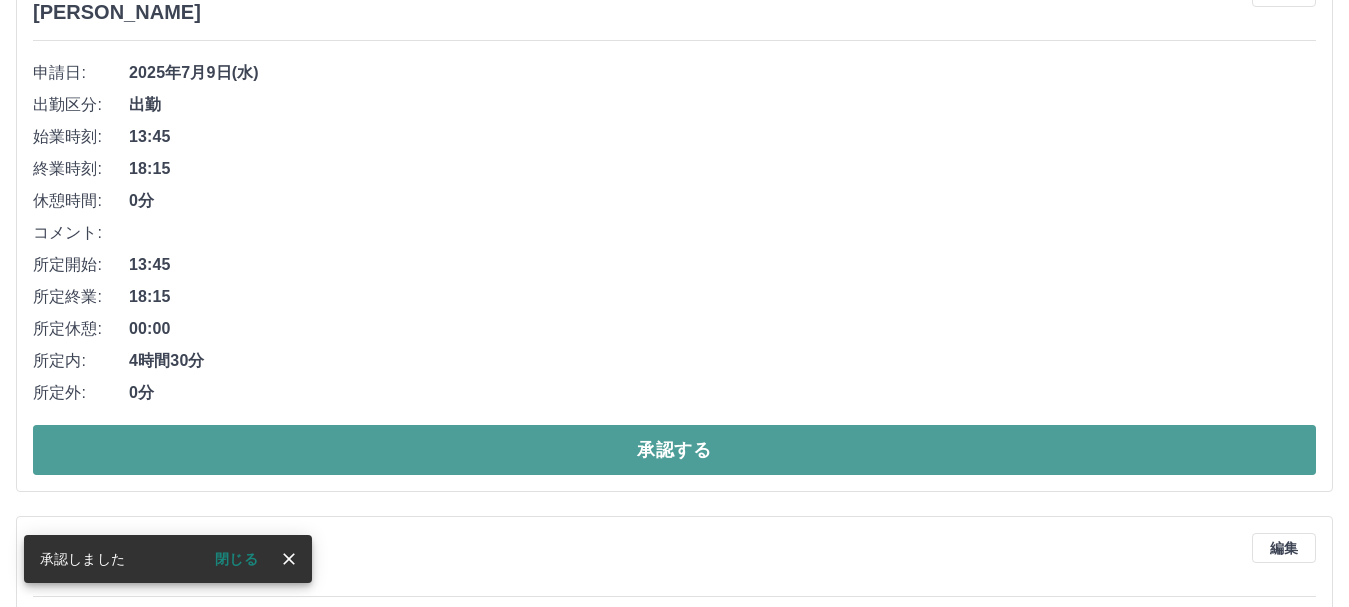 click on "承認する" at bounding box center (674, 450) 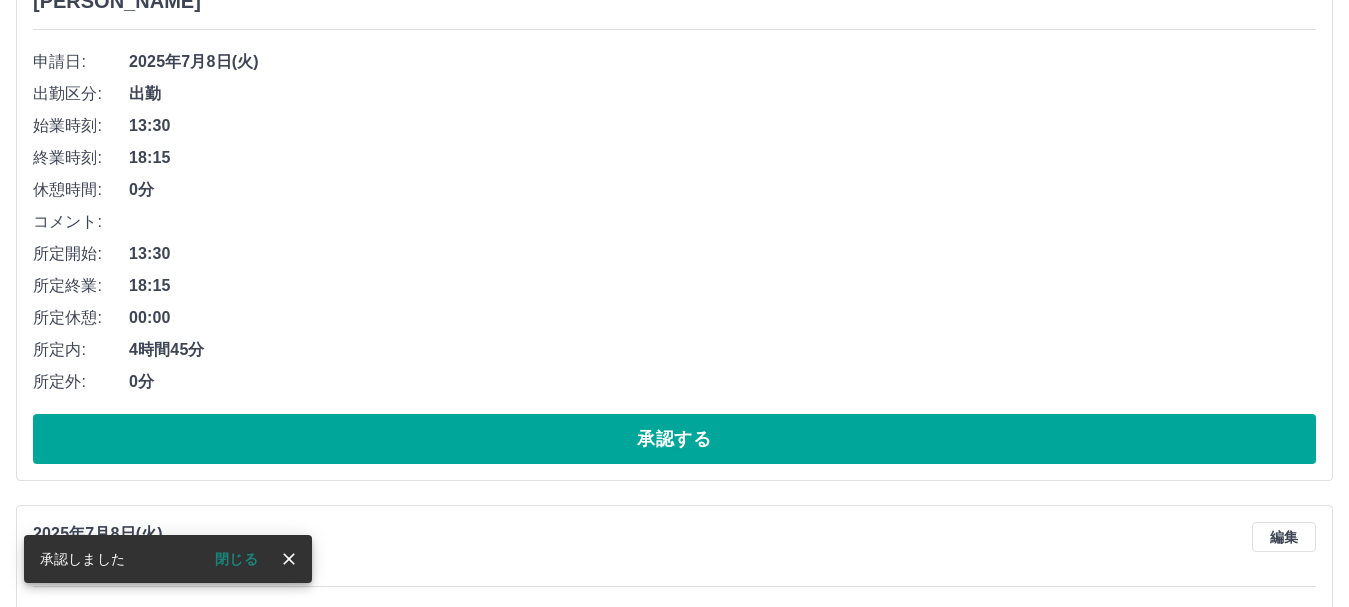 scroll, scrollTop: 287, scrollLeft: 0, axis: vertical 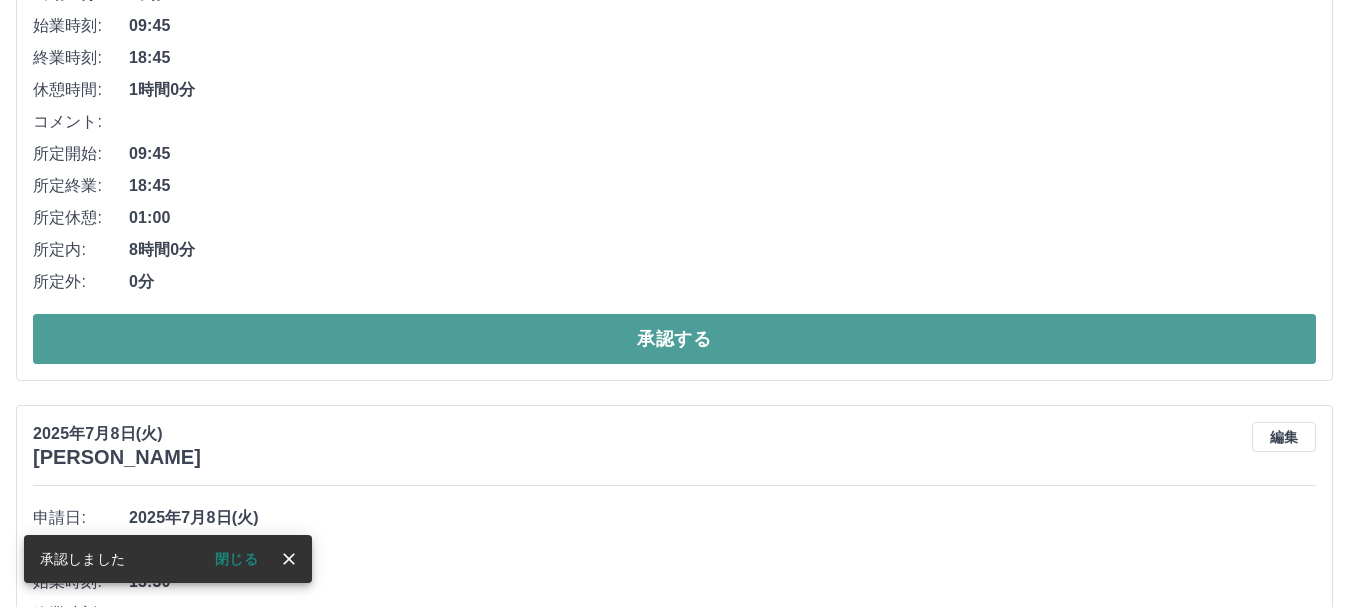 click on "承認する" at bounding box center [674, 339] 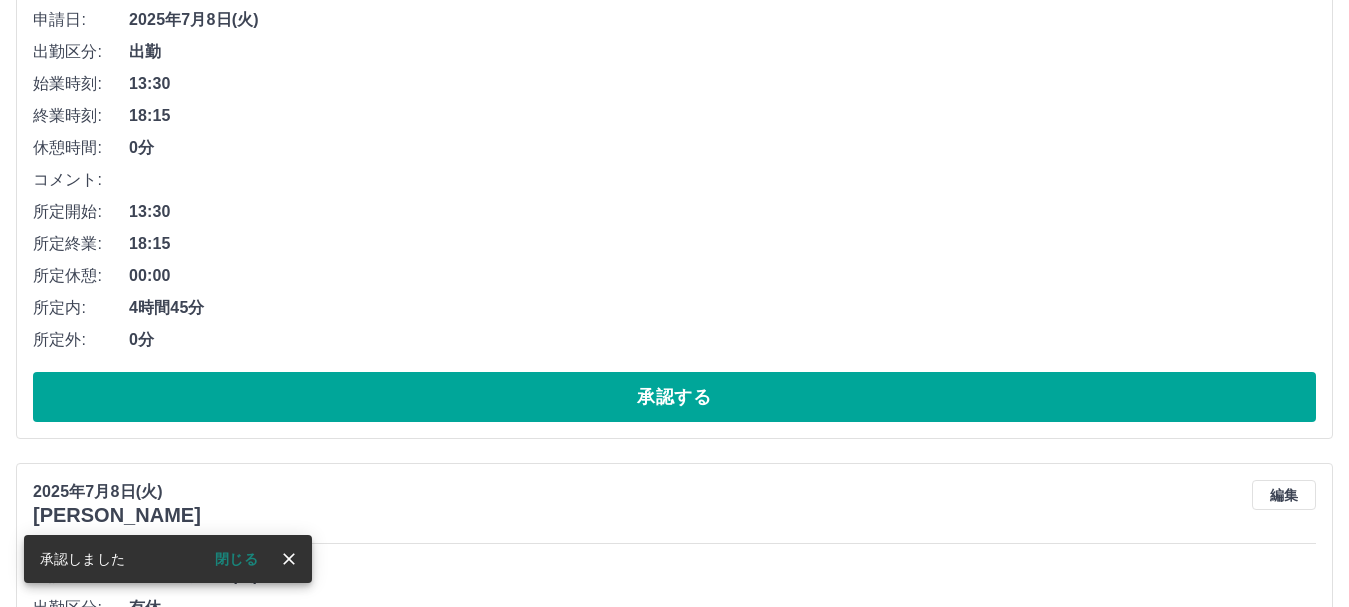 scroll, scrollTop: 331, scrollLeft: 0, axis: vertical 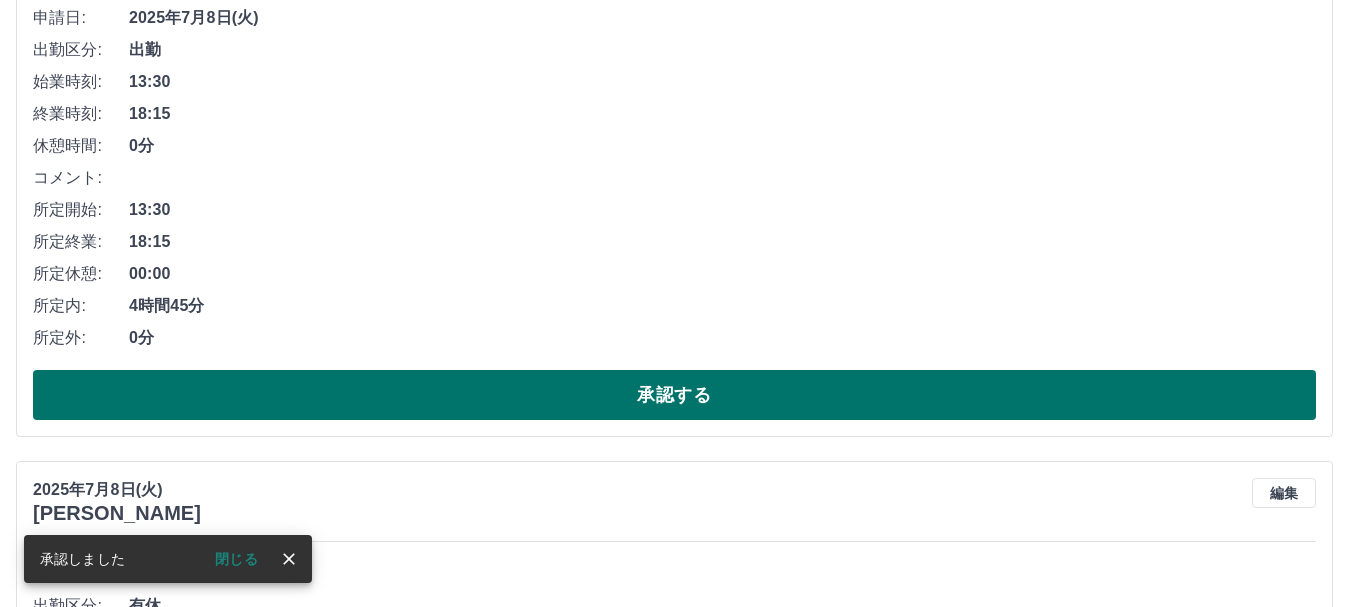 click on "承認する" at bounding box center (674, 395) 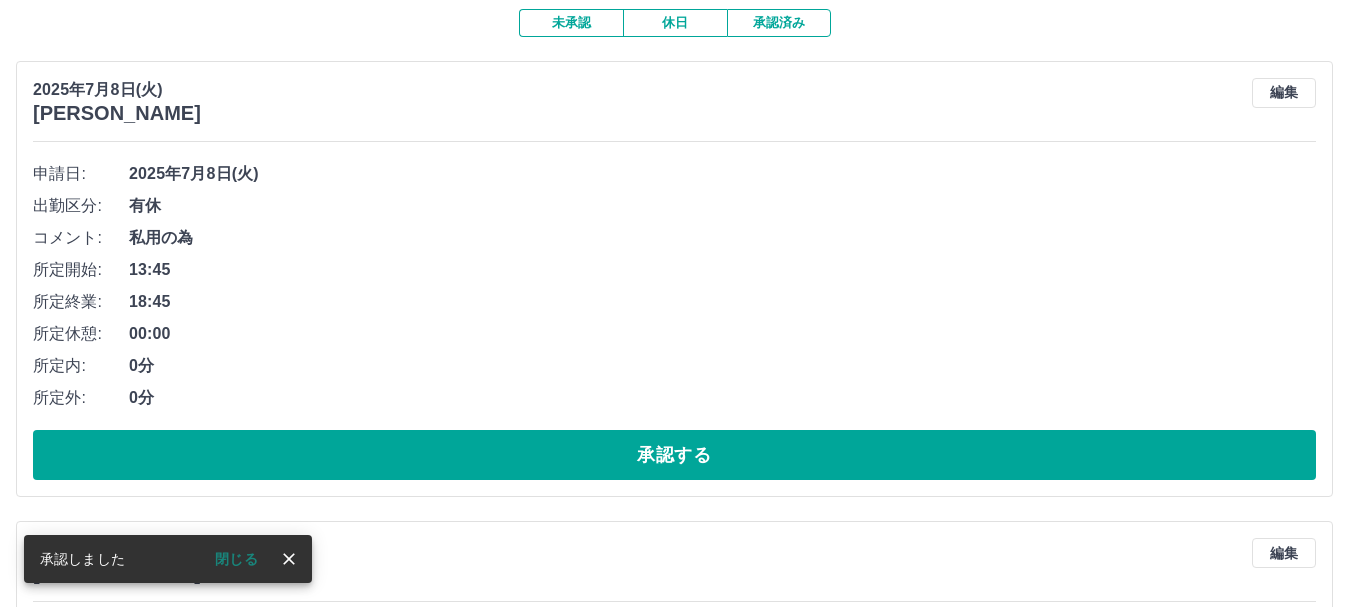 scroll, scrollTop: 141, scrollLeft: 0, axis: vertical 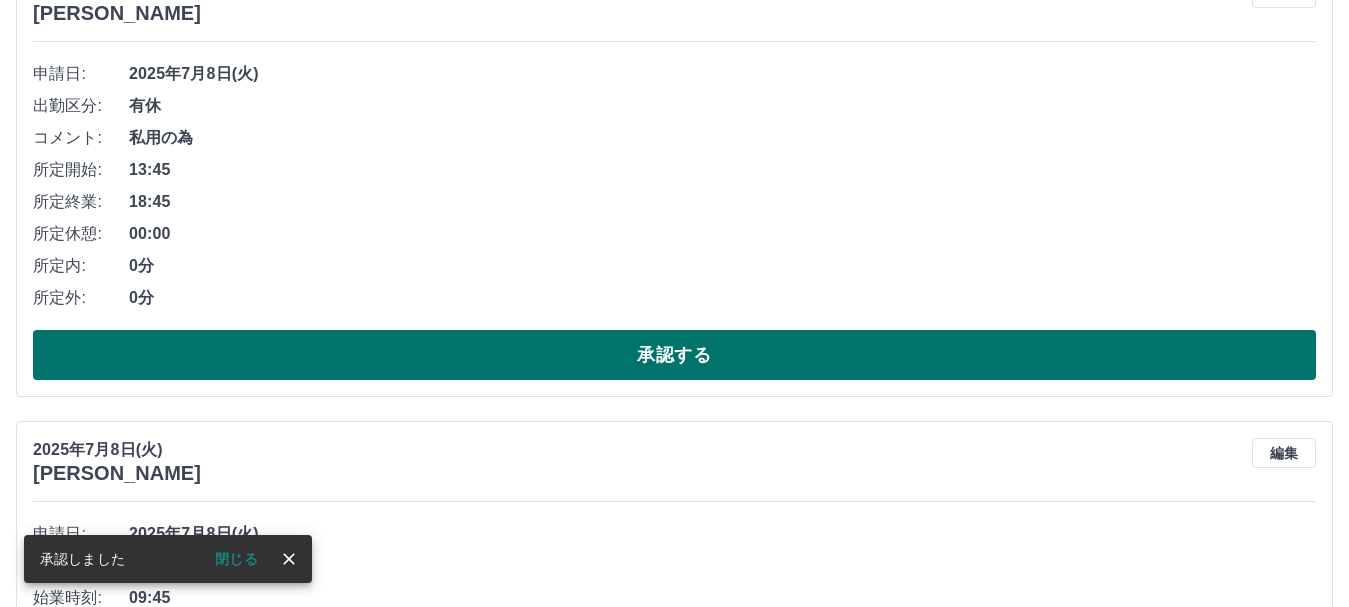 click on "承認する" at bounding box center [674, 355] 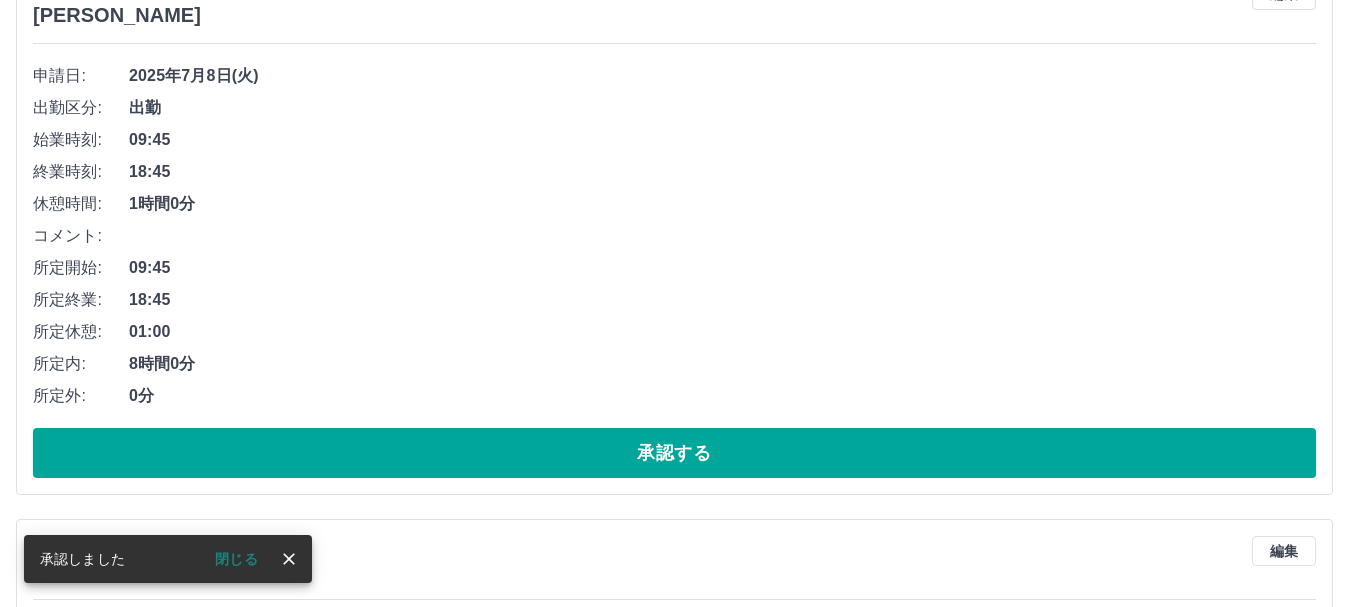 scroll, scrollTop: 281, scrollLeft: 0, axis: vertical 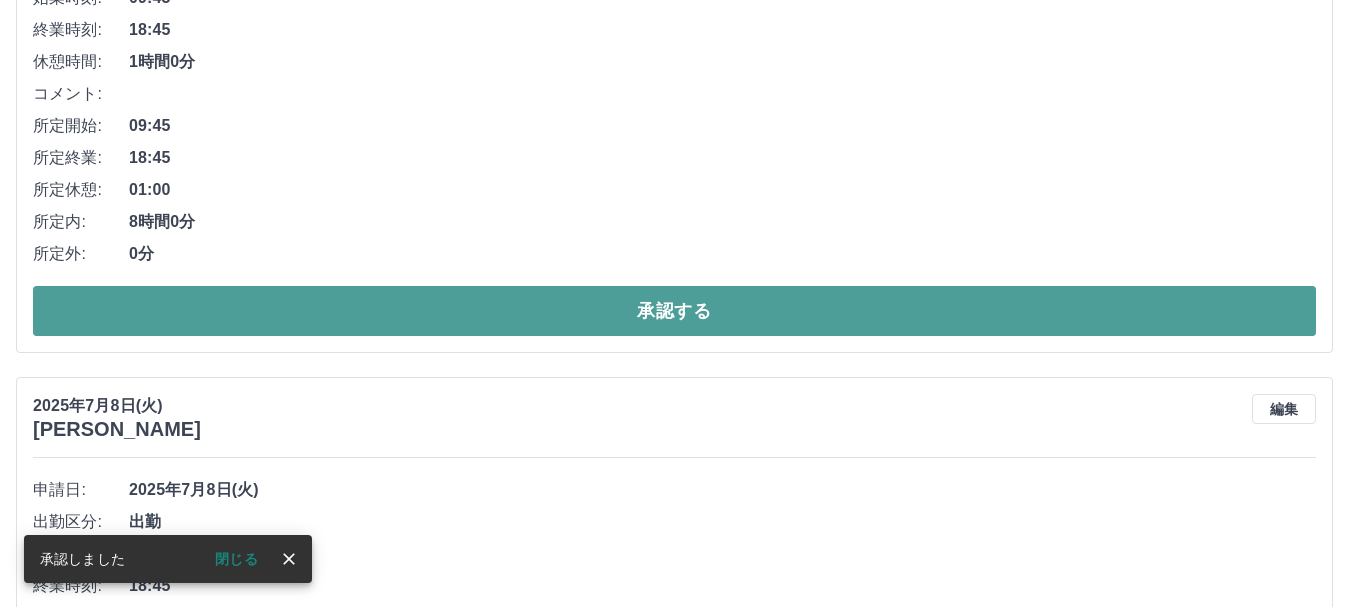 click on "承認する" at bounding box center [674, 311] 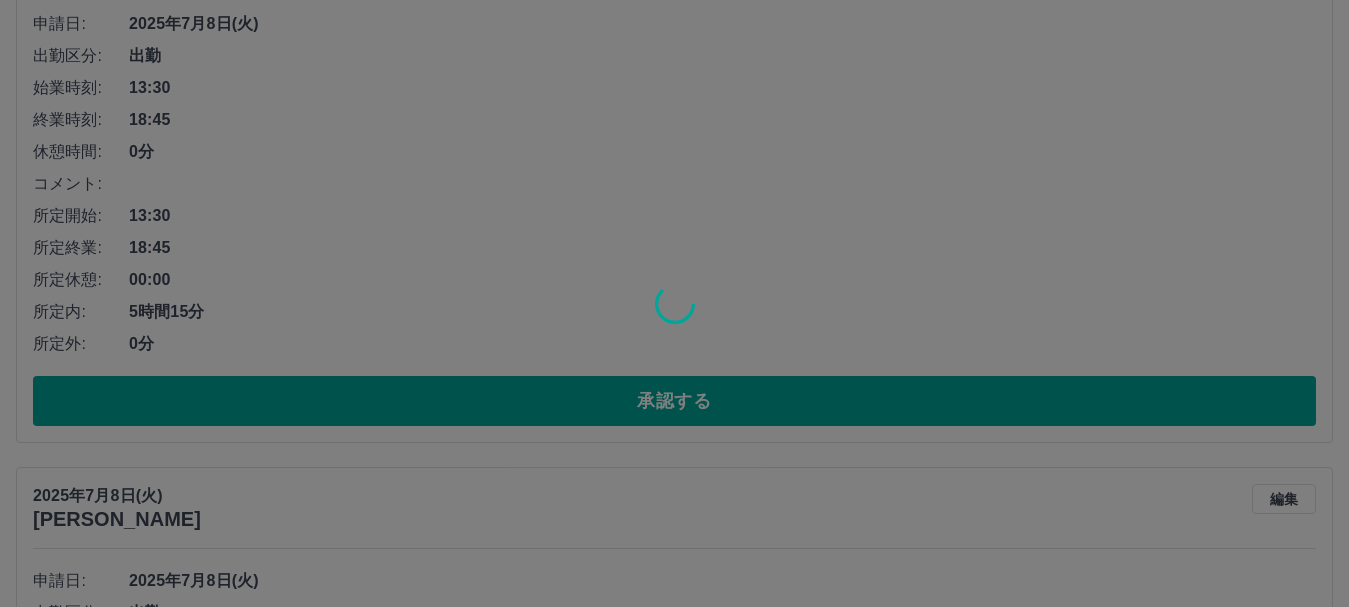 scroll, scrollTop: 325, scrollLeft: 0, axis: vertical 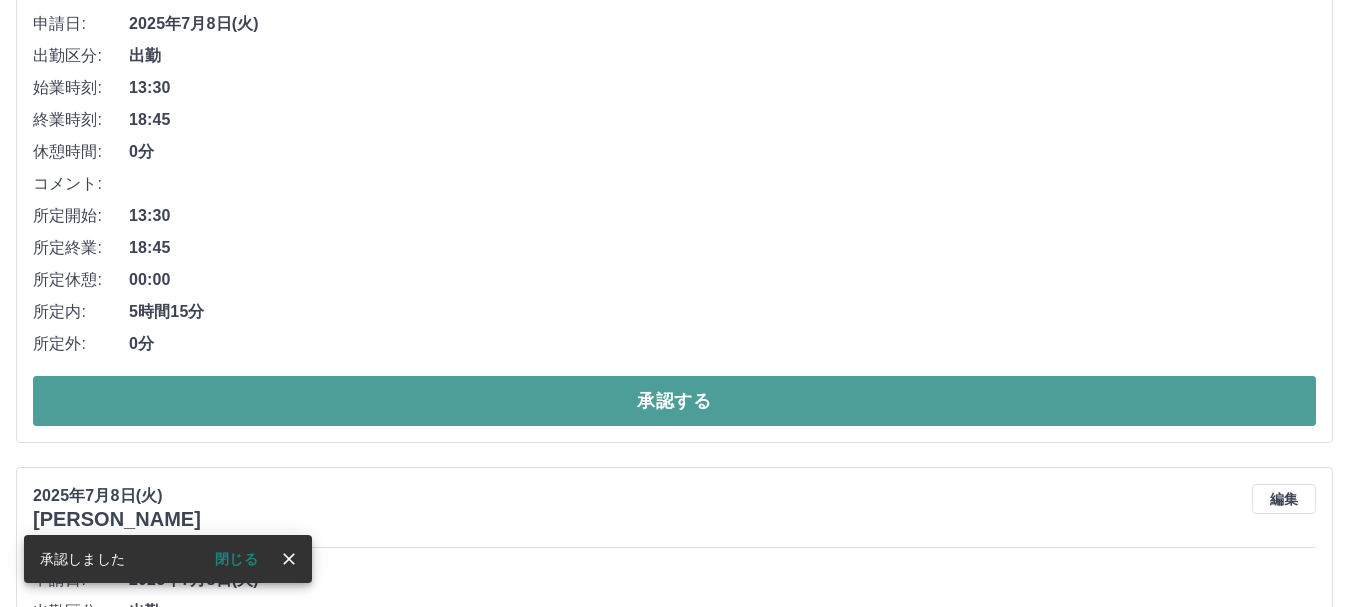 click on "承認する" at bounding box center [674, 401] 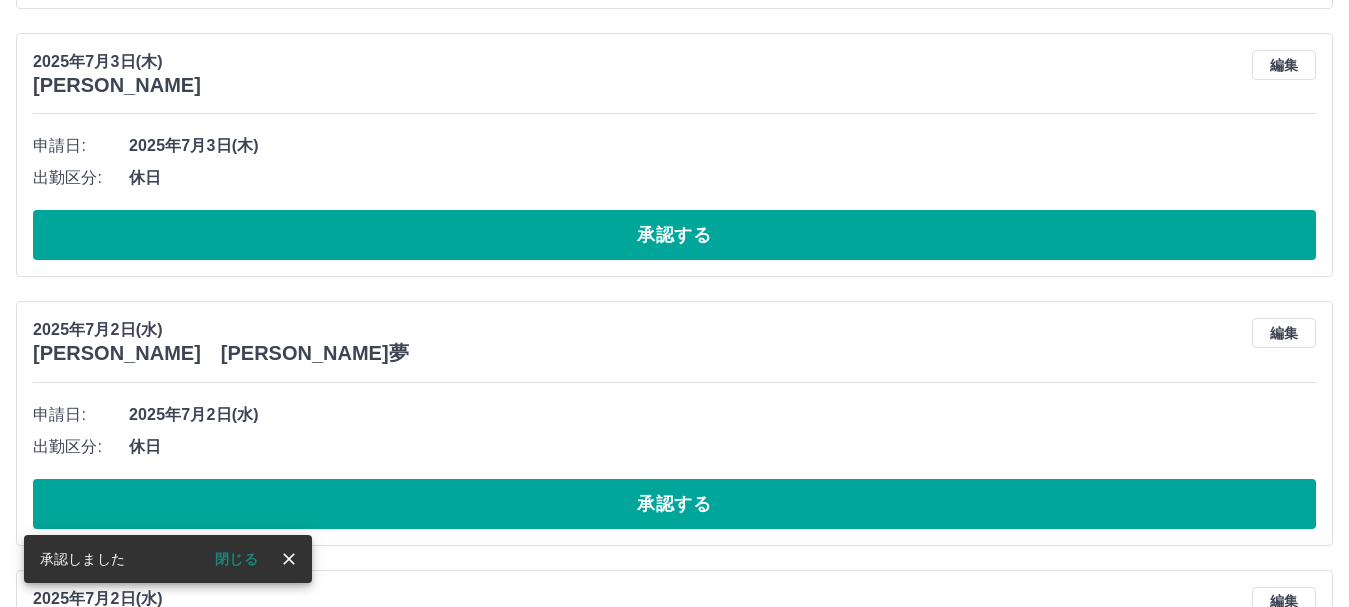 scroll, scrollTop: 203, scrollLeft: 0, axis: vertical 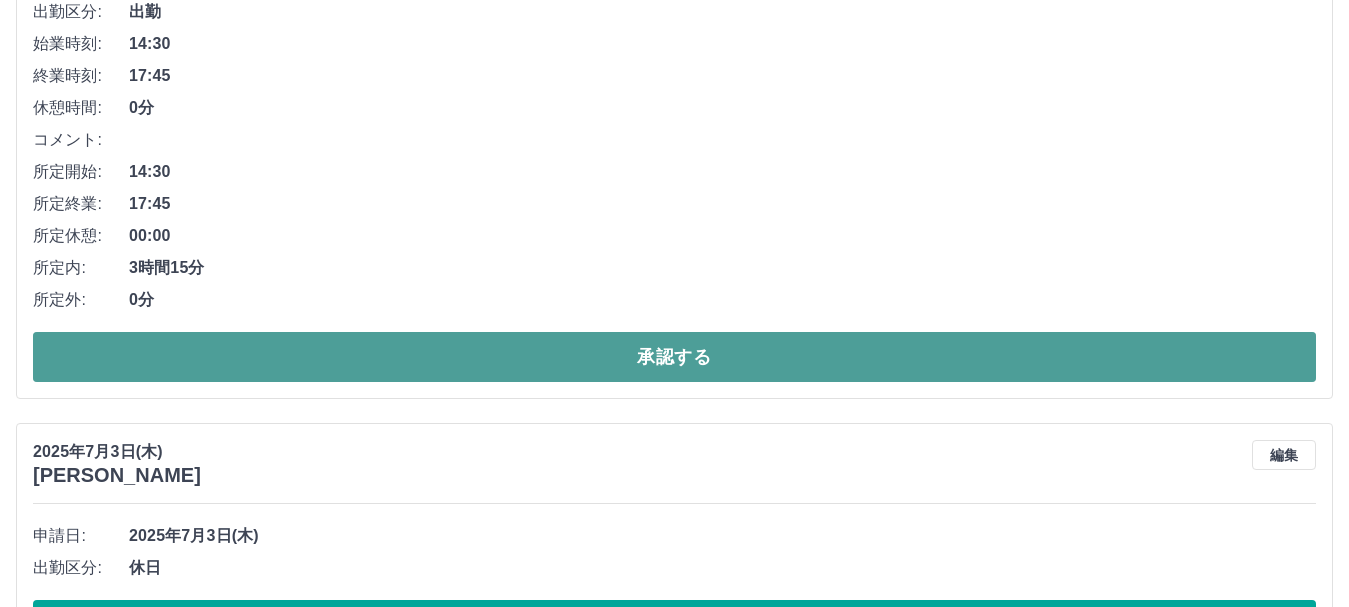 click on "承認する" at bounding box center (674, 357) 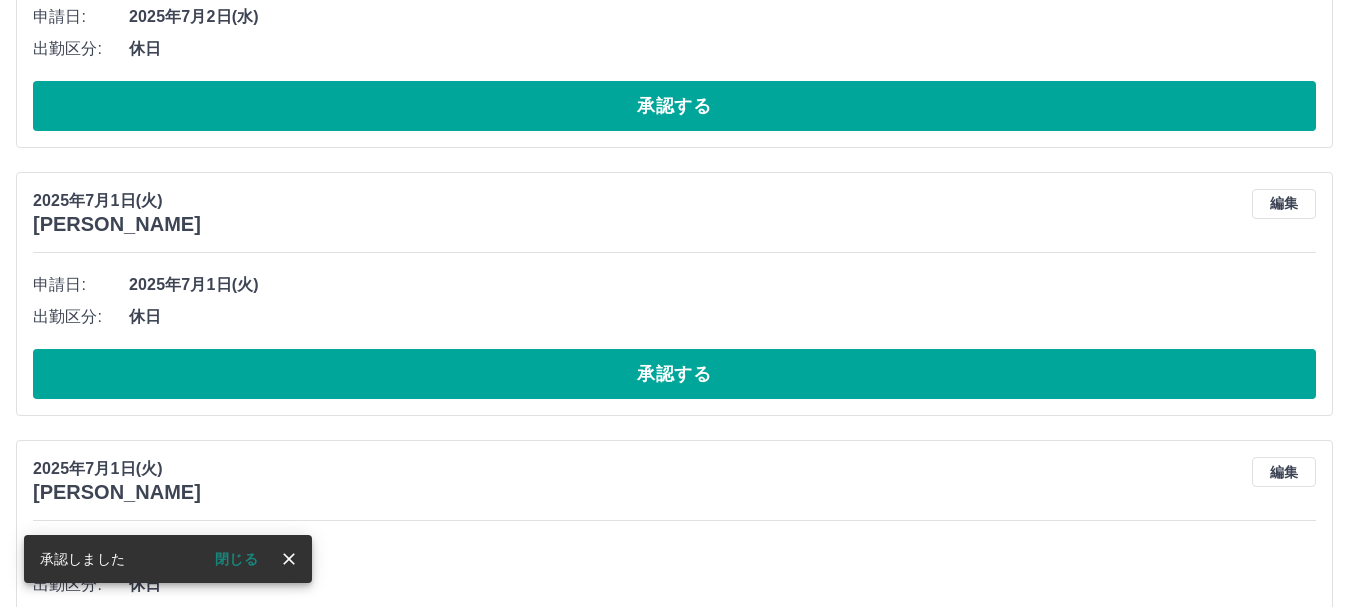 scroll, scrollTop: 313, scrollLeft: 0, axis: vertical 